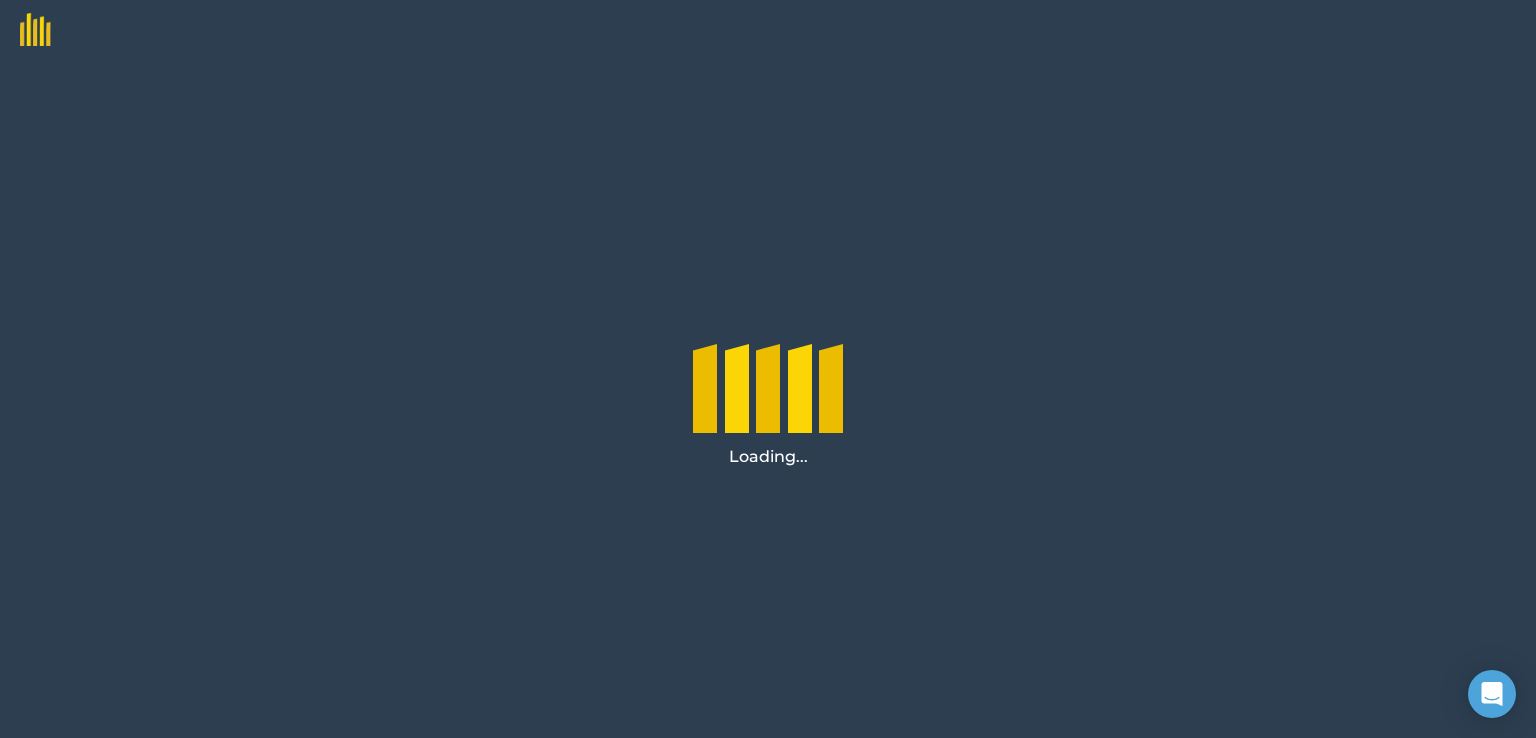 scroll, scrollTop: 0, scrollLeft: 0, axis: both 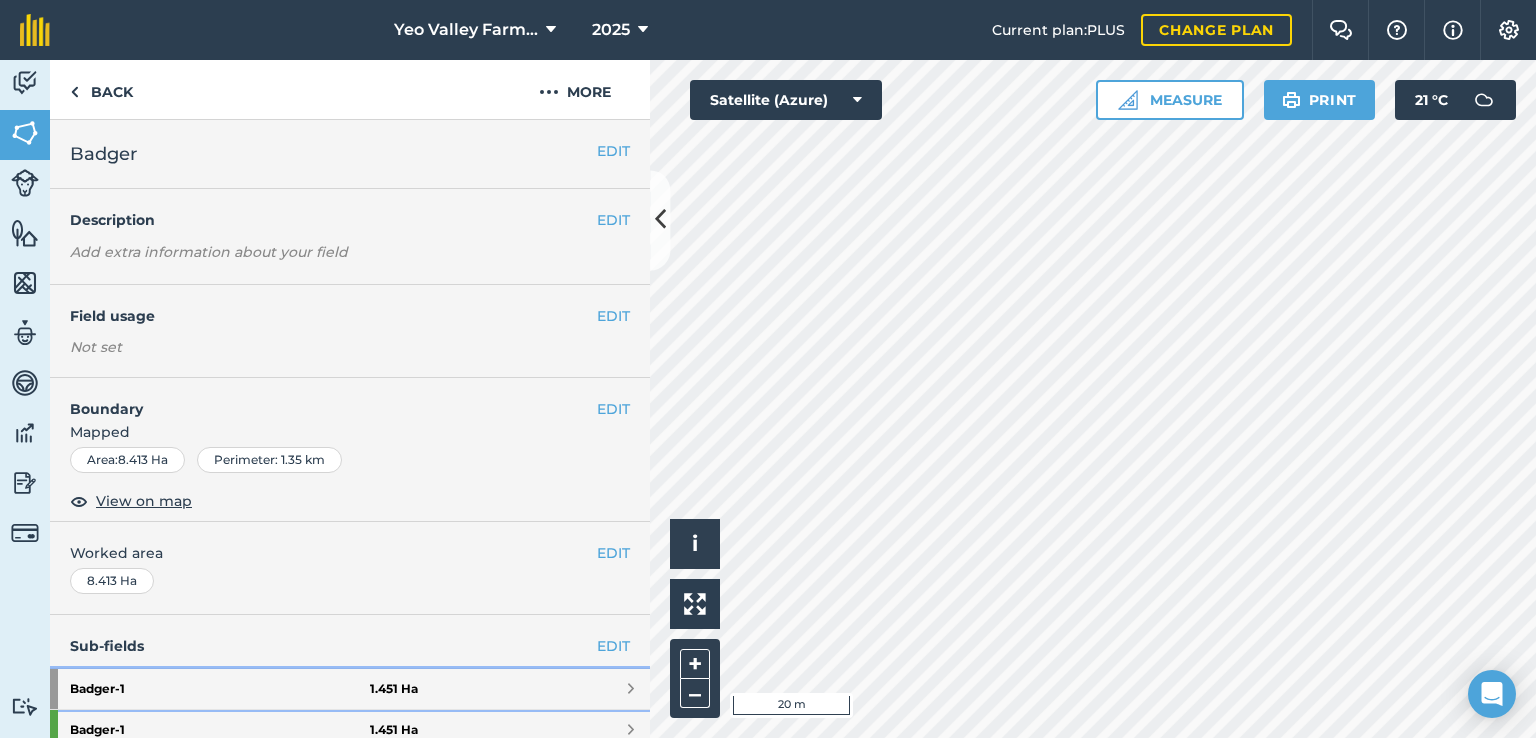 click on "Badger  -  1" at bounding box center [220, 689] 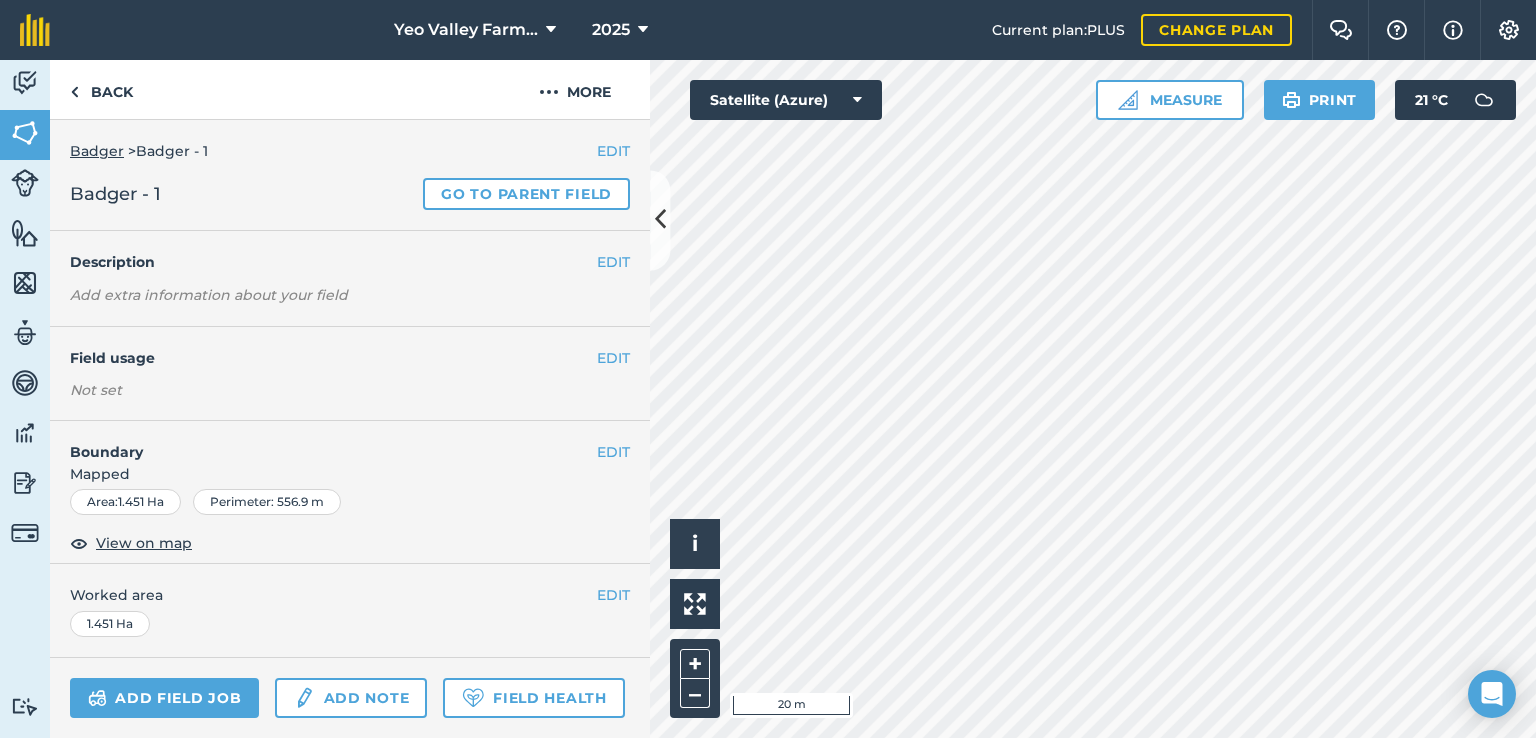 scroll, scrollTop: 100, scrollLeft: 0, axis: vertical 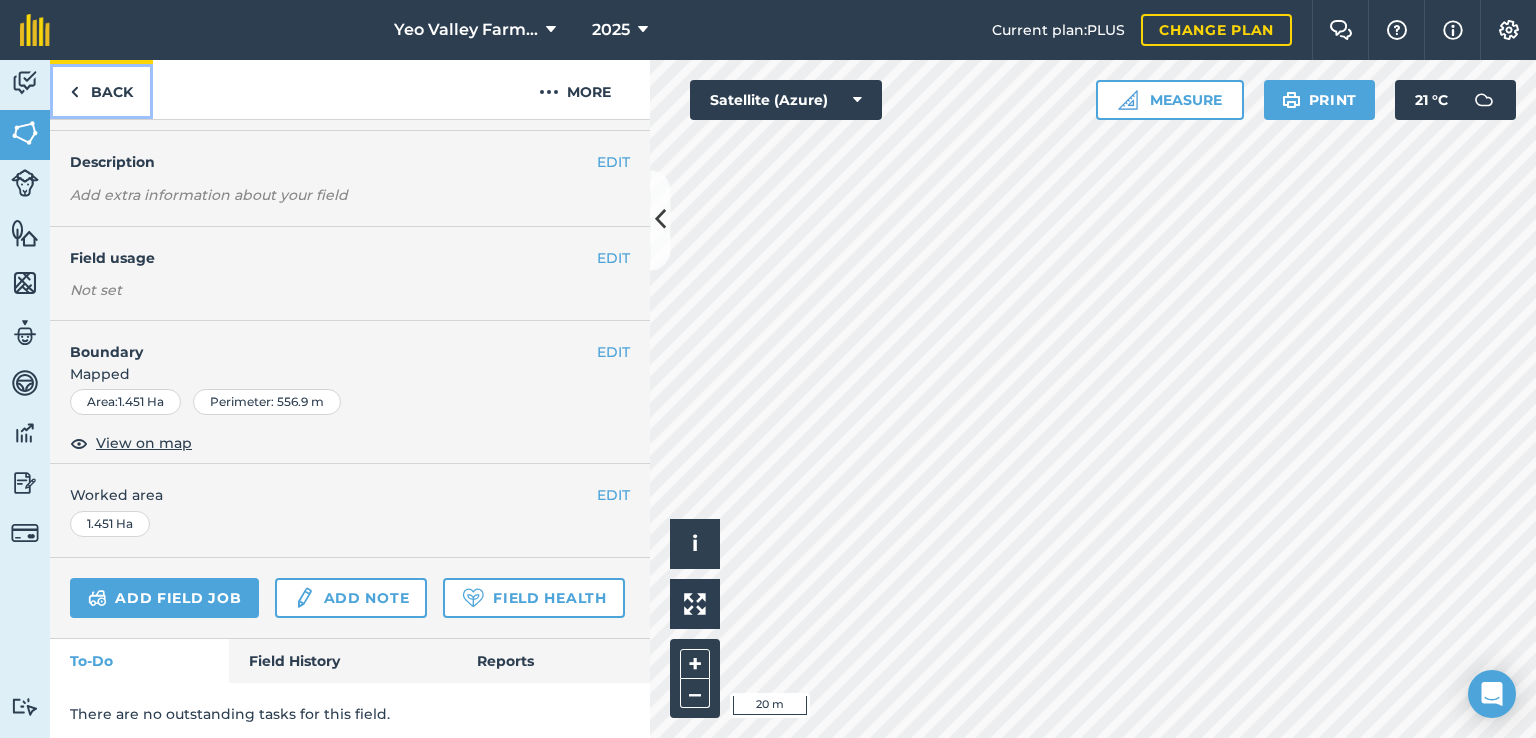 click on "Back" at bounding box center [101, 89] 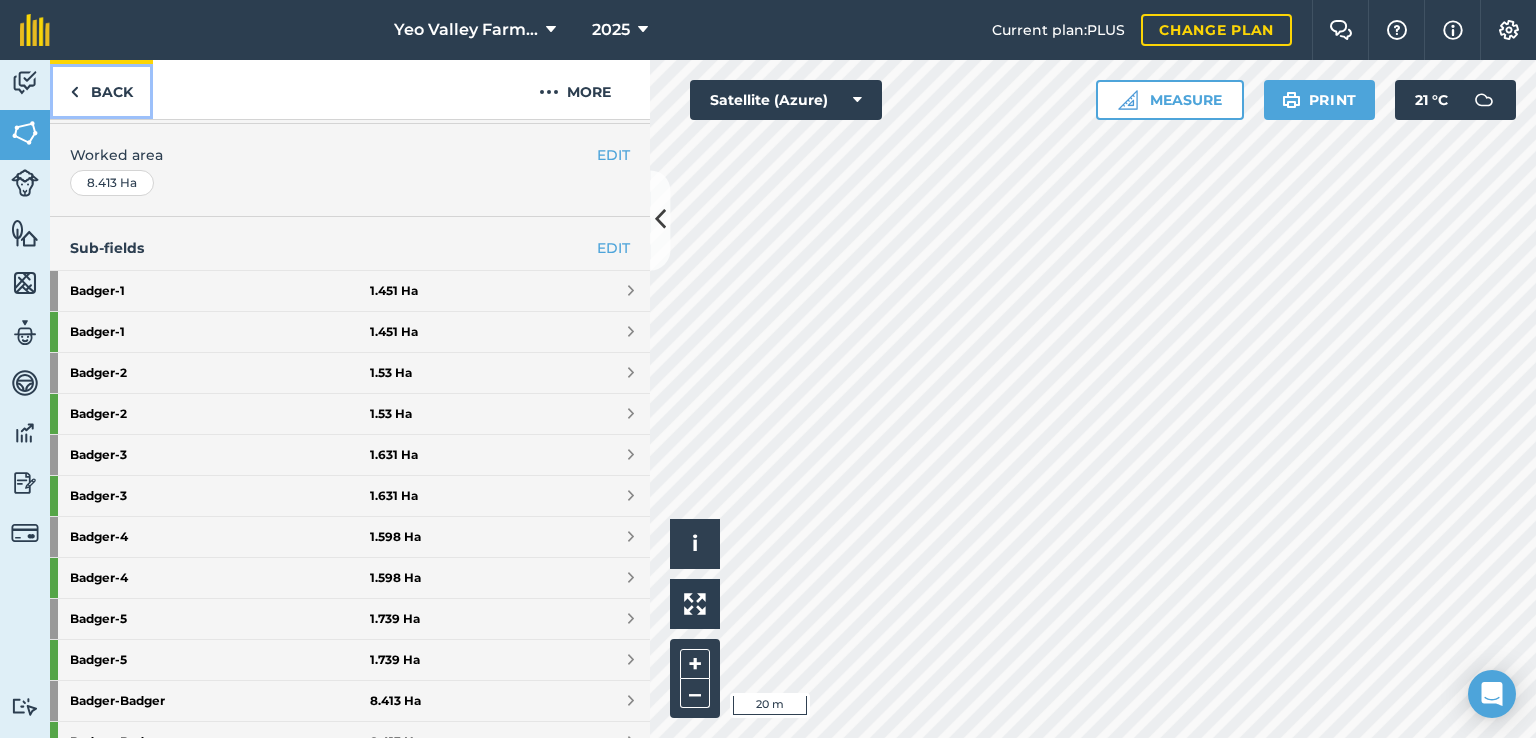 scroll, scrollTop: 400, scrollLeft: 0, axis: vertical 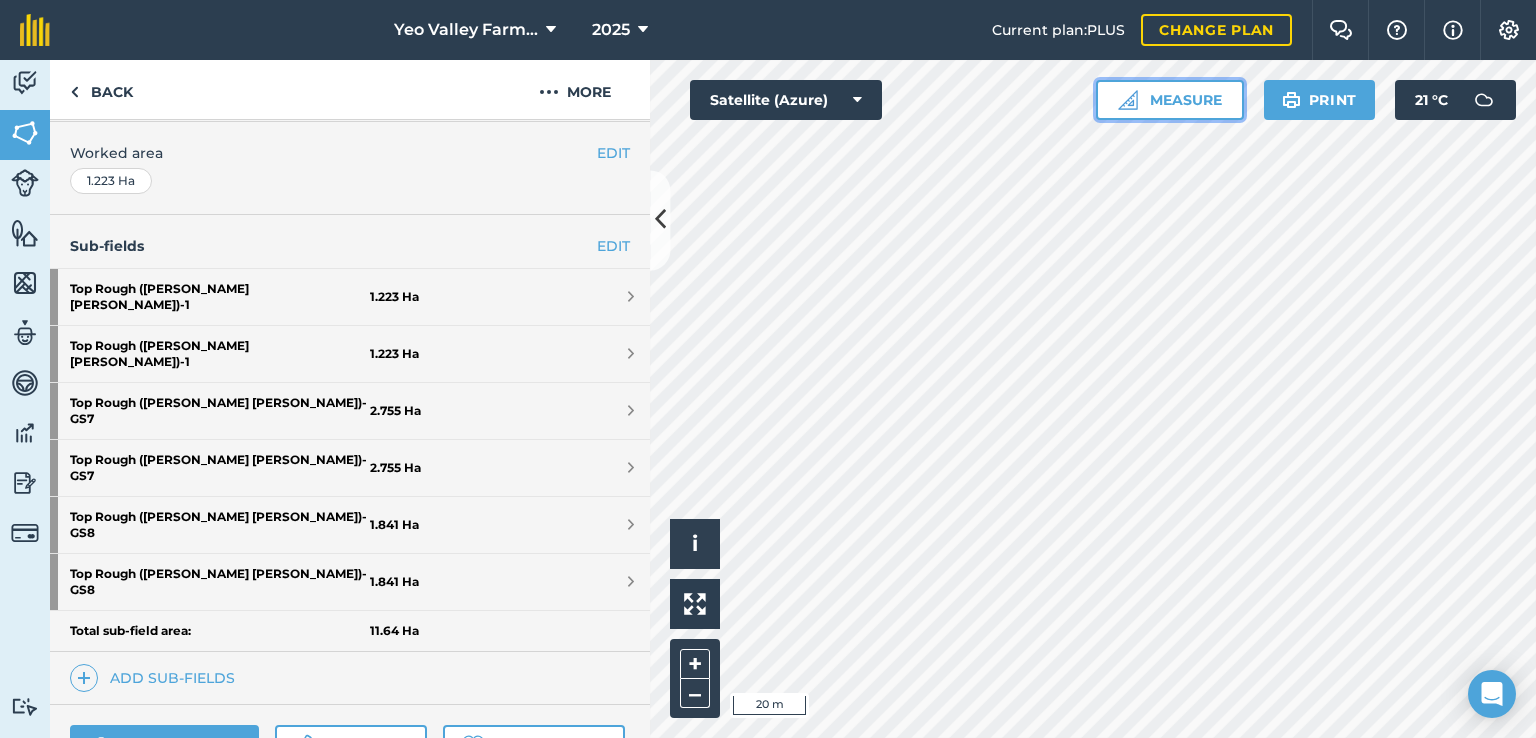 click on "Measure" at bounding box center (1170, 100) 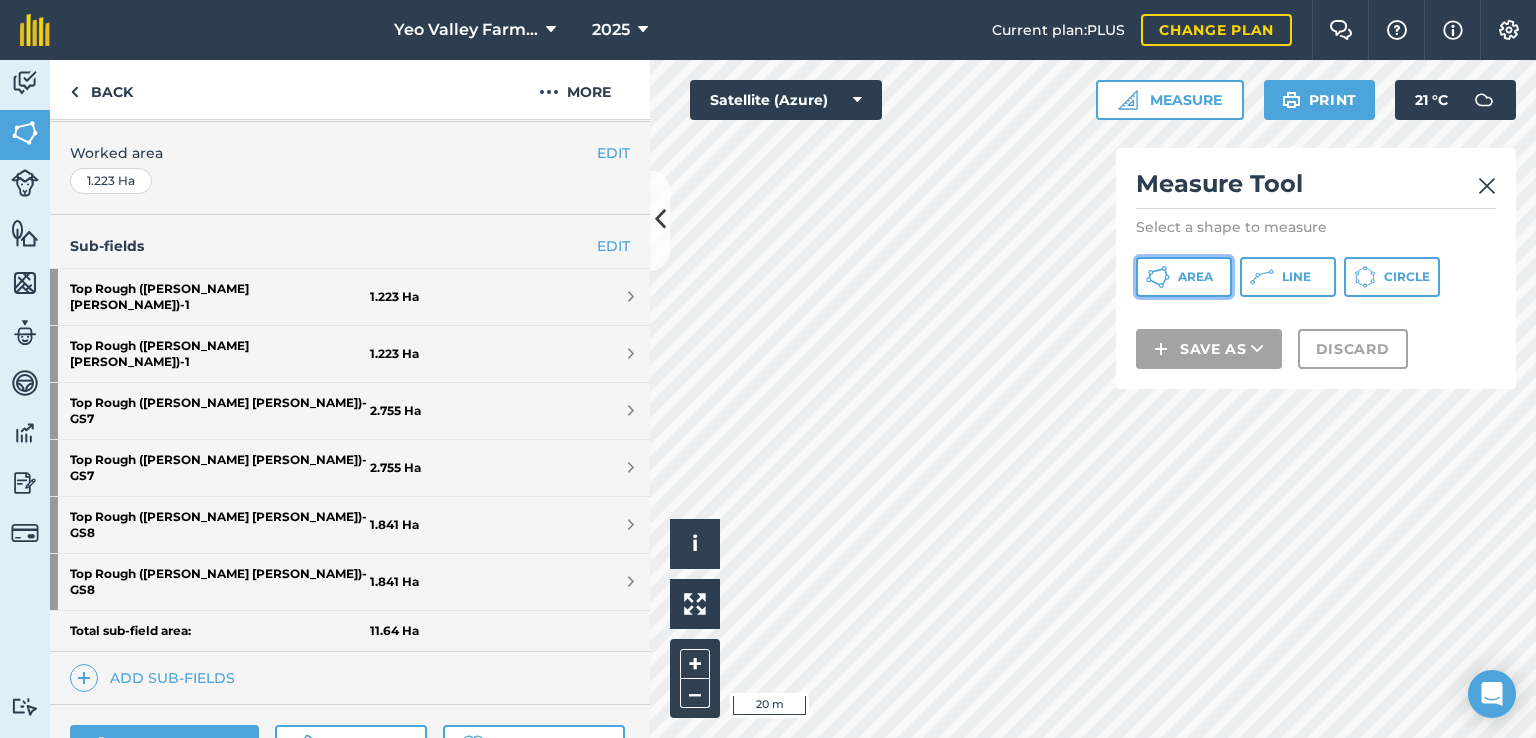 click on "Area" at bounding box center [1184, 277] 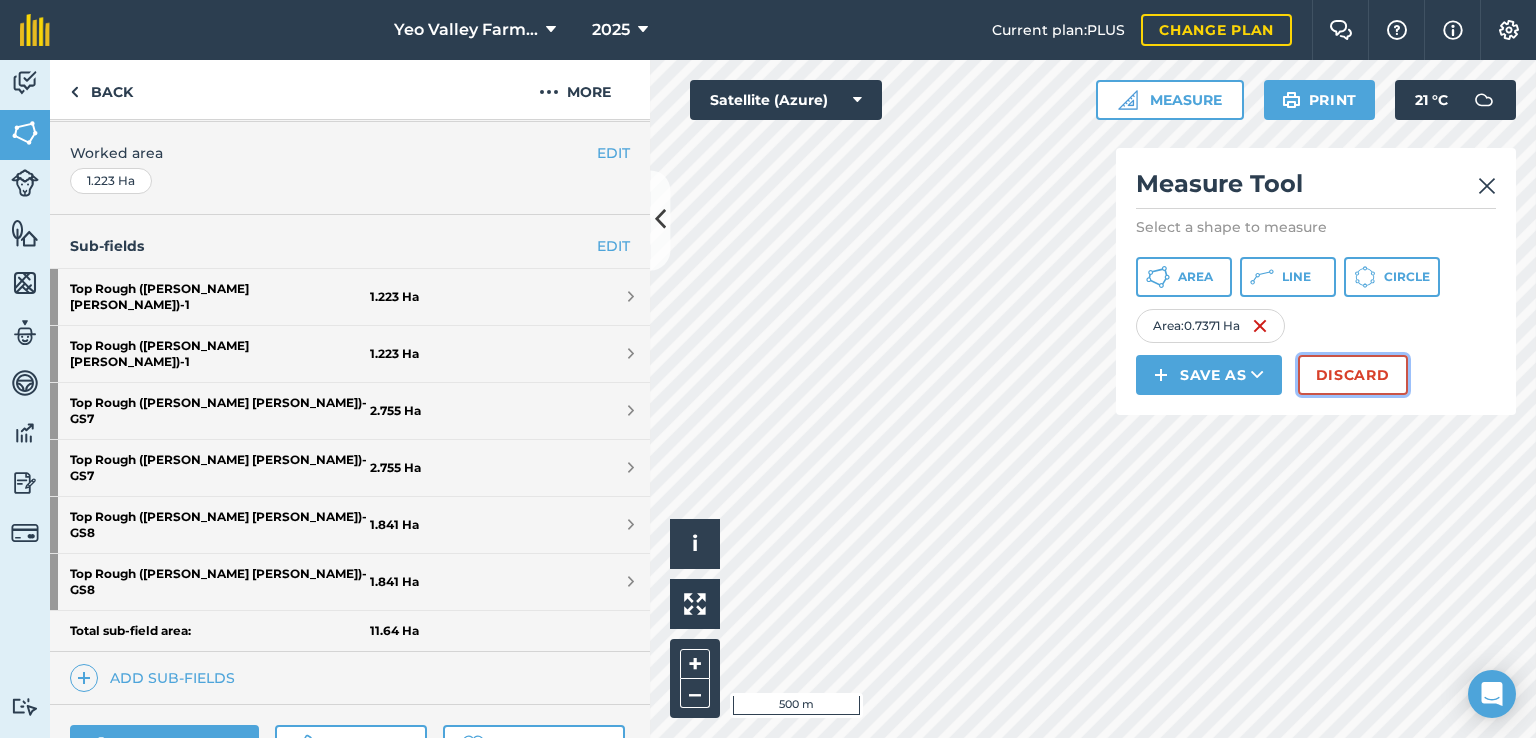 click on "Discard" at bounding box center [1353, 375] 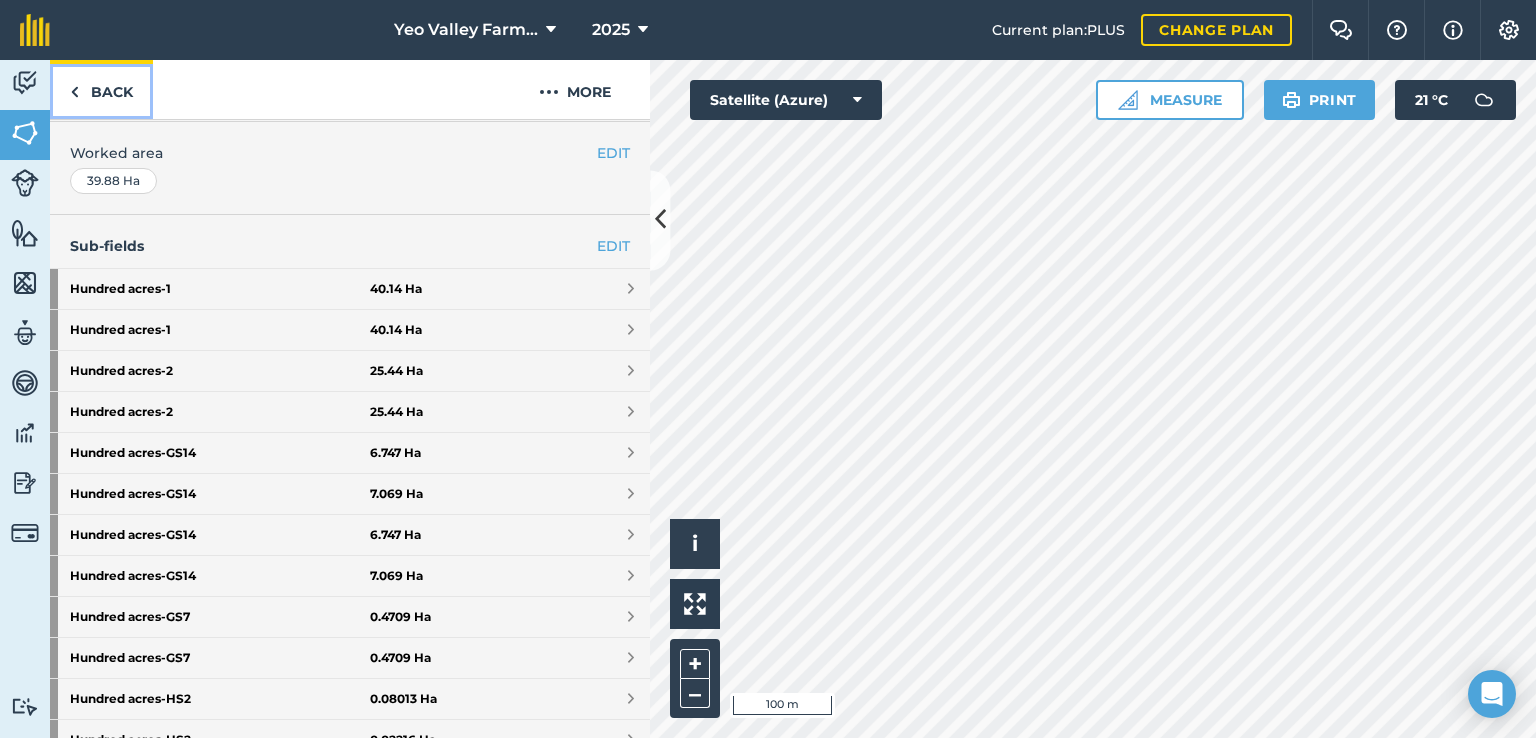 click on "Back" at bounding box center (101, 89) 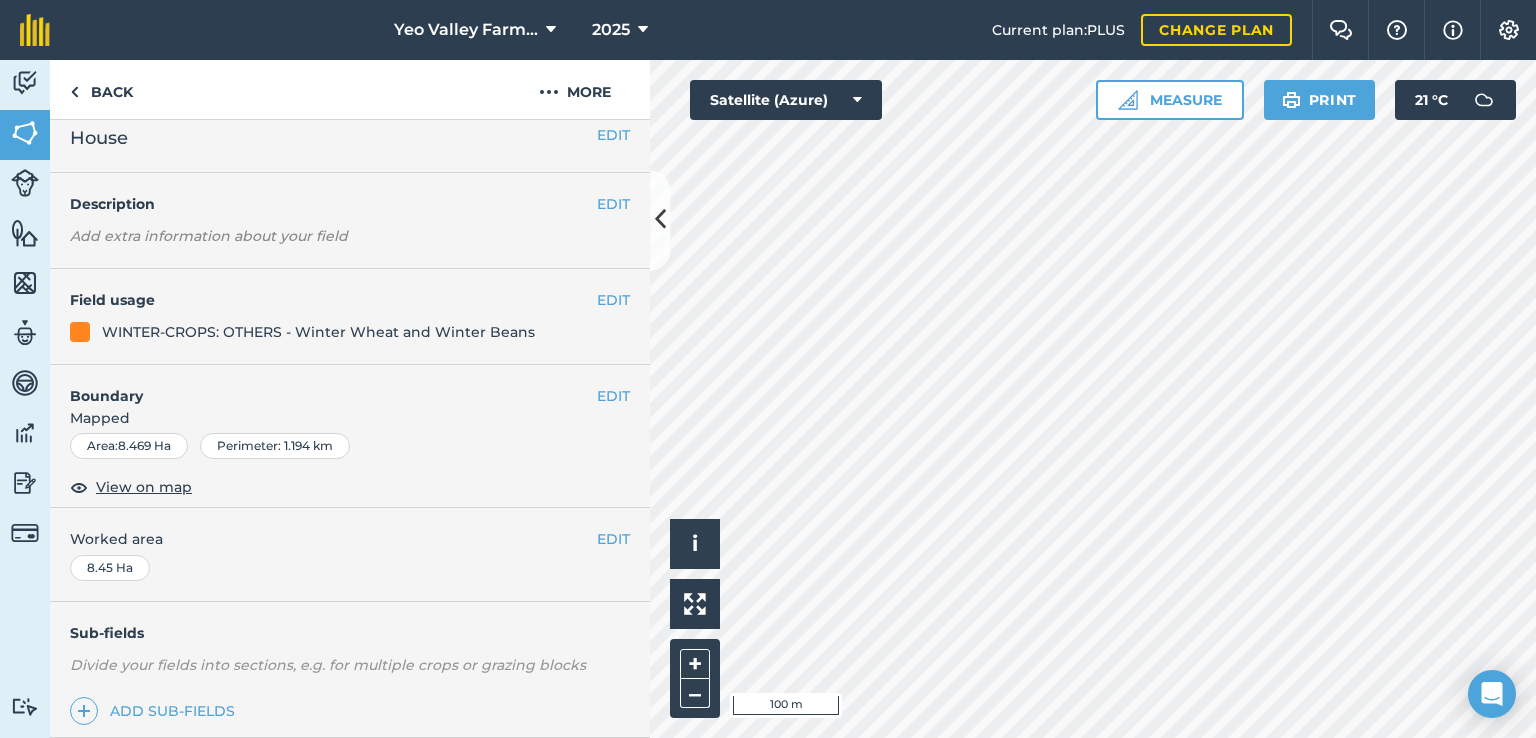 scroll, scrollTop: 0, scrollLeft: 0, axis: both 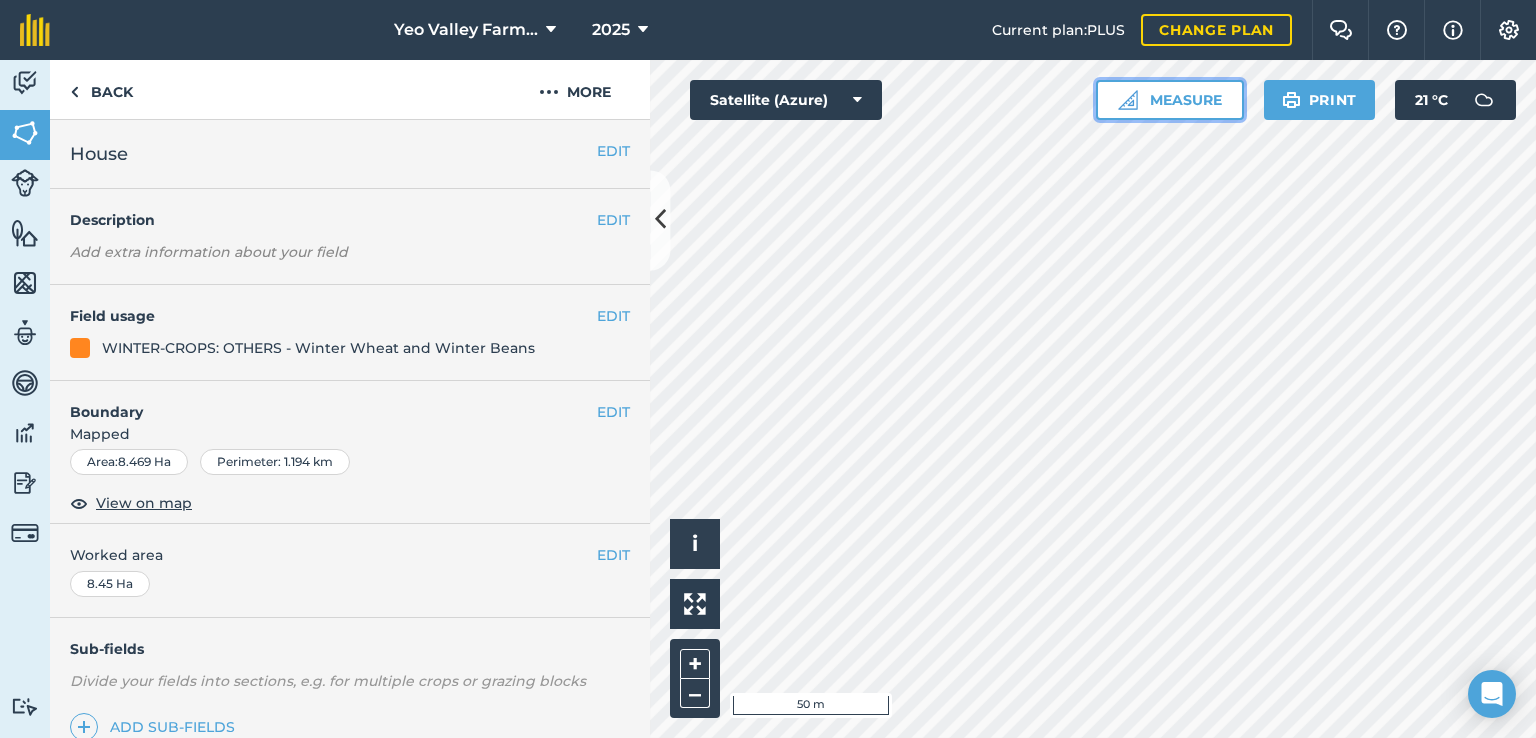 click on "Measure" at bounding box center [1170, 100] 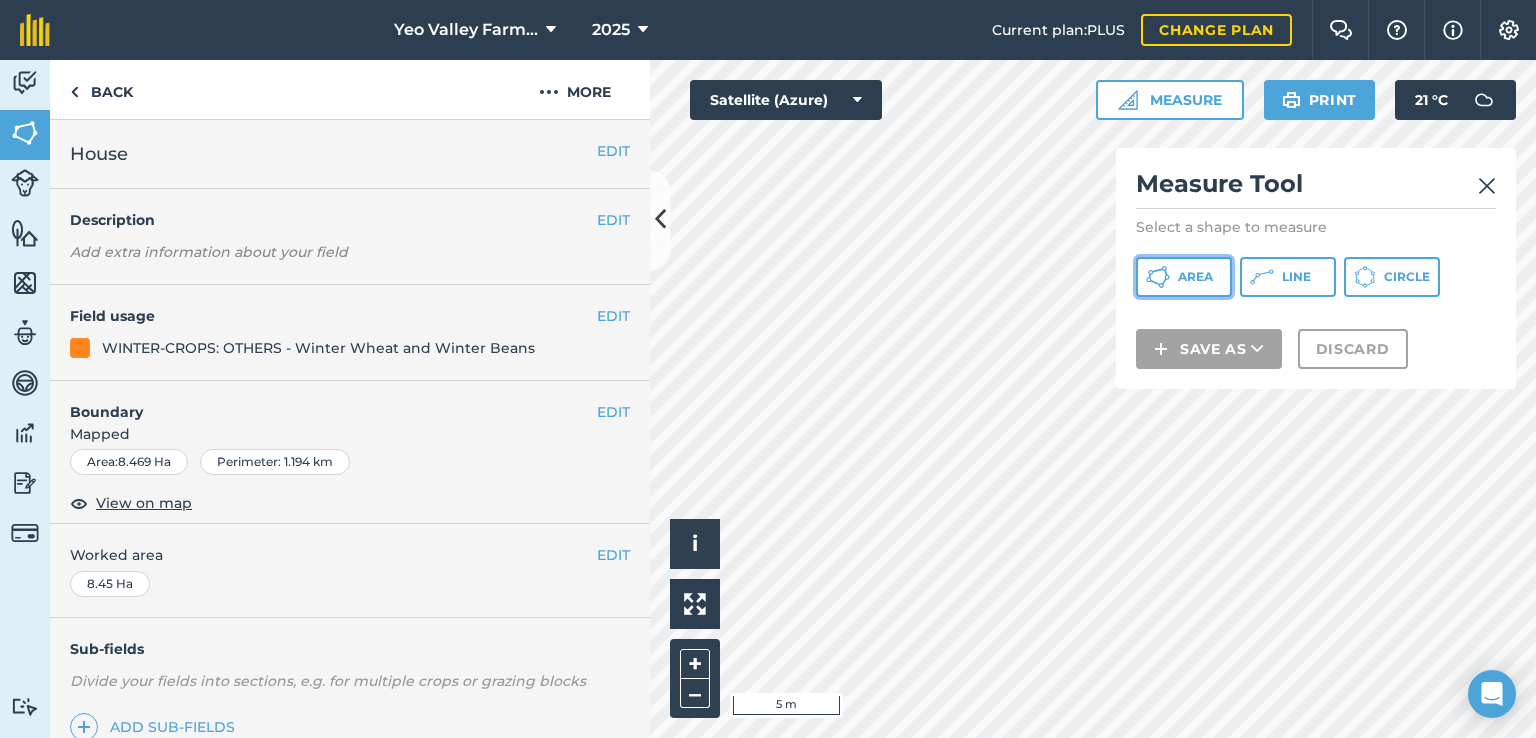 click on "Area" at bounding box center (1184, 277) 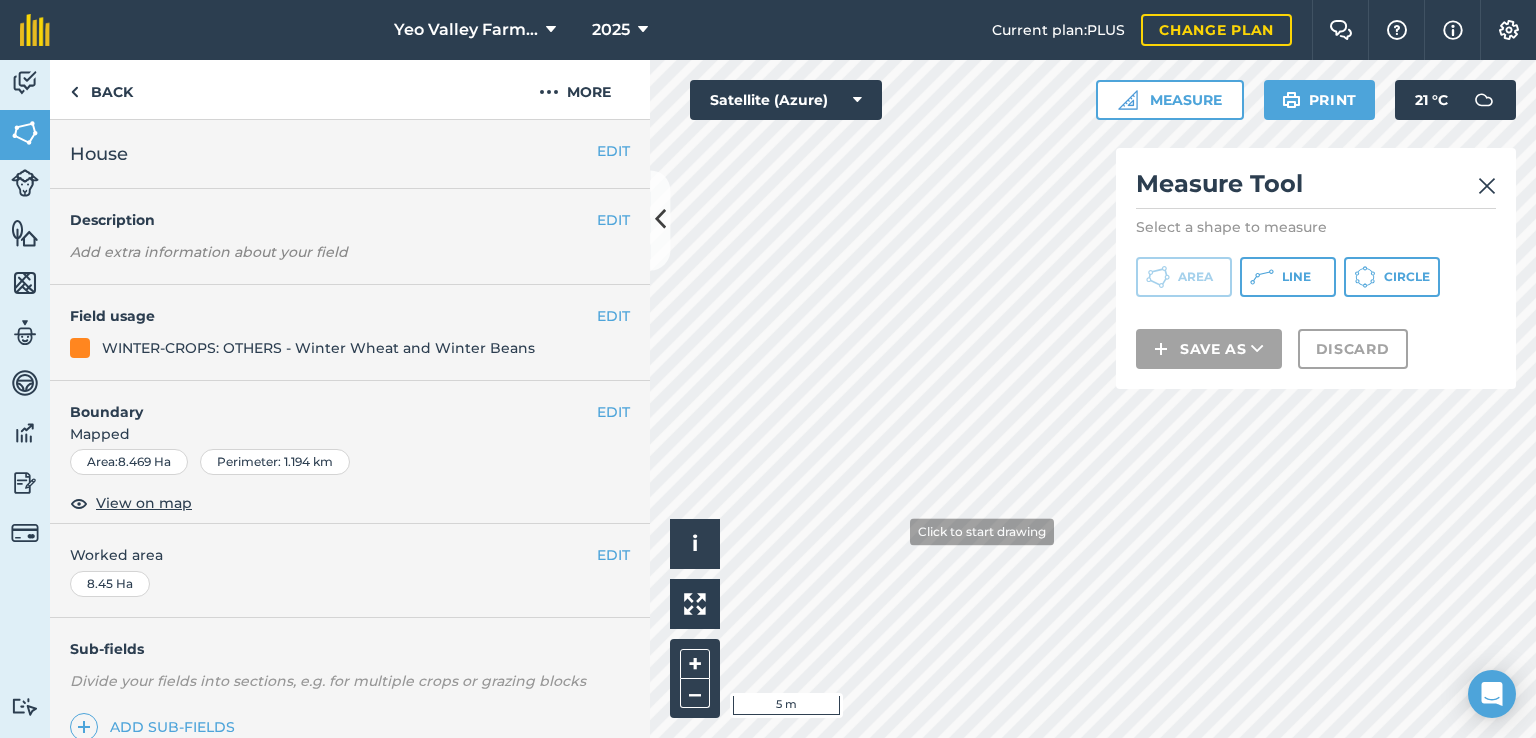 click on "Yeo Valley Farms Ltd 2025 Current plan :  PLUS   Change plan Farm Chat Help Info Settings Yeo Valley Farms Ltd  -  2025 Reproduced with the permission of  Microsoft Printed on  [DATE] Field usages No usage set access roadway CATCH-CROP - Autumn Sown Winter Cover Crop  GS13 GS14 GS6 GS7 GS8 GS9 HS2 Other PASTURE Pea and Oat Pea, Oat and Barley   PERMANAENT PASTURE  Rotational Pasture- Herbal Ley  Rotational Pasture- Silage  Rye & Vetch  STORAGE: PLACE - Axbridge Triticale and Blue Lupins  WD9 WINTER-CROPS: OTHERS - Winter Wheat and Winter Beans  woodland  Woodland Pasture WT2 WT5 Feature types Track Trees Water Activity Fields Livestock Features Maps Team Vehicles Data Reporting Billing Tutorials Tutorials   Back   More EDIT House EDIT Description Add extra information about your field EDIT Field usage WINTER-CROPS: OTHERS - Winter Wheat and Winter Beans  EDIT Boundary   Mapped Area :  8.469   Ha Perimeter :   1.194   km   View on map EDIT Worked area 8.45   Ha Sub-fields     Add sub-fields" at bounding box center (768, 369) 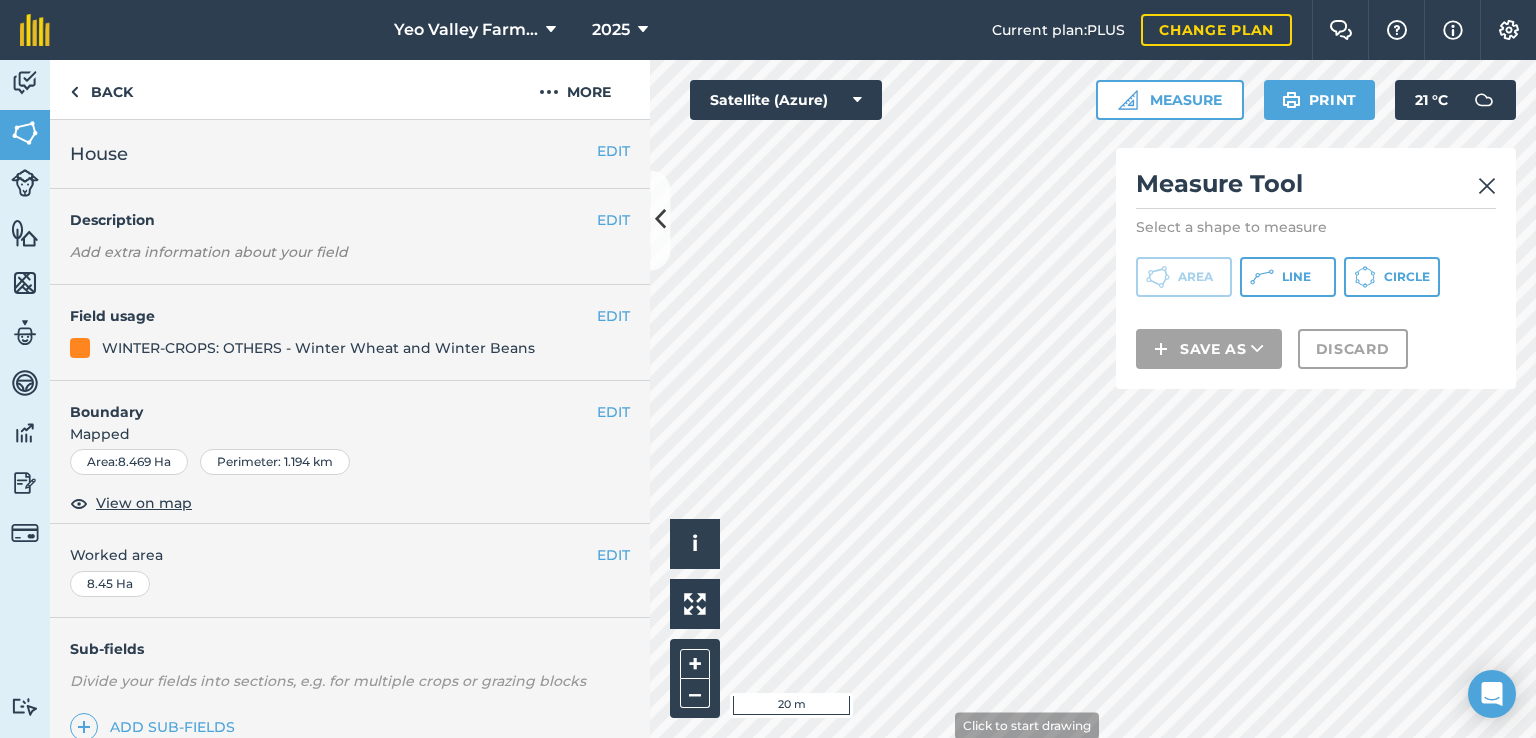 click on "Yeo Valley Farms Ltd 2025 Current plan :  PLUS   Change plan Farm Chat Help Info Settings Yeo Valley Farms Ltd  -  2025 Reproduced with the permission of  Microsoft Printed on  [DATE] Field usages No usage set access roadway CATCH-CROP - Autumn Sown Winter Cover Crop  GS13 GS14 GS6 GS7 GS8 GS9 HS2 Other PASTURE Pea and Oat Pea, Oat and Barley   PERMANAENT PASTURE  Rotational Pasture- Herbal Ley  Rotational Pasture- Silage  Rye & Vetch  STORAGE: PLACE - Axbridge Triticale and Blue Lupins  WD9 WINTER-CROPS: OTHERS - Winter Wheat and Winter Beans  woodland  Woodland Pasture WT2 WT5 Feature types Track Trees Water Activity Fields Livestock Features Maps Team Vehicles Data Reporting Billing Tutorials Tutorials   Back   More EDIT House EDIT Description Add extra information about your field EDIT Field usage WINTER-CROPS: OTHERS - Winter Wheat and Winter Beans  EDIT Boundary   Mapped Area :  8.469   Ha Perimeter :   1.194   km   View on map EDIT Worked area 8.45   Ha Sub-fields     Add sub-fields" at bounding box center [768, 369] 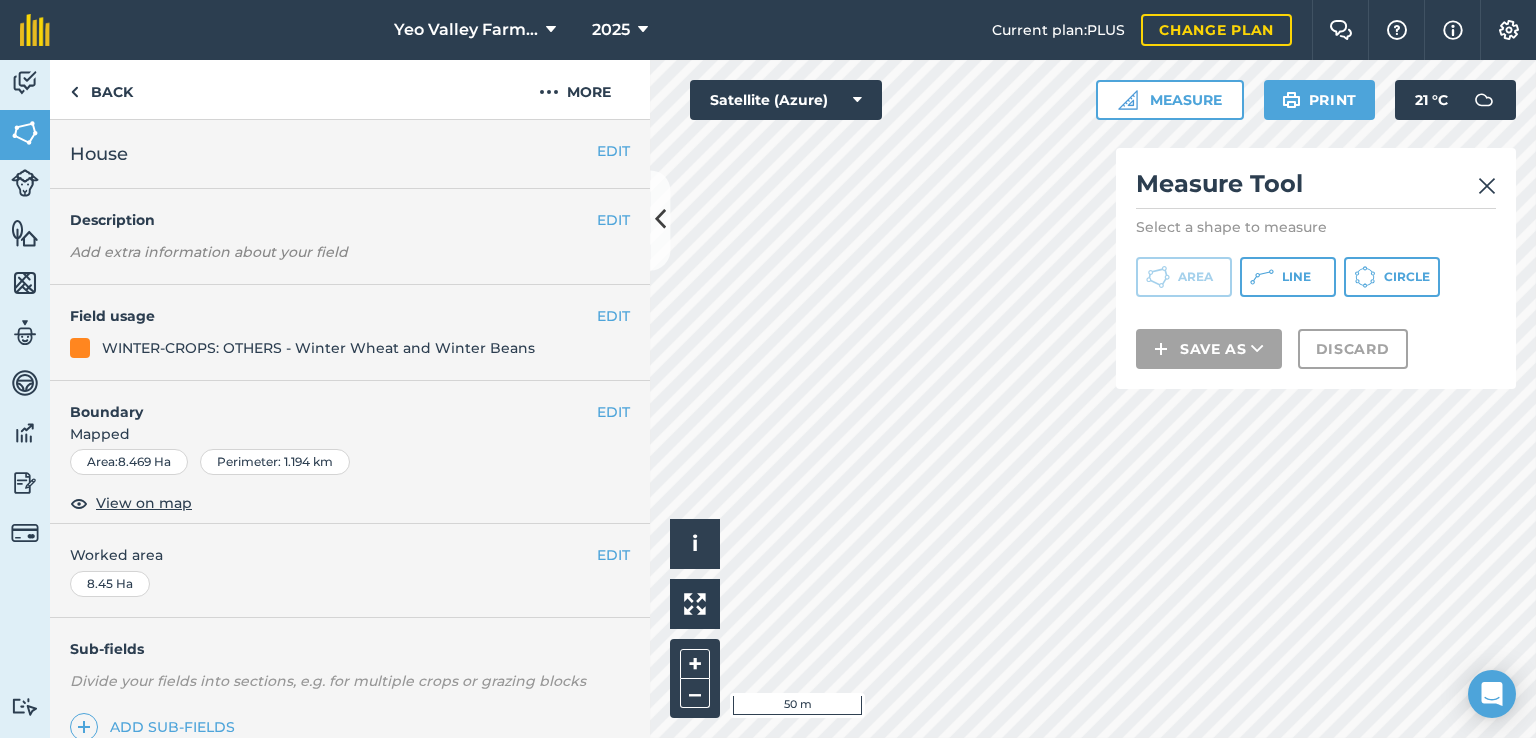click on "Yeo Valley Farms Ltd 2025 Current plan :  PLUS   Change plan Farm Chat Help Info Settings Yeo Valley Farms Ltd  -  2025 Reproduced with the permission of  Microsoft Printed on  [DATE] Field usages No usage set access roadway CATCH-CROP - Autumn Sown Winter Cover Crop  GS13 GS14 GS6 GS7 GS8 GS9 HS2 Other PASTURE Pea and Oat Pea, Oat and Barley   PERMANAENT PASTURE  Rotational Pasture- Herbal Ley  Rotational Pasture- Silage  Rye & Vetch  STORAGE: PLACE - Axbridge Triticale and Blue Lupins  WD9 WINTER-CROPS: OTHERS - Winter Wheat and Winter Beans  woodland  Woodland Pasture WT2 WT5 Feature types Track Trees Water Activity Fields Livestock Features Maps Team Vehicles Data Reporting Billing Tutorials Tutorials   Back   More EDIT House EDIT Description Add extra information about your field EDIT Field usage WINTER-CROPS: OTHERS - Winter Wheat and Winter Beans  EDIT Boundary   Mapped Area :  8.469   Ha Perimeter :   1.194   km   View on map EDIT Worked area 8.45   Ha Sub-fields     Add sub-fields" at bounding box center [768, 369] 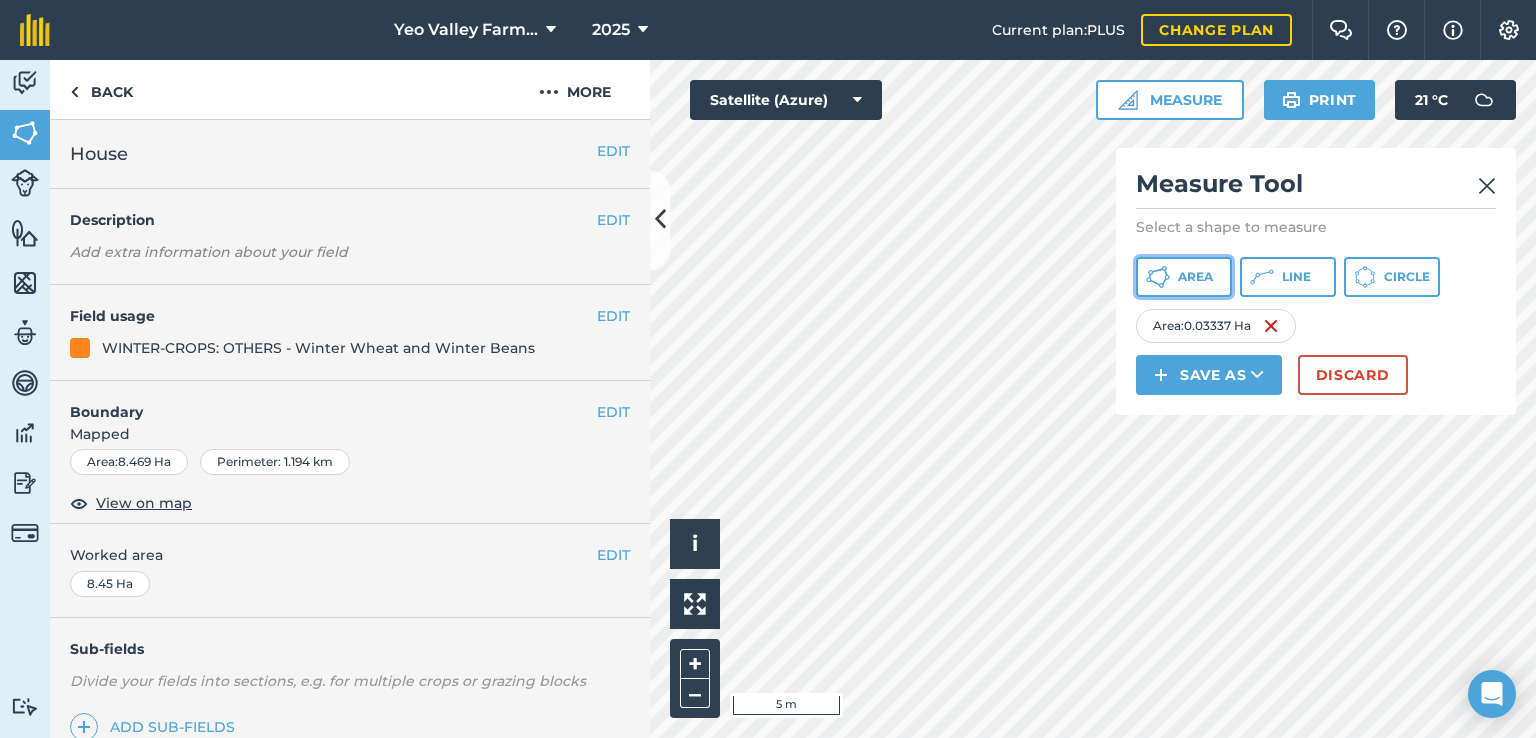 click on "Area" at bounding box center [1184, 277] 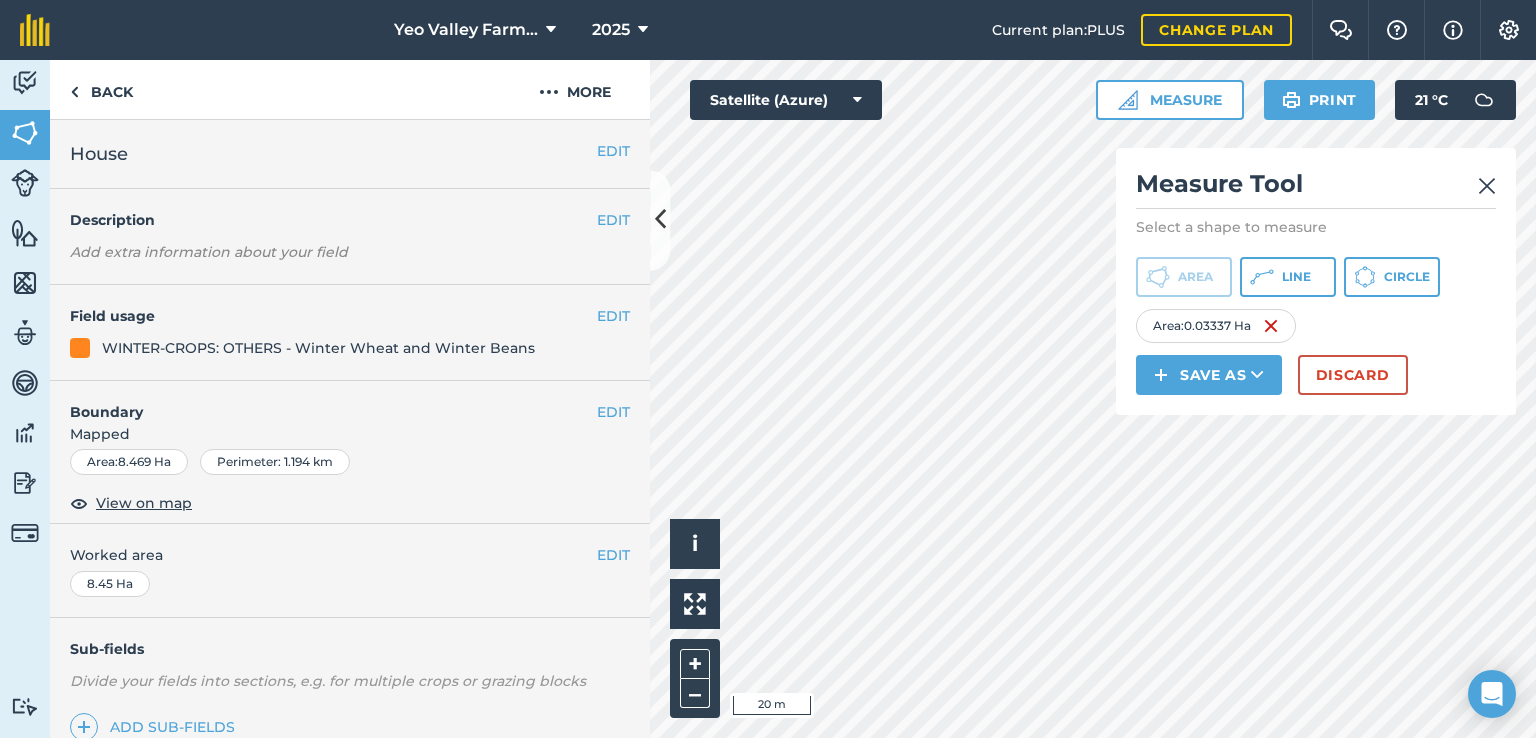 click on "Yeo Valley Farms Ltd 2025 Current plan :  PLUS   Change plan Farm Chat Help Info Settings Yeo Valley Farms Ltd  -  2025 Reproduced with the permission of  Microsoft Printed on  [DATE] Field usages No usage set access roadway CATCH-CROP - Autumn Sown Winter Cover Crop  GS13 GS14 GS6 GS7 GS8 GS9 HS2 Other PASTURE Pea and Oat Pea, Oat and Barley   PERMANAENT PASTURE  Rotational Pasture- Herbal Ley  Rotational Pasture- Silage  Rye & Vetch  STORAGE: PLACE - Axbridge Triticale and Blue Lupins  WD9 WINTER-CROPS: OTHERS - Winter Wheat and Winter Beans  woodland  Woodland Pasture WT2 WT5 Feature types Track Trees Water Activity Fields Livestock Features Maps Team Vehicles Data Reporting Billing Tutorials Tutorials   Back   More EDIT House EDIT Description Add extra information about your field EDIT Field usage WINTER-CROPS: OTHERS - Winter Wheat and Winter Beans  EDIT Boundary   Mapped Area :  8.469   Ha Perimeter :   1.194   km   View on map EDIT Worked area 8.45   Ha Sub-fields     Add sub-fields Add field job" at bounding box center (768, 369) 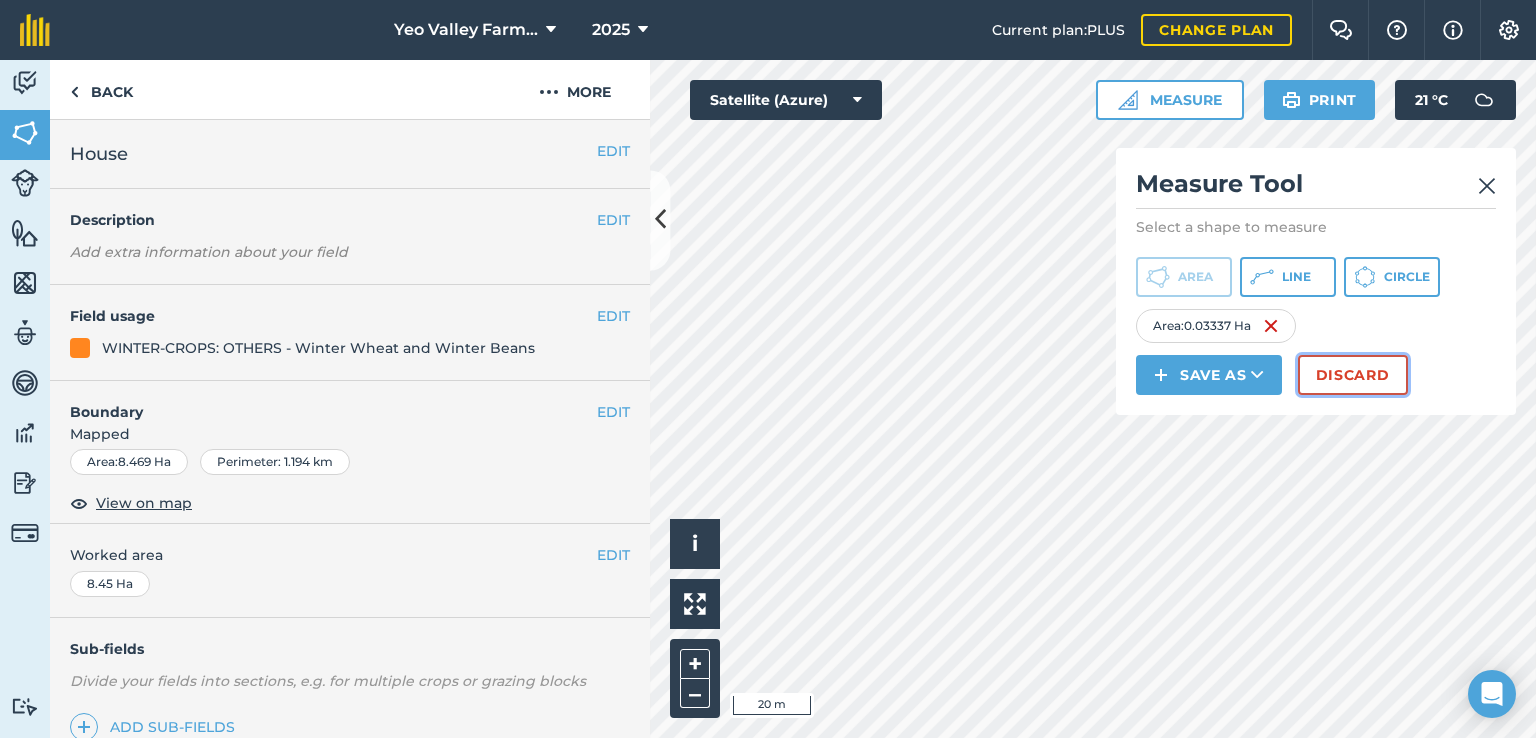 click on "Discard" at bounding box center [1353, 375] 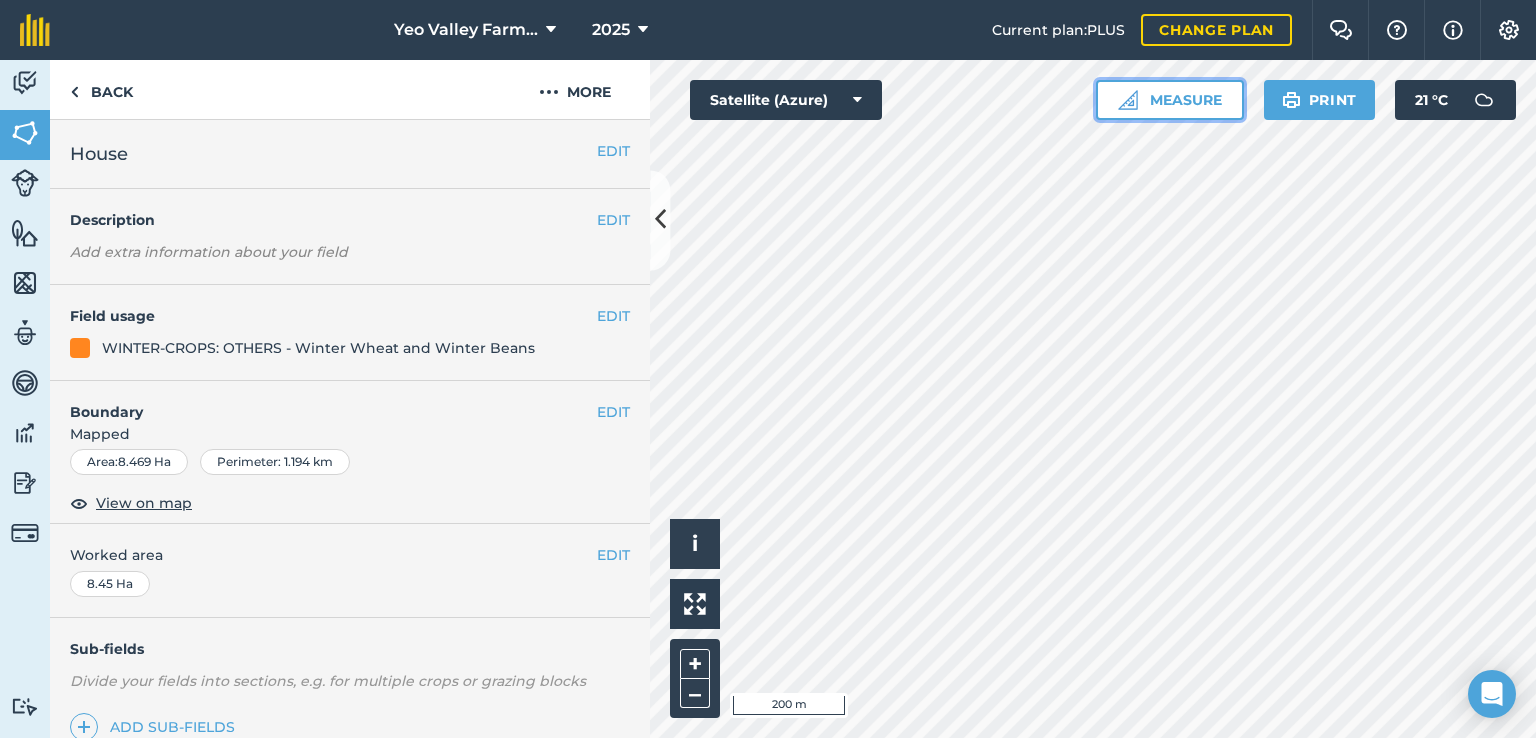 click on "Measure" at bounding box center (1170, 100) 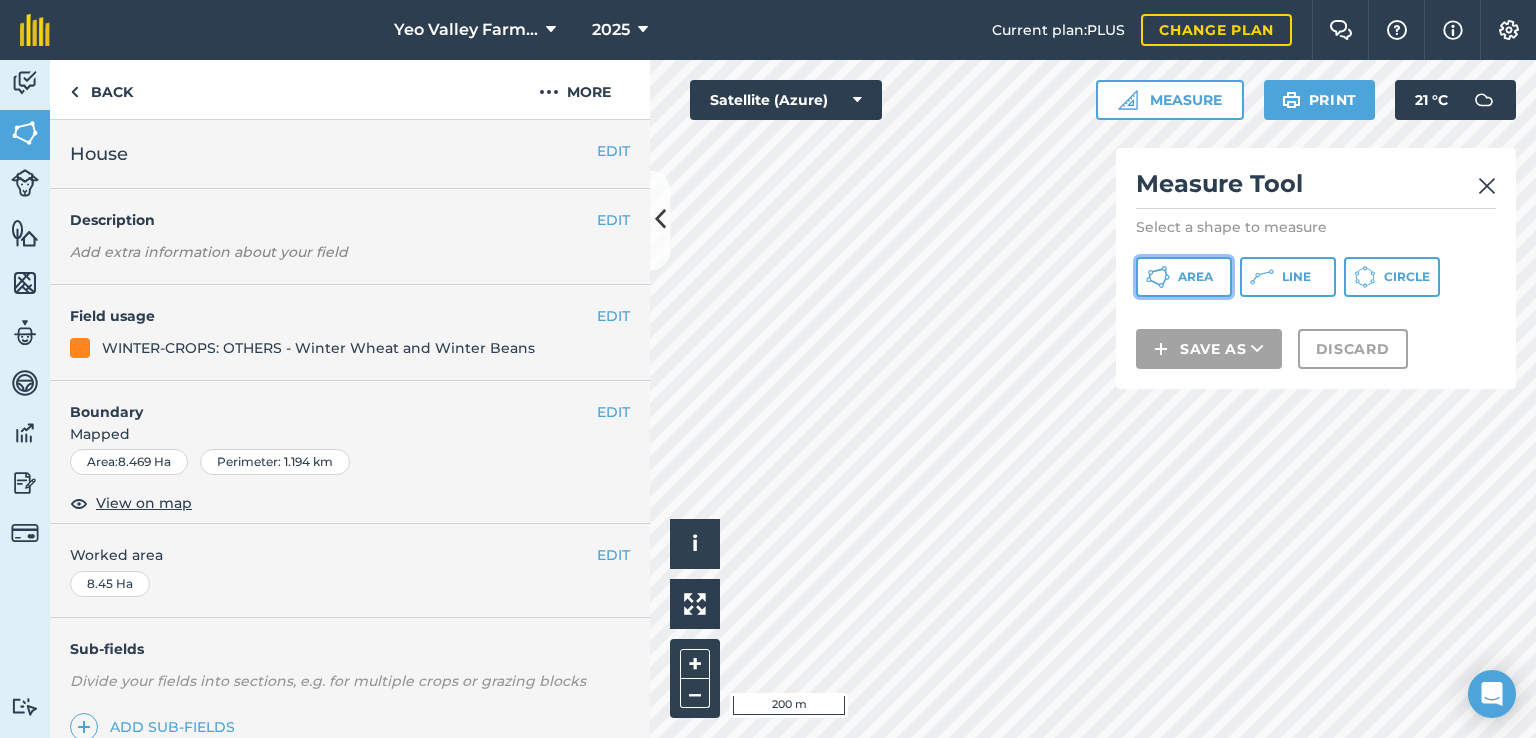 click on "Area" at bounding box center (1184, 277) 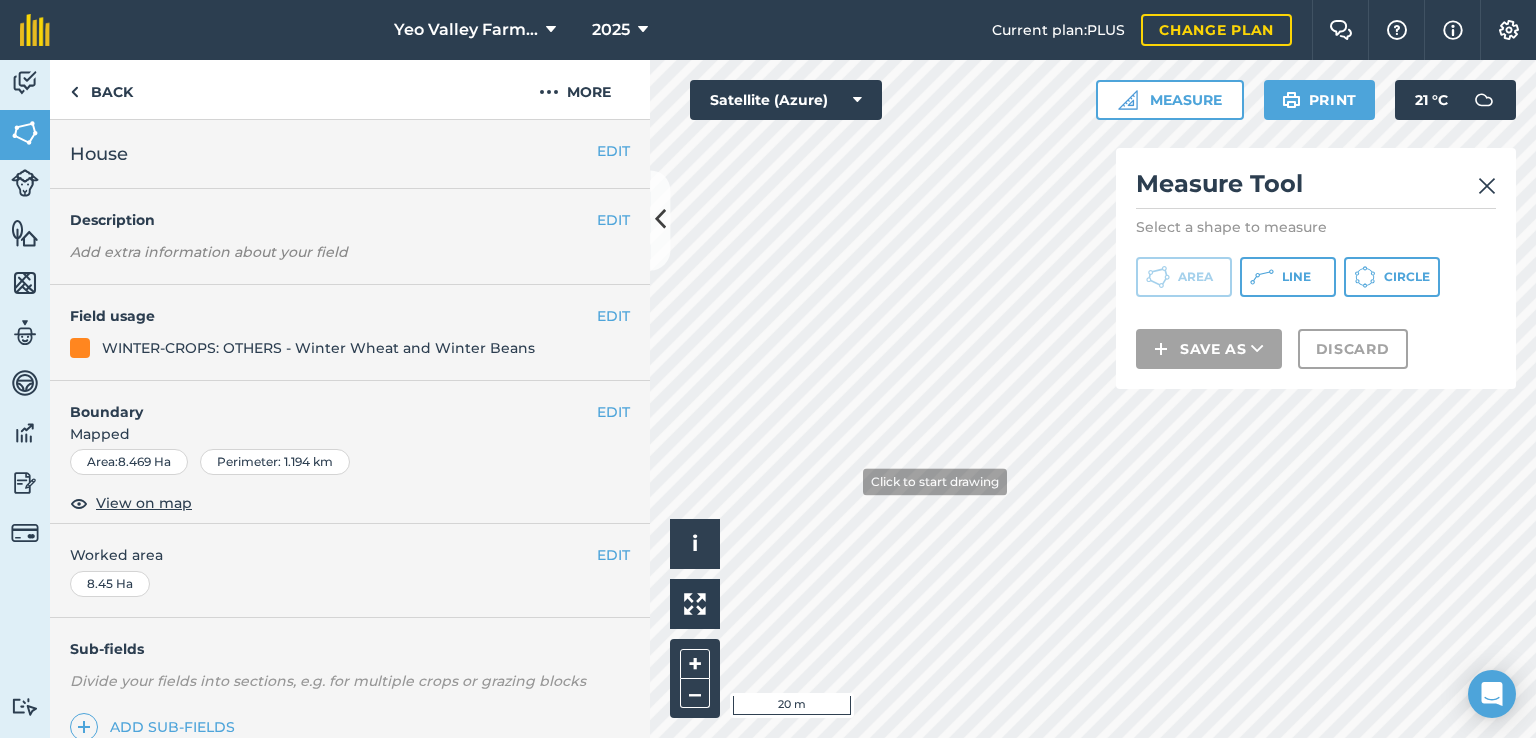 click on "Yeo Valley Farms Ltd 2025 Current plan :  PLUS   Change plan Farm Chat Help Info Settings Yeo Valley Farms Ltd  -  2025 Reproduced with the permission of  Microsoft Printed on  [DATE] Field usages No usage set access roadway CATCH-CROP - Autumn Sown Winter Cover Crop  GS13 GS14 GS6 GS7 GS8 GS9 HS2 Other PASTURE Pea and Oat Pea, Oat and Barley   PERMANAENT PASTURE  Rotational Pasture- Herbal Ley  Rotational Pasture- Silage  Rye & Vetch  STORAGE: PLACE - Axbridge Triticale and Blue Lupins  WD9 WINTER-CROPS: OTHERS - Winter Wheat and Winter Beans  woodland  Woodland Pasture WT2 WT5 Feature types Track Trees Water Activity Fields Livestock Features Maps Team Vehicles Data Reporting Billing Tutorials Tutorials   Back   More EDIT House EDIT Description Add extra information about your field EDIT Field usage WINTER-CROPS: OTHERS - Winter Wheat and Winter Beans  EDIT Boundary   Mapped Area :  8.469   Ha Perimeter :   1.194   km   View on map EDIT Worked area 8.45   Ha Sub-fields     Add sub-fields" at bounding box center [768, 369] 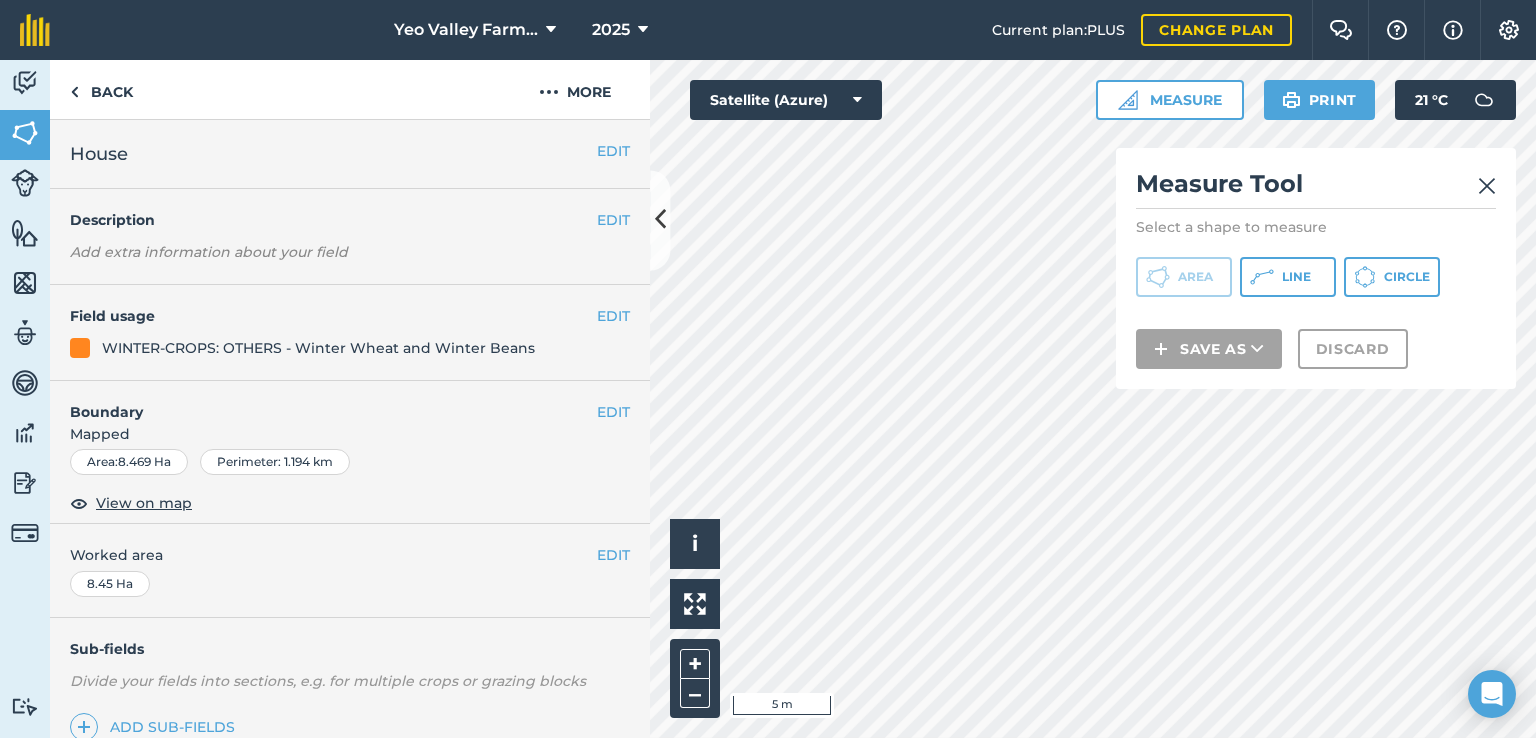 click on "Yeo Valley Farms Ltd 2025 Current plan :  PLUS   Change plan Farm Chat Help Info Settings Yeo Valley Farms Ltd  -  2025 Reproduced with the permission of  Microsoft Printed on  [DATE] Field usages No usage set access roadway CATCH-CROP - Autumn Sown Winter Cover Crop  GS13 GS14 GS6 GS7 GS8 GS9 HS2 Other PASTURE Pea and Oat Pea, Oat and Barley   PERMANAENT PASTURE  Rotational Pasture- Herbal Ley  Rotational Pasture- Silage  Rye & Vetch  STORAGE: PLACE - Axbridge Triticale and Blue Lupins  WD9 WINTER-CROPS: OTHERS - Winter Wheat and Winter Beans  woodland  Woodland Pasture WT2 WT5 Feature types Track Trees Water Activity Fields Livestock Features Maps Team Vehicles Data Reporting Billing Tutorials Tutorials   Back   More EDIT House EDIT Description Add extra information about your field EDIT Field usage WINTER-CROPS: OTHERS - Winter Wheat and Winter Beans  EDIT Boundary   Mapped Area :  8.469   Ha Perimeter :   1.194   km   View on map EDIT Worked area 8.45   Ha Sub-fields     Add sub-fields" at bounding box center [768, 369] 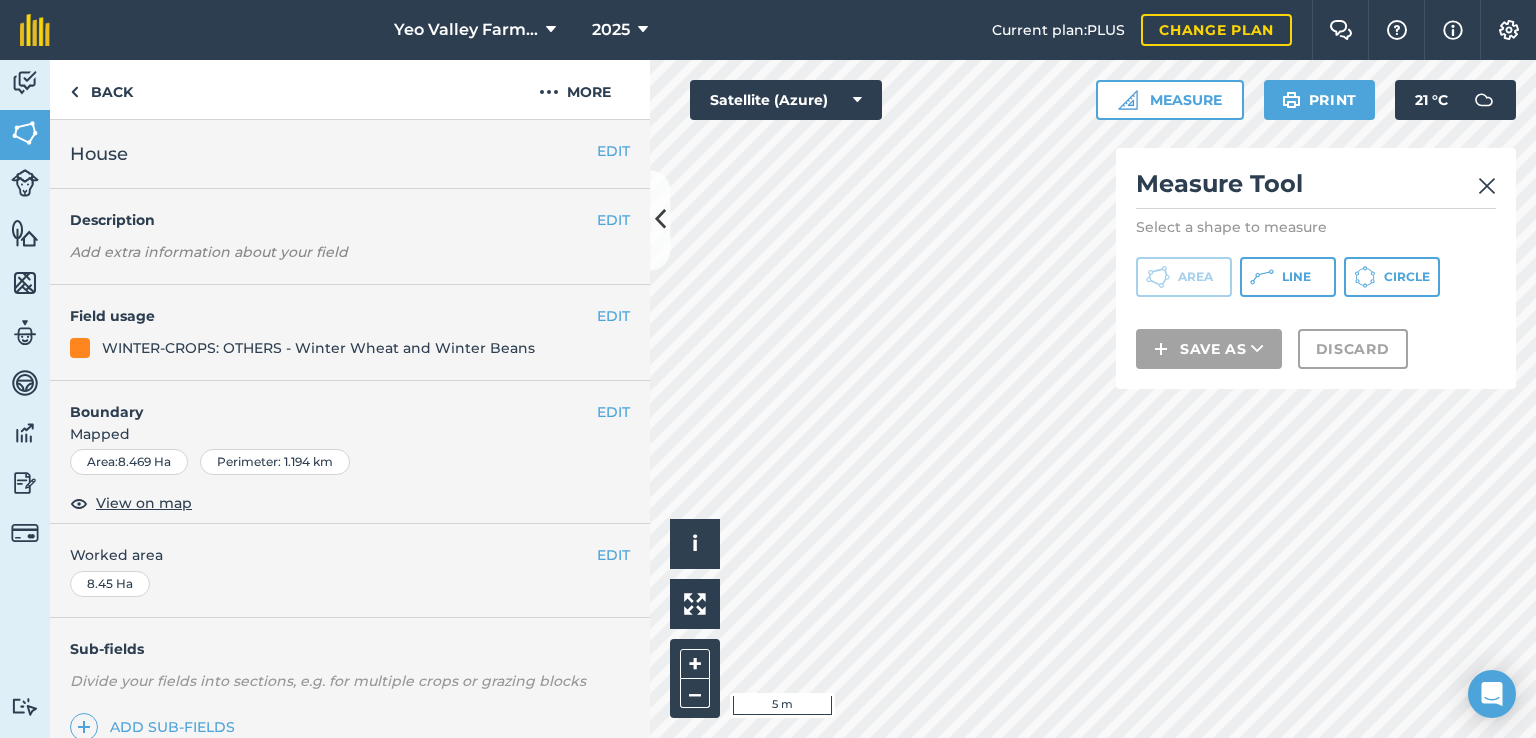 click on "Yeo Valley Farms Ltd 2025 Current plan :  PLUS   Change plan Farm Chat Help Info Settings Yeo Valley Farms Ltd  -  2025 Reproduced with the permission of  Microsoft Printed on  [DATE] Field usages No usage set access roadway CATCH-CROP - Autumn Sown Winter Cover Crop  GS13 GS14 GS6 GS7 GS8 GS9 HS2 Other PASTURE Pea and Oat Pea, Oat and Barley   PERMANAENT PASTURE  Rotational Pasture- Herbal Ley  Rotational Pasture- Silage  Rye & Vetch  STORAGE: PLACE - Axbridge Triticale and Blue Lupins  WD9 WINTER-CROPS: OTHERS - Winter Wheat and Winter Beans  woodland  Woodland Pasture WT2 WT5 Feature types Track Trees Water Activity Fields Livestock Features Maps Team Vehicles Data Reporting Billing Tutorials Tutorials   Back   More EDIT House EDIT Description Add extra information about your field EDIT Field usage WINTER-CROPS: OTHERS - Winter Wheat and Winter Beans  EDIT Boundary   Mapped Area :  8.469   Ha Perimeter :   1.194   km   View on map EDIT Worked area 8.45   Ha Sub-fields     Add sub-fields" at bounding box center [768, 369] 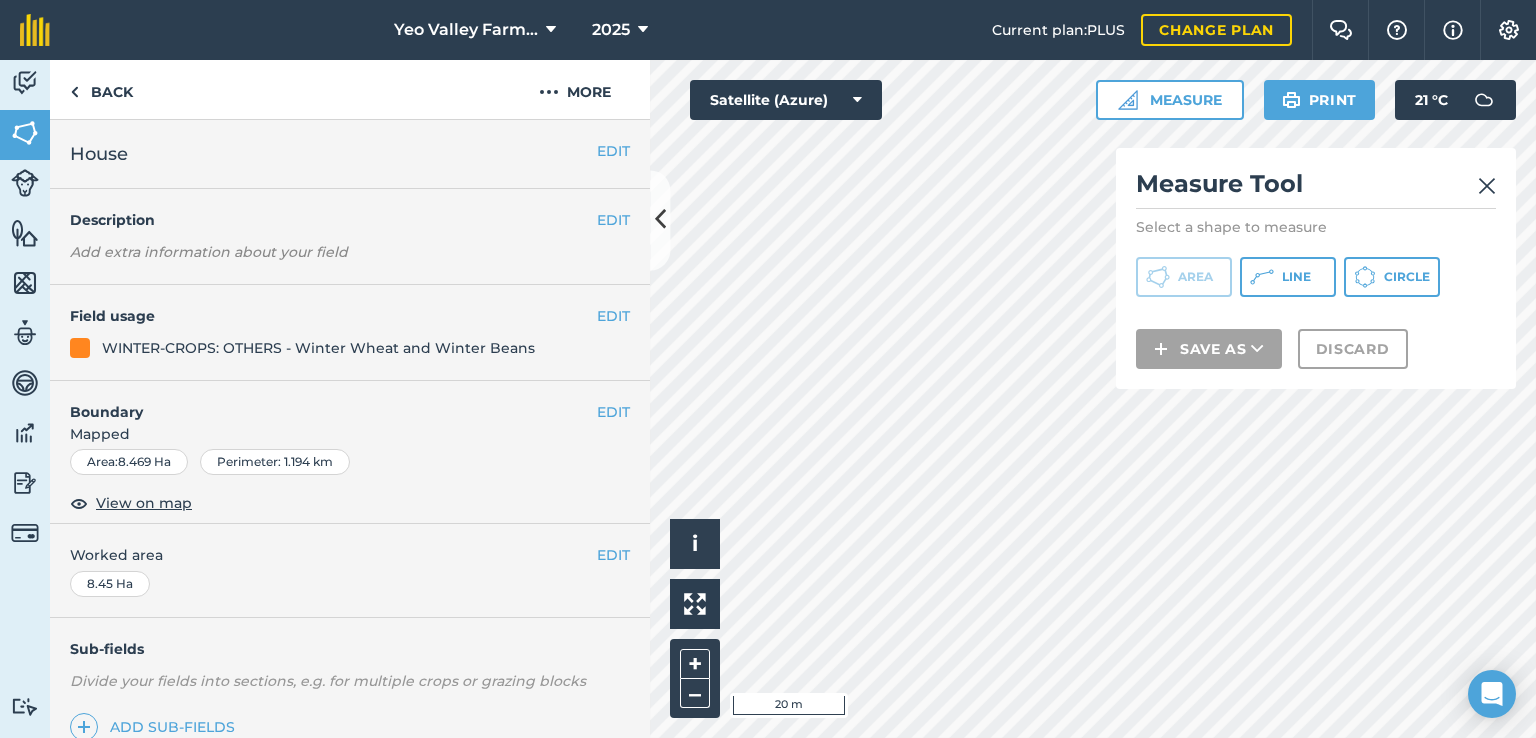 click on "Yeo Valley Farms Ltd 2025 Current plan :  PLUS   Change plan Farm Chat Help Info Settings Yeo Valley Farms Ltd  -  2025 Reproduced with the permission of  Microsoft Printed on  [DATE] Field usages No usage set access roadway CATCH-CROP - Autumn Sown Winter Cover Crop  GS13 GS14 GS6 GS7 GS8 GS9 HS2 Other PASTURE Pea and Oat Pea, Oat and Barley   PERMANAENT PASTURE  Rotational Pasture- Herbal Ley  Rotational Pasture- Silage  Rye & Vetch  STORAGE: PLACE - Axbridge Triticale and Blue Lupins  WD9 WINTER-CROPS: OTHERS - Winter Wheat and Winter Beans  woodland  Woodland Pasture WT2 WT5 Feature types Track Trees Water Activity Fields Livestock Features Maps Team Vehicles Data Reporting Billing Tutorials Tutorials   Back   More EDIT House EDIT Description Add extra information about your field EDIT Field usage WINTER-CROPS: OTHERS - Winter Wheat and Winter Beans  EDIT Boundary   Mapped Area :  8.469   Ha Perimeter :   1.194   km   View on map EDIT Worked area 8.45   Ha Sub-fields     Add sub-fields" at bounding box center [768, 369] 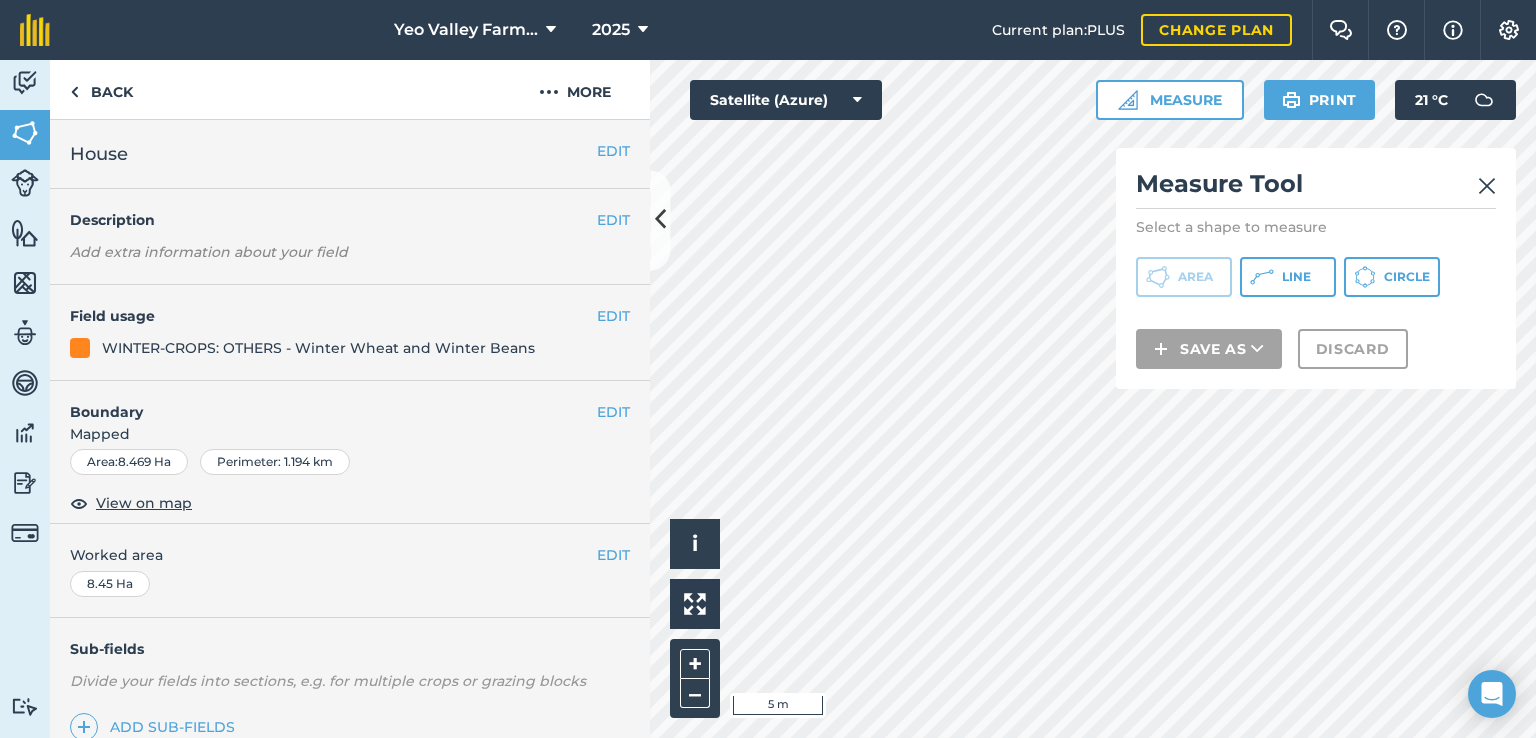 click on "Click to start drawing i © 2025 TomTom, Microsoft 5 m + – Satellite (Azure) Measure Measure Tool Select a shape to measure Area Line Circle   Save as   Discard Print 21   ° C" at bounding box center [1093, 399] 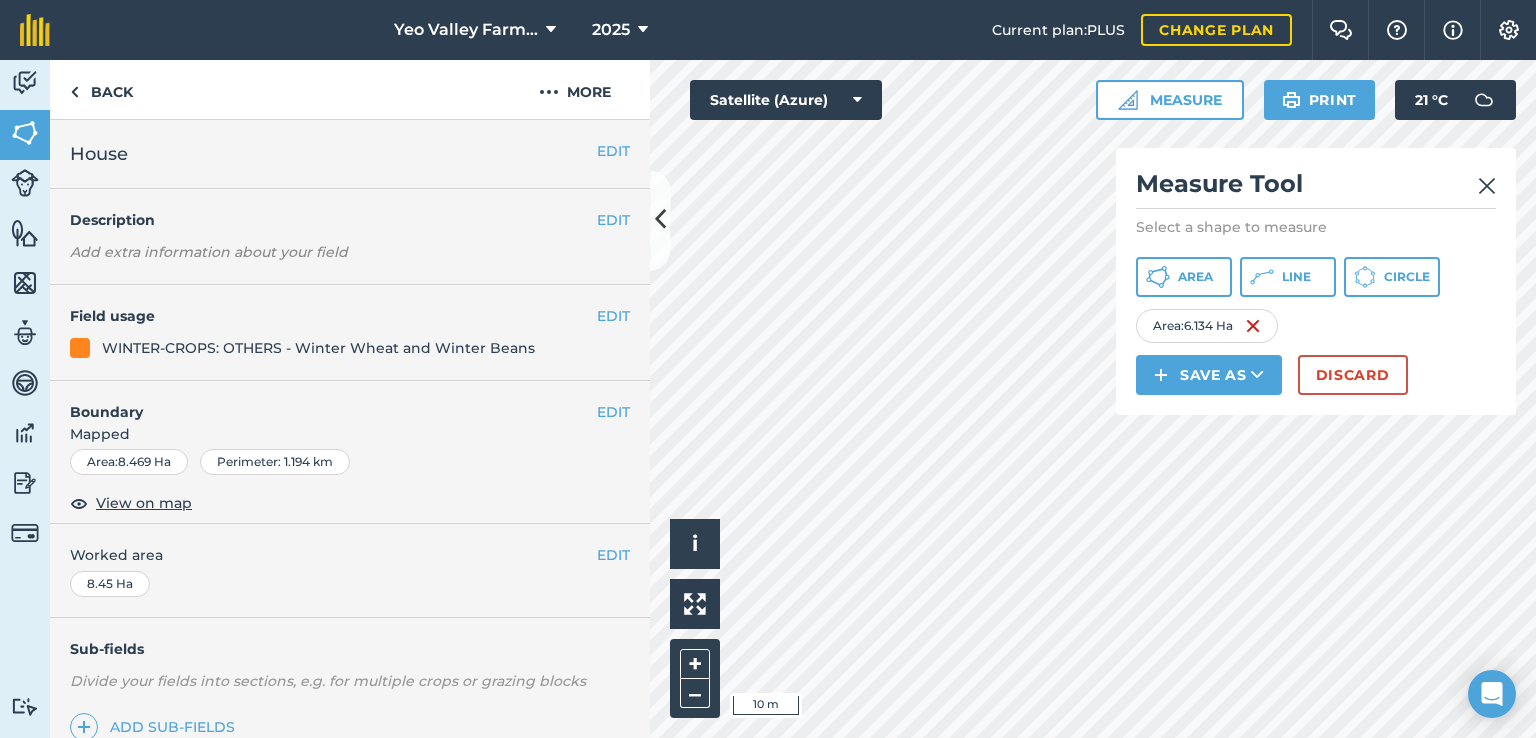 click on "Yeo Valley Farms Ltd 2025 Current plan :  PLUS   Change plan Farm Chat Help Info Settings Yeo Valley Farms Ltd  -  2025 Reproduced with the permission of  Microsoft Printed on  [DATE] Field usages No usage set access roadway CATCH-CROP - Autumn Sown Winter Cover Crop  GS13 GS14 GS6 GS7 GS8 GS9 HS2 Other PASTURE Pea and Oat Pea, Oat and Barley   PERMANAENT PASTURE  Rotational Pasture- Herbal Ley  Rotational Pasture- Silage  Rye & Vetch  STORAGE: PLACE - Axbridge Triticale and Blue Lupins  WD9 WINTER-CROPS: OTHERS - Winter Wheat and Winter Beans  woodland  Woodland Pasture WT2 WT5 Feature types Track Trees Water Activity Fields Livestock Features Maps Team Vehicles Data Reporting Billing Tutorials Tutorials   Back   More EDIT House EDIT Description Add extra information about your field EDIT Field usage WINTER-CROPS: OTHERS - Winter Wheat and Winter Beans  EDIT Boundary   Mapped Area :  8.469   Ha Perimeter :   1.194   km   View on map EDIT Worked area 8.45   Ha Sub-fields     Add sub-fields" at bounding box center (768, 369) 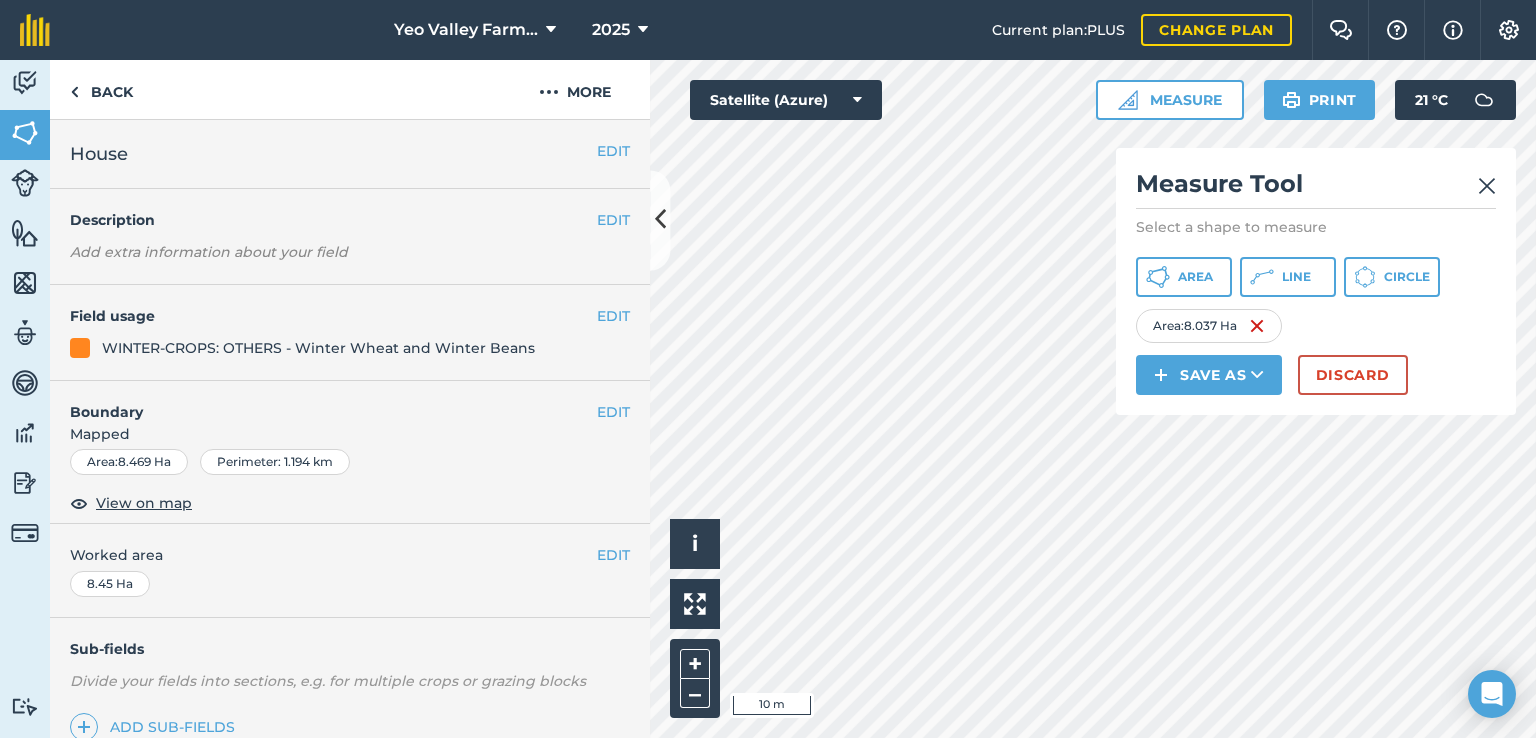 click on "Yeo Valley Farms Ltd 2025 Current plan :  PLUS   Change plan Farm Chat Help Info Settings Yeo Valley Farms Ltd  -  2025 Reproduced with the permission of  Microsoft Printed on  [DATE] Field usages No usage set access roadway CATCH-CROP - Autumn Sown Winter Cover Crop  GS13 GS14 GS6 GS7 GS8 GS9 HS2 Other PASTURE Pea and Oat Pea, Oat and Barley   PERMANAENT PASTURE  Rotational Pasture- Herbal Ley  Rotational Pasture- Silage  Rye & Vetch  STORAGE: PLACE - Axbridge Triticale and Blue Lupins  WD9 WINTER-CROPS: OTHERS - Winter Wheat and Winter Beans  woodland  Woodland Pasture WT2 WT5 Feature types Track Trees Water Activity Fields Livestock Features Maps Team Vehicles Data Reporting Billing Tutorials Tutorials   Back   More EDIT House EDIT Description Add extra information about your field EDIT Field usage WINTER-CROPS: OTHERS - Winter Wheat and Winter Beans  EDIT Boundary   Mapped Area :  8.469   Ha Perimeter :   1.194   km   View on map EDIT Worked area 8.45   Ha Sub-fields     Add sub-fields" at bounding box center (768, 369) 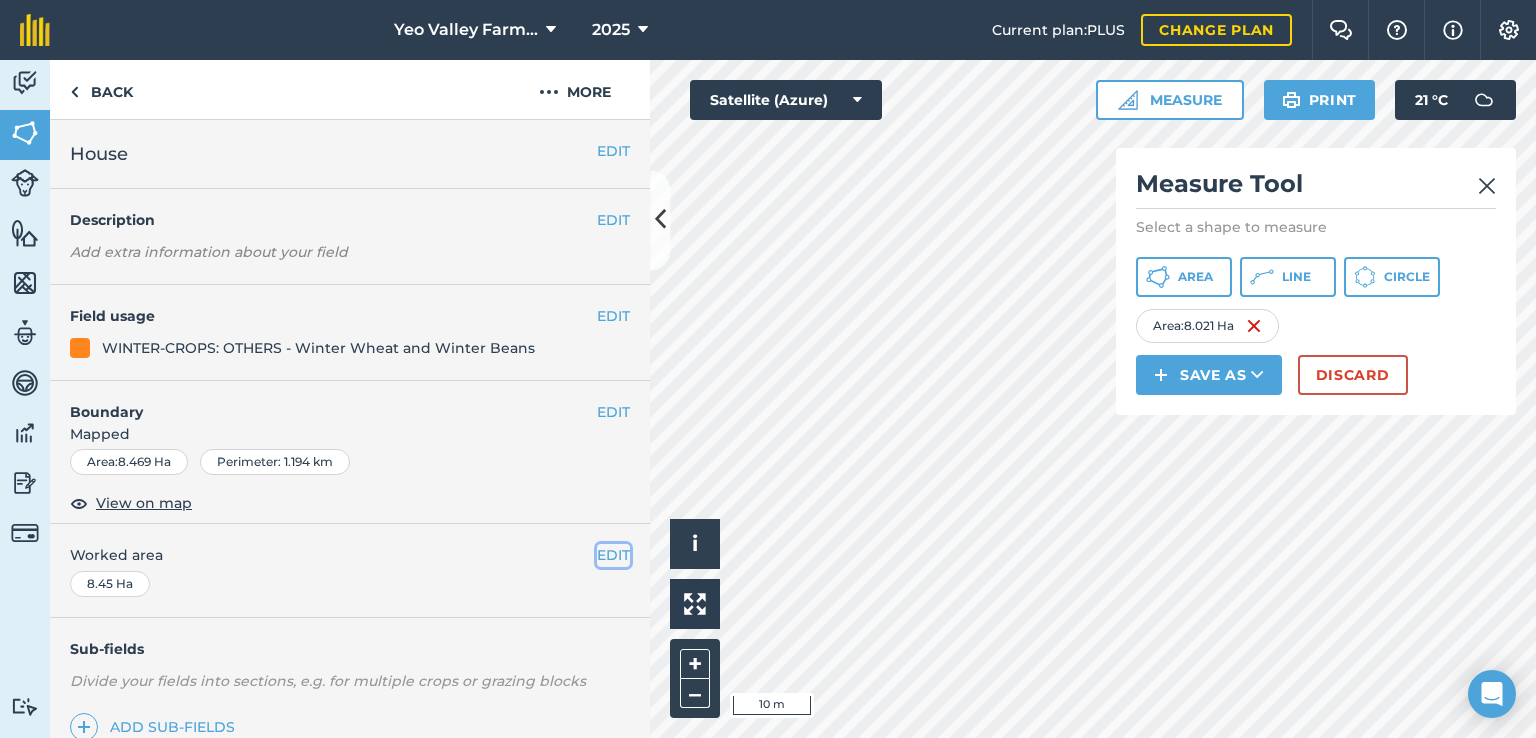 click on "EDIT" at bounding box center [613, 555] 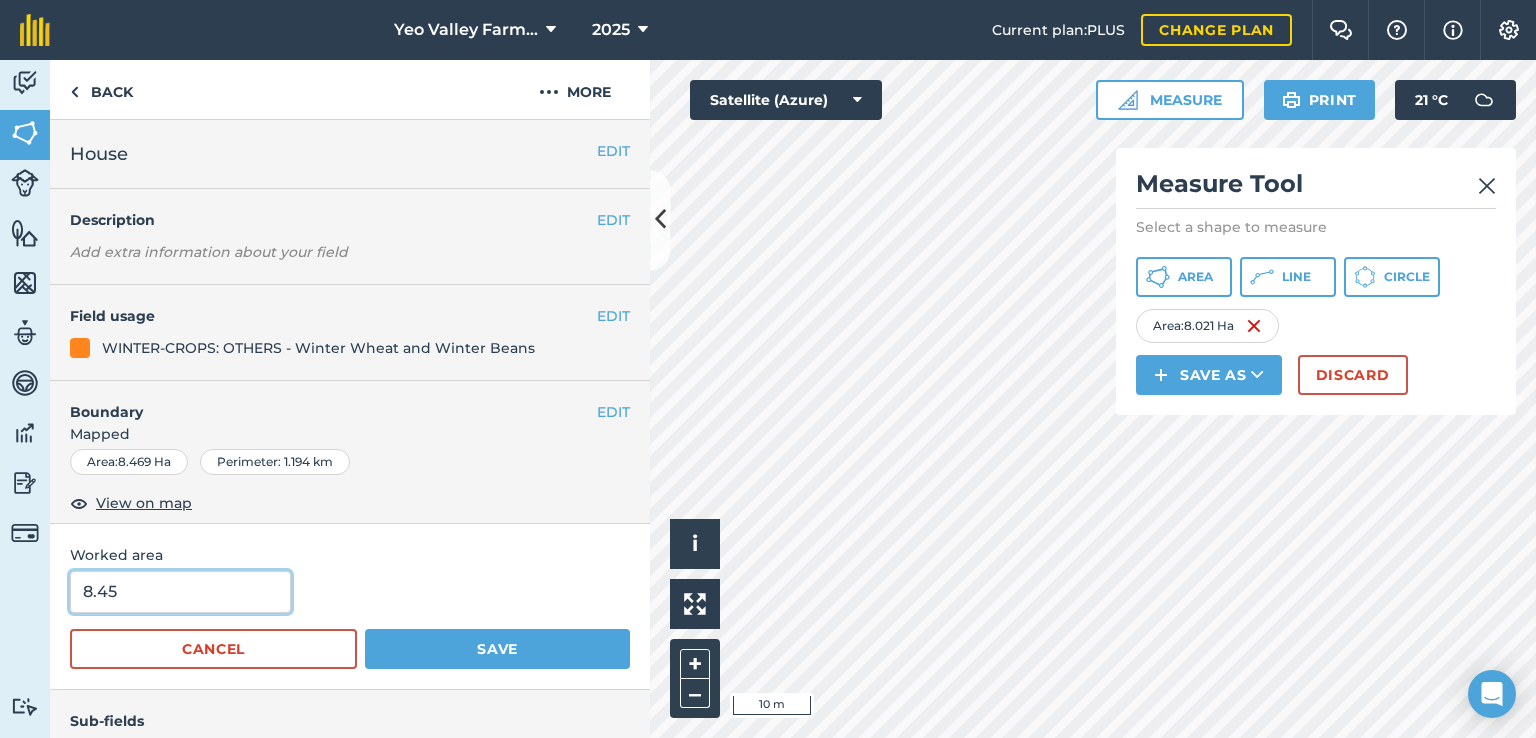 click on "8.45" at bounding box center (180, 592) 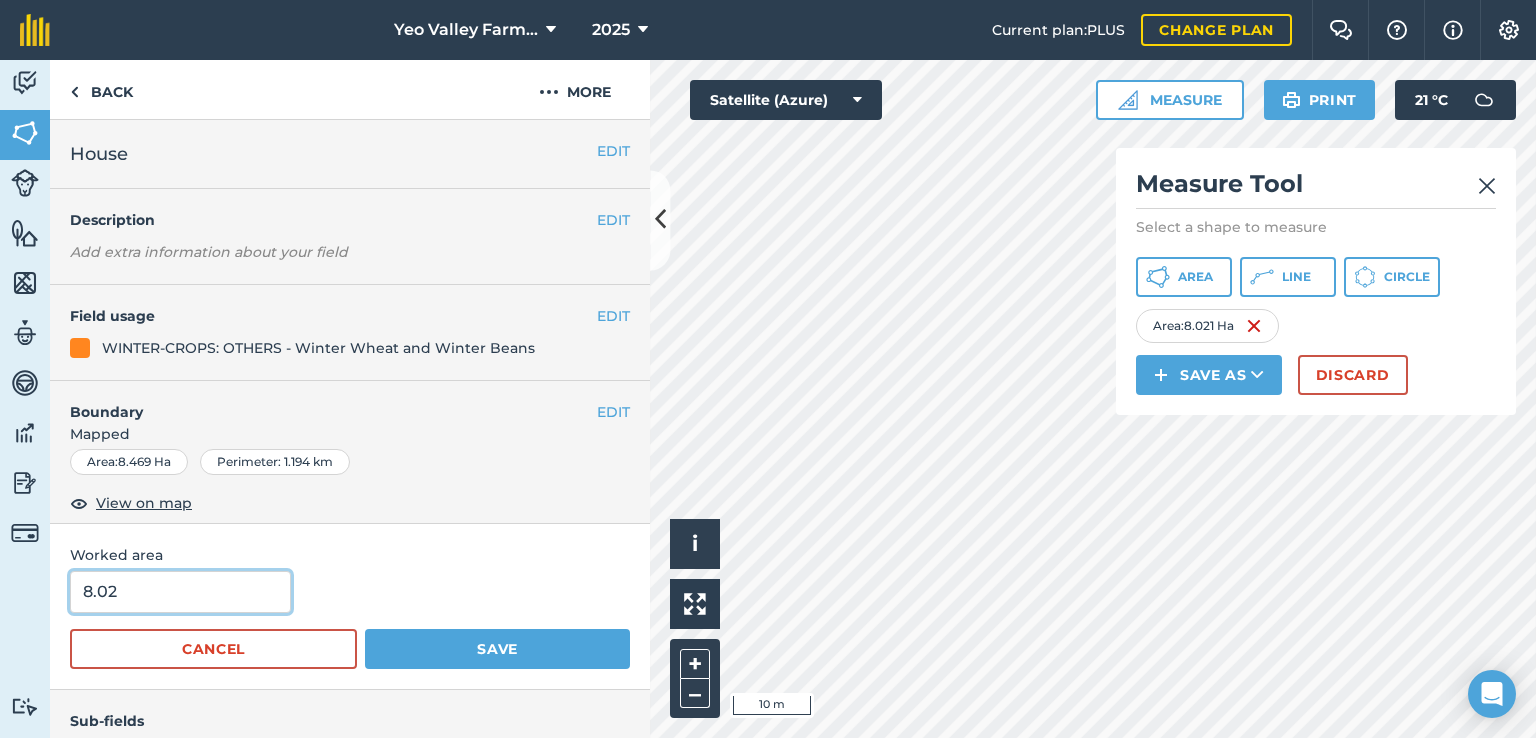 type on "8.02" 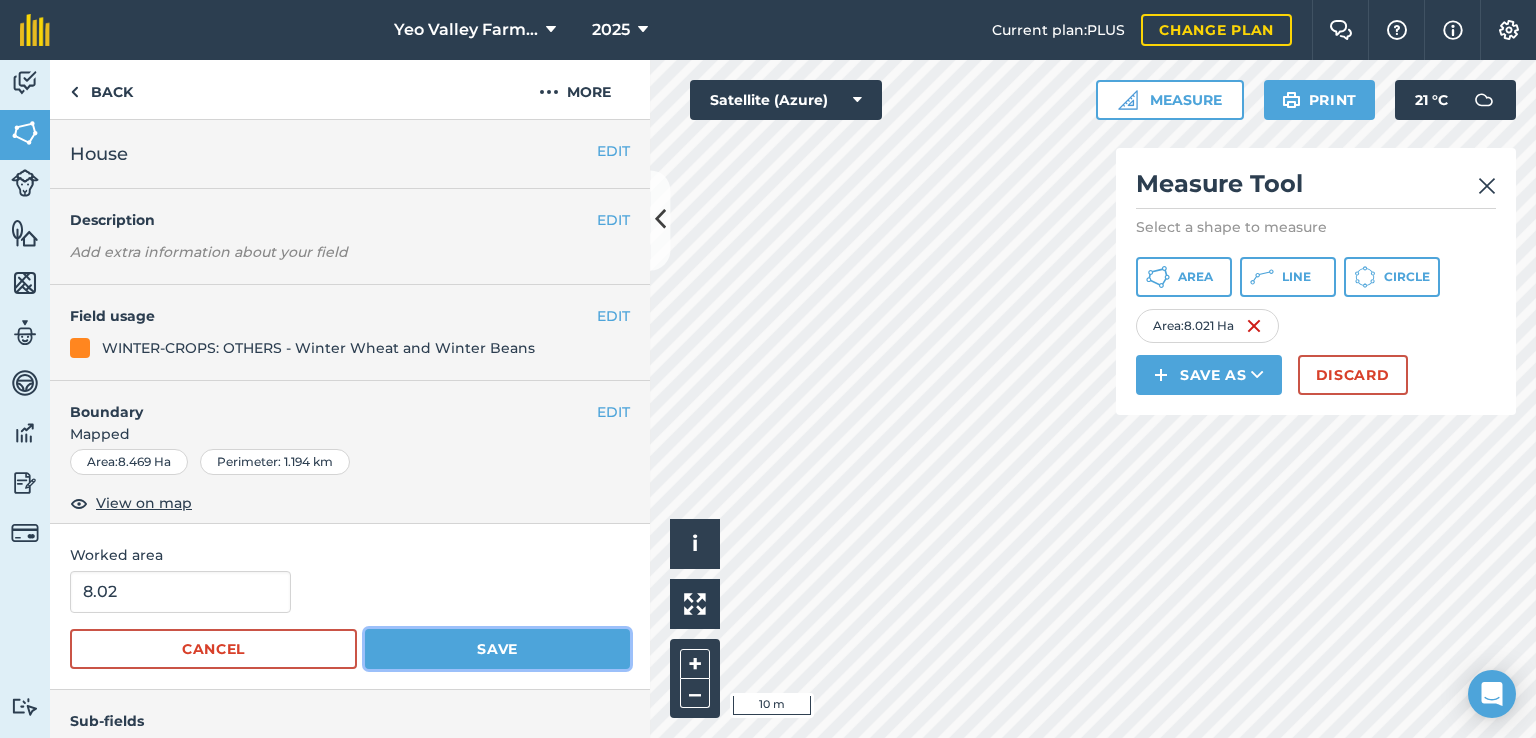 click on "Save" at bounding box center [497, 649] 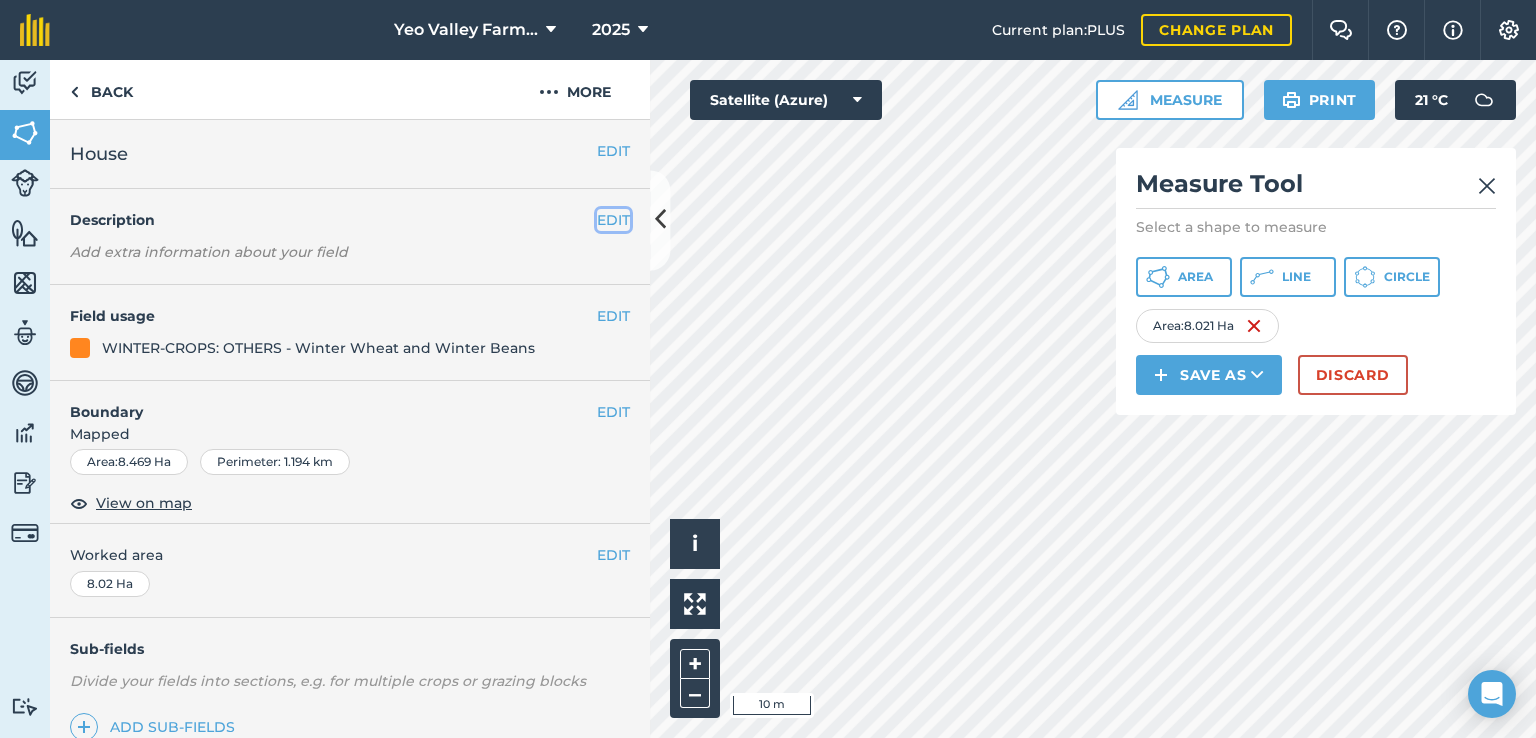 click on "EDIT" at bounding box center (613, 220) 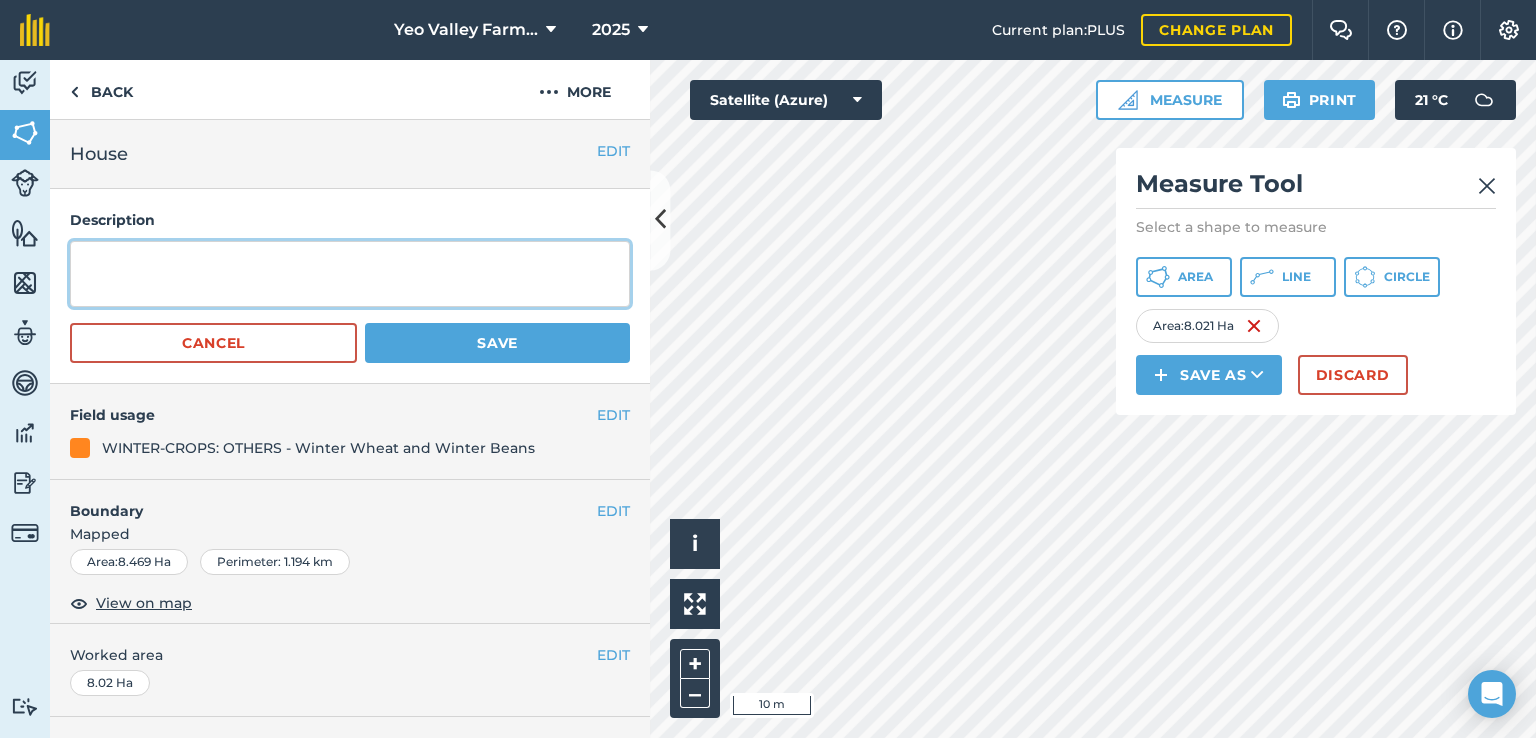 click at bounding box center (350, 274) 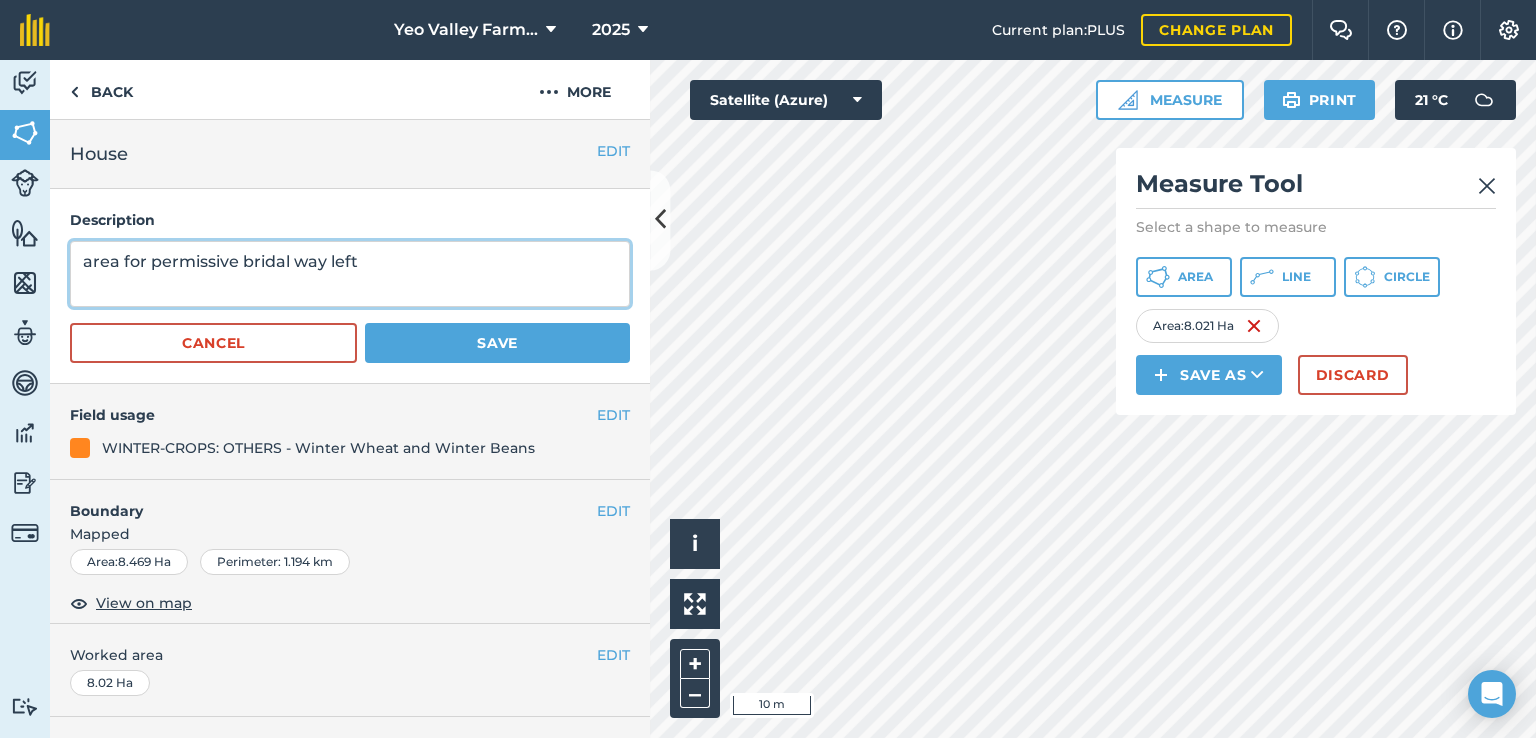 type on "area for permissive bridal way left" 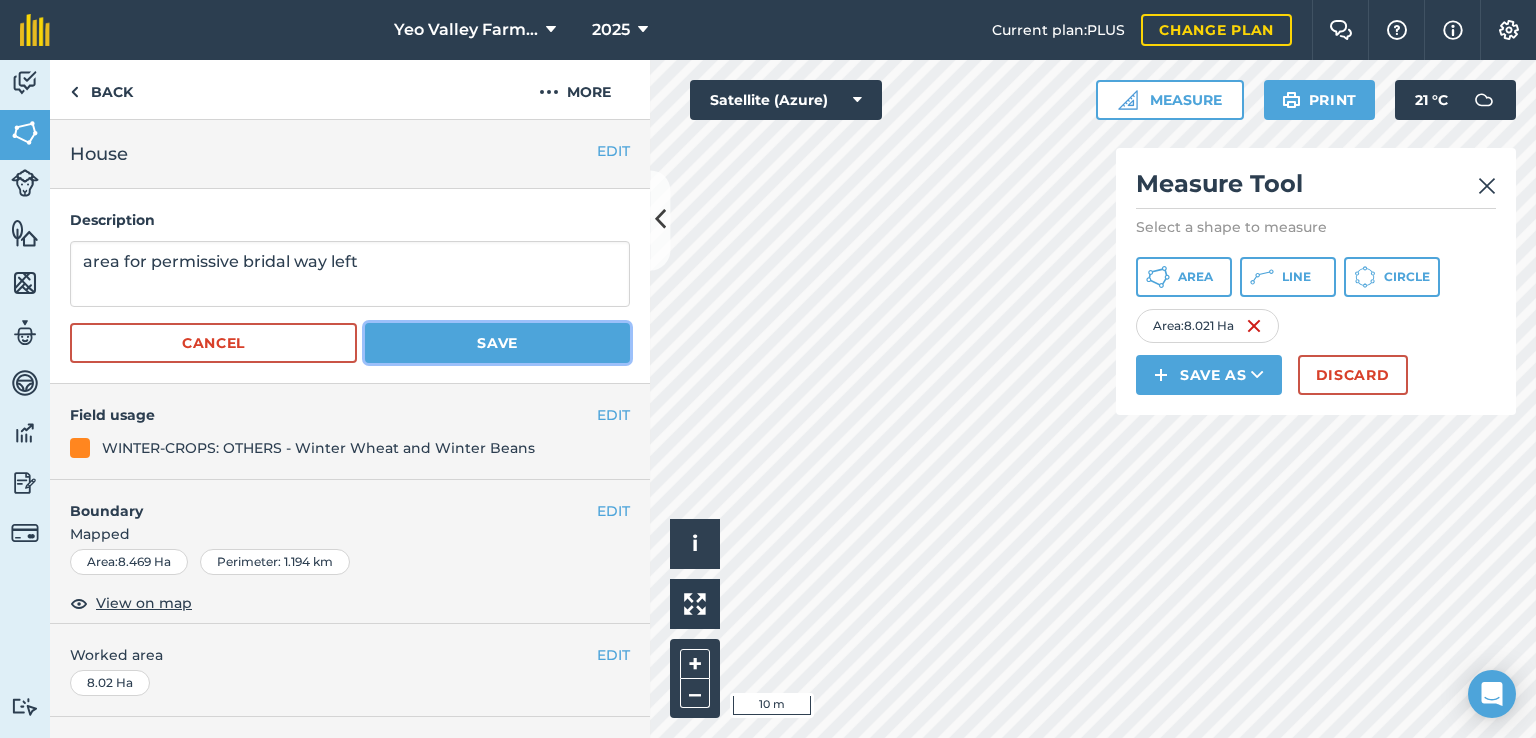click on "Save" at bounding box center (497, 343) 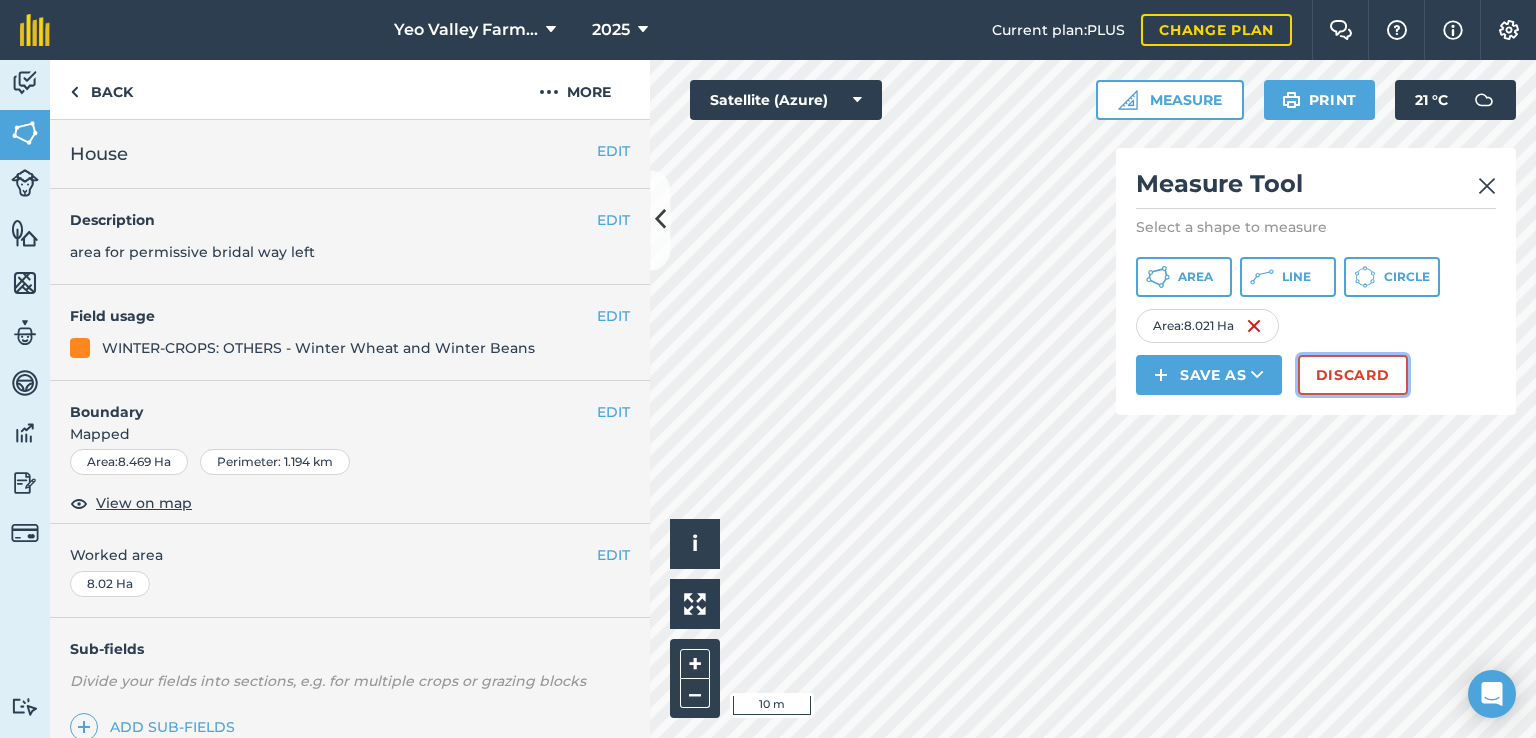 click on "Discard" at bounding box center (1353, 375) 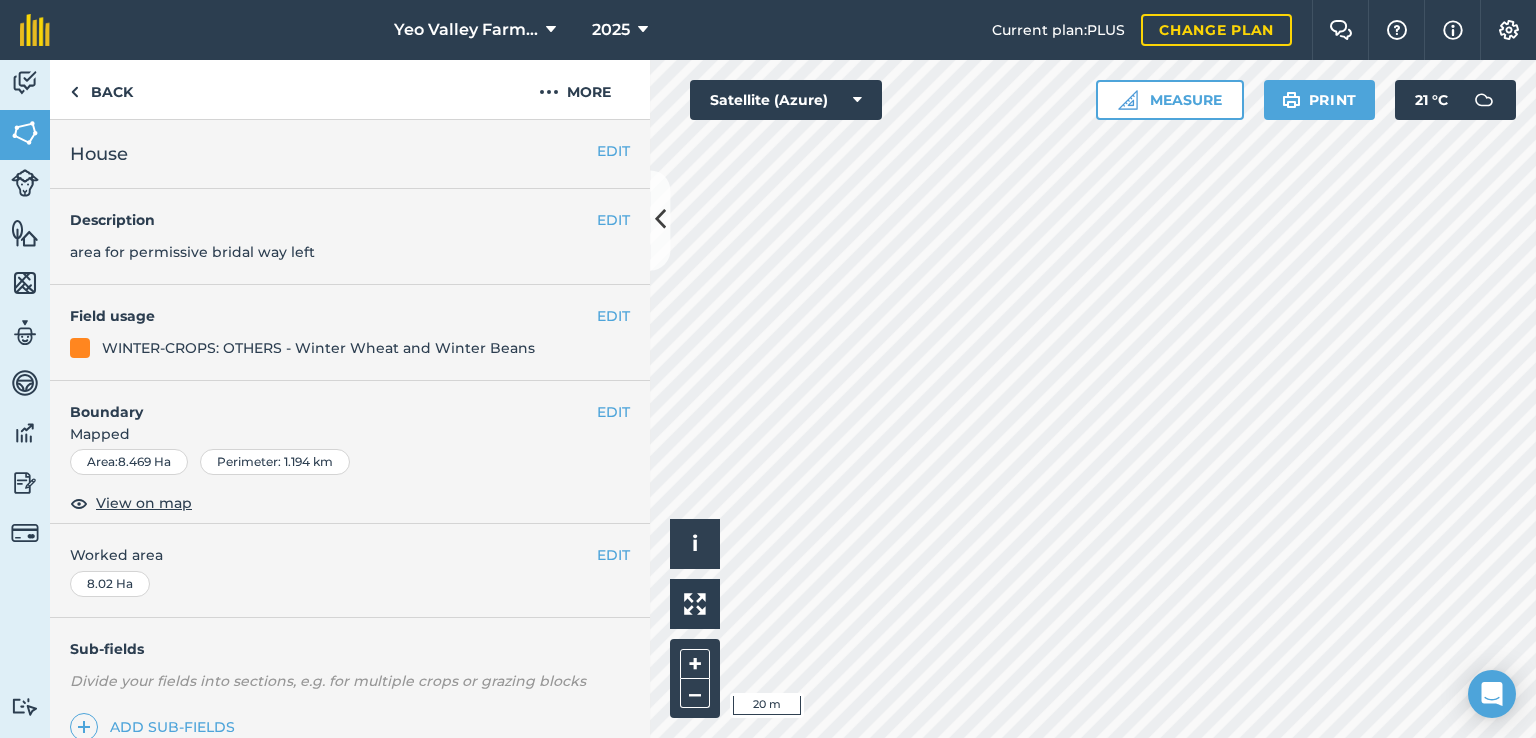 click on "Activity Fields Livestock Features Maps Team Vehicles Data Reporting Billing Tutorials Tutorials   Back   More EDIT House EDIT Description area for permissive bridal way left EDIT Field usage WINTER-CROPS: OTHERS - Winter Wheat and Winter Beans  EDIT Boundary   Mapped Area :  8.469   Ha Perimeter :   1.194   km   View on map EDIT Worked area 8.02   Ha Sub-fields   Divide your fields into sections, e.g. for multiple crops or grazing blocks   Add sub-fields Add field job Add note   Field Health To-Do Field History Reports There are no outstanding tasks for this field. Click to start drawing i © 2025 TomTom, Microsoft 20 m + – Satellite (Azure) Measure Print 21   ° C" at bounding box center (768, 399) 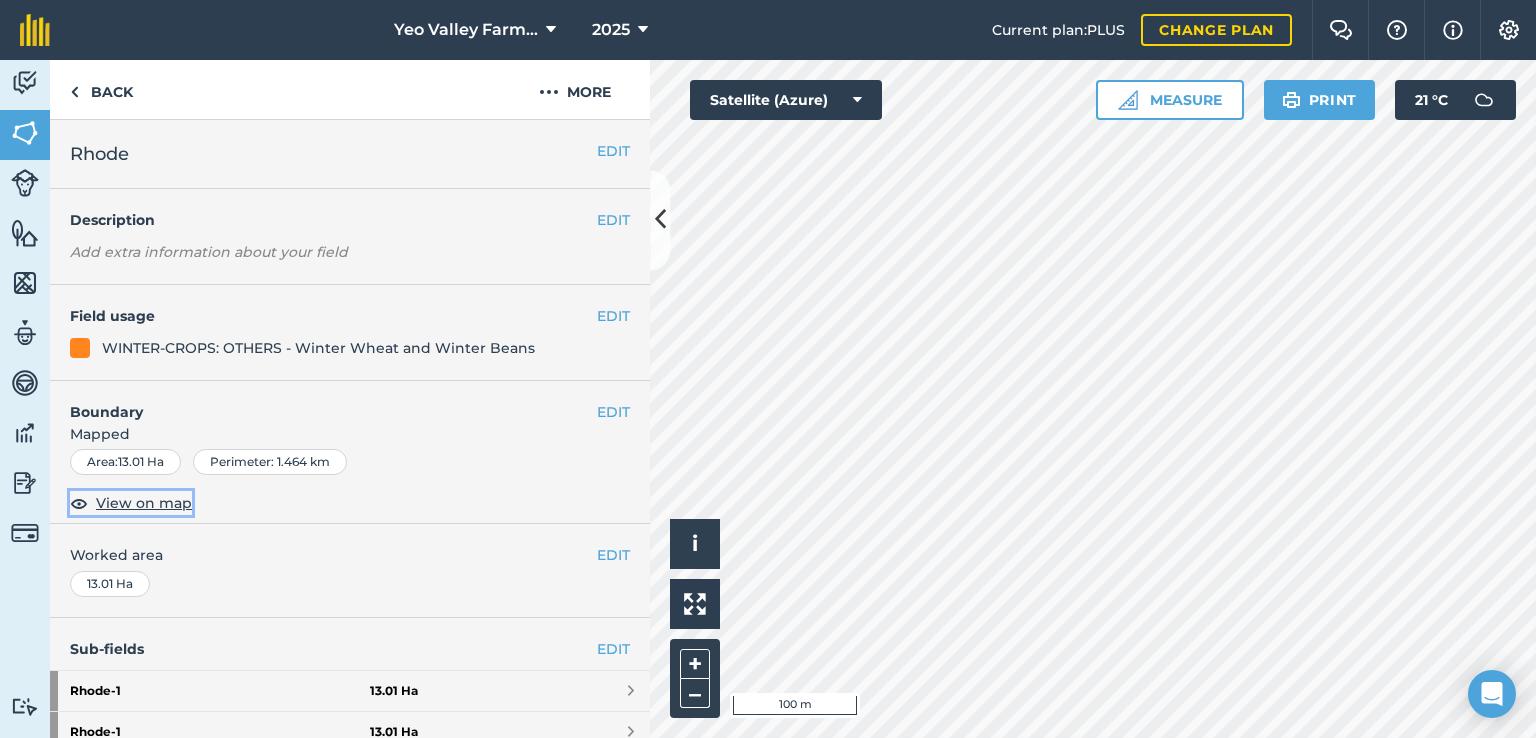 click on "View on map" at bounding box center [144, 503] 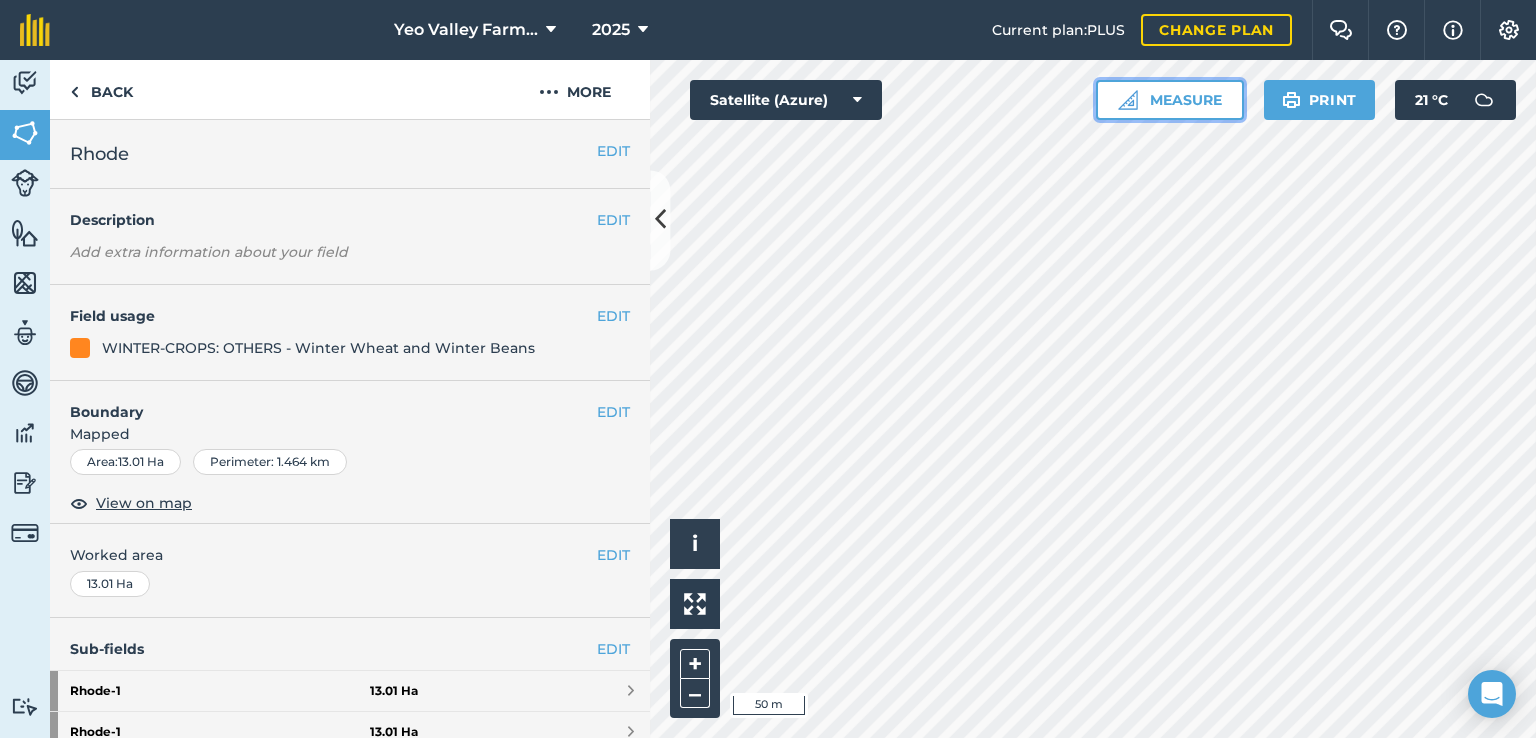click on "Measure" at bounding box center [1170, 100] 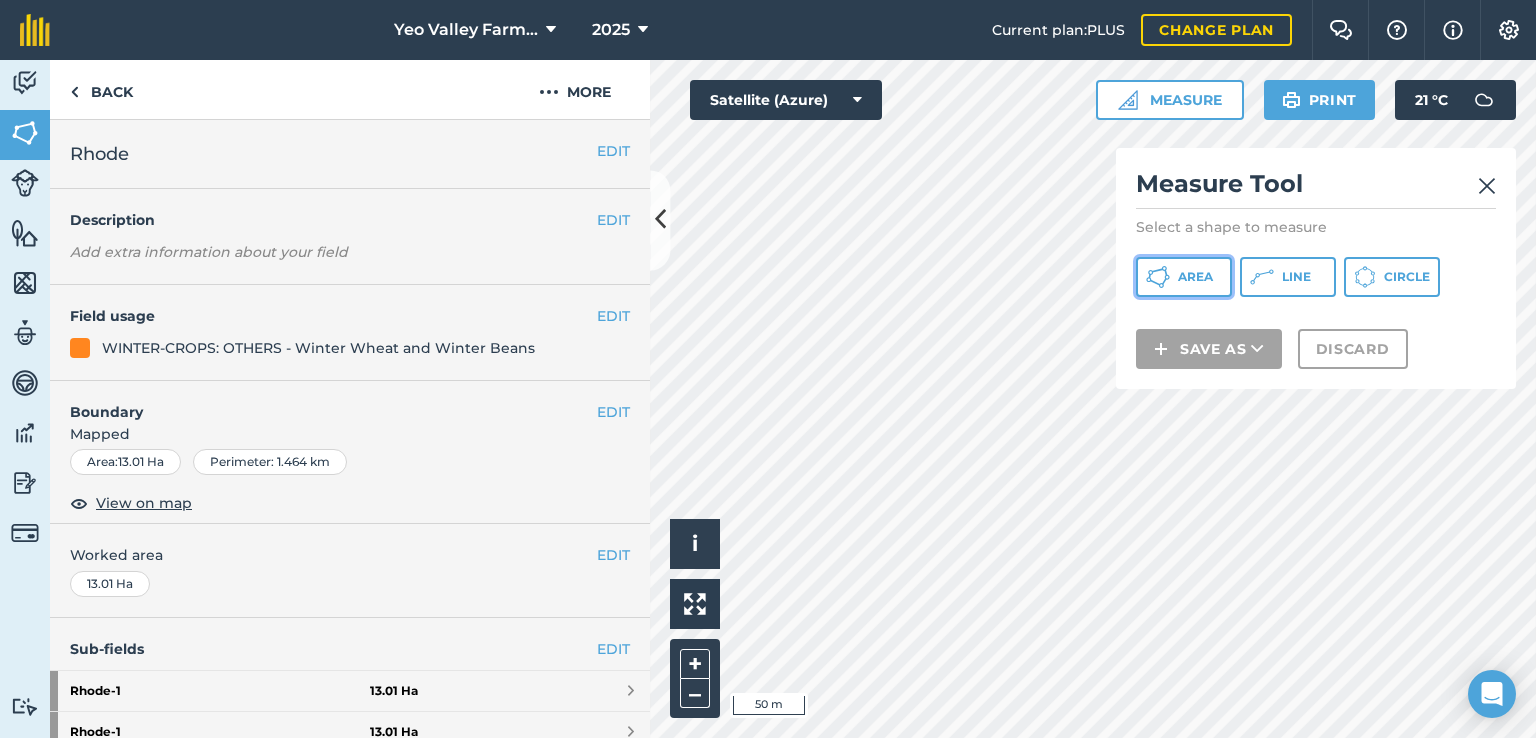 click on "Area" at bounding box center [1195, 277] 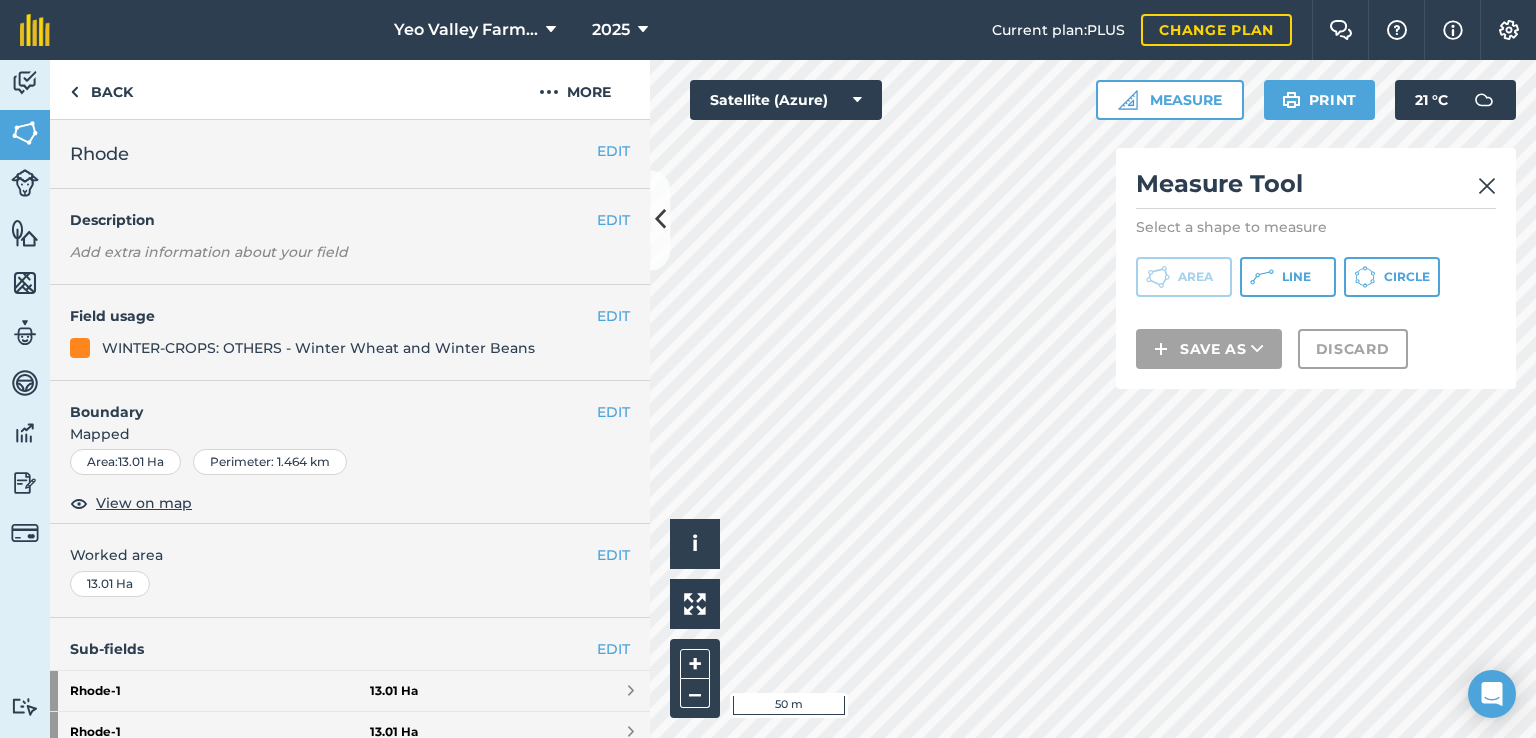 click on "Click to start drawing i © 2025 TomTom, Microsoft 50 m + – Satellite (Azure) Measure Measure Tool Select a shape to measure Area Line Circle   Save as   Discard Print 21   ° C" at bounding box center [1093, 399] 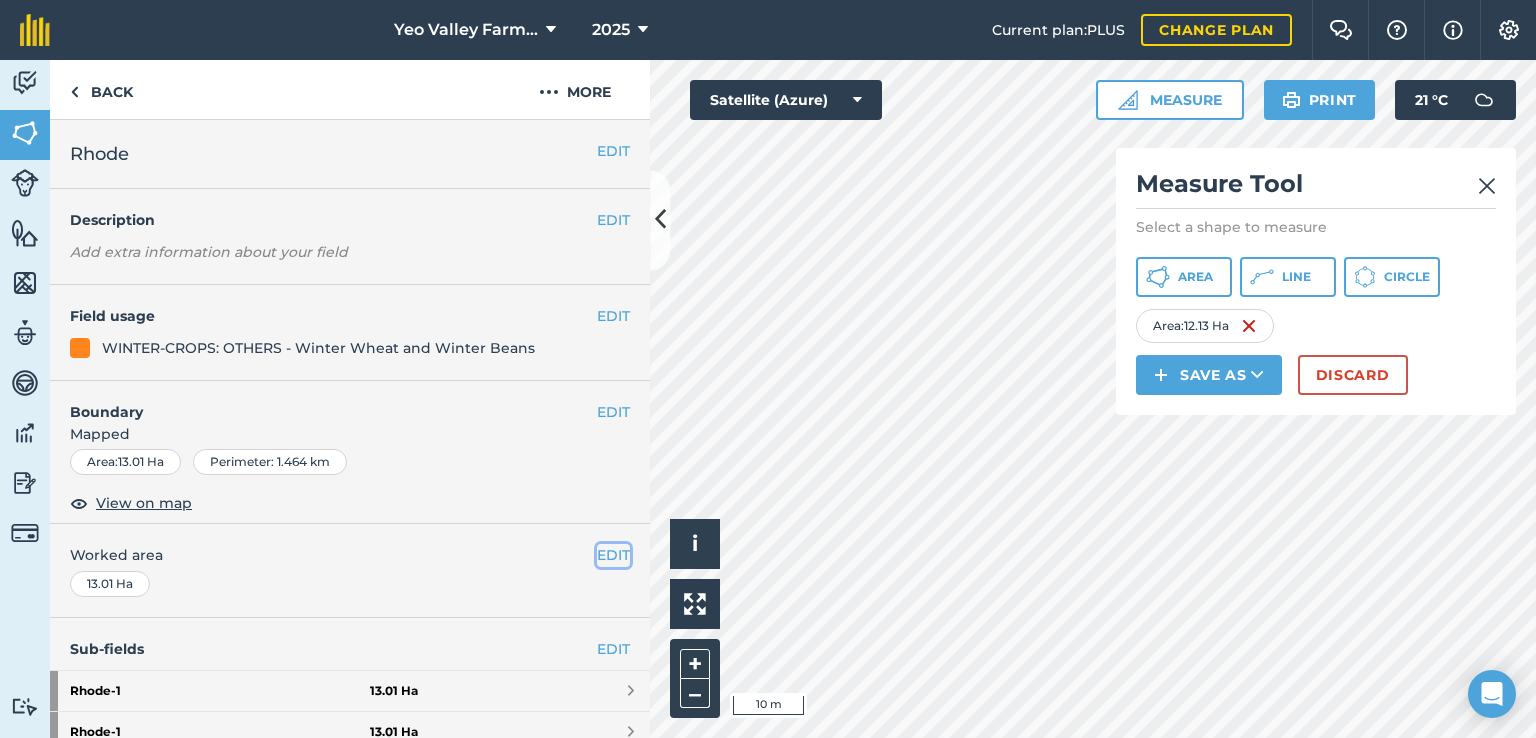 click on "EDIT" at bounding box center [613, 555] 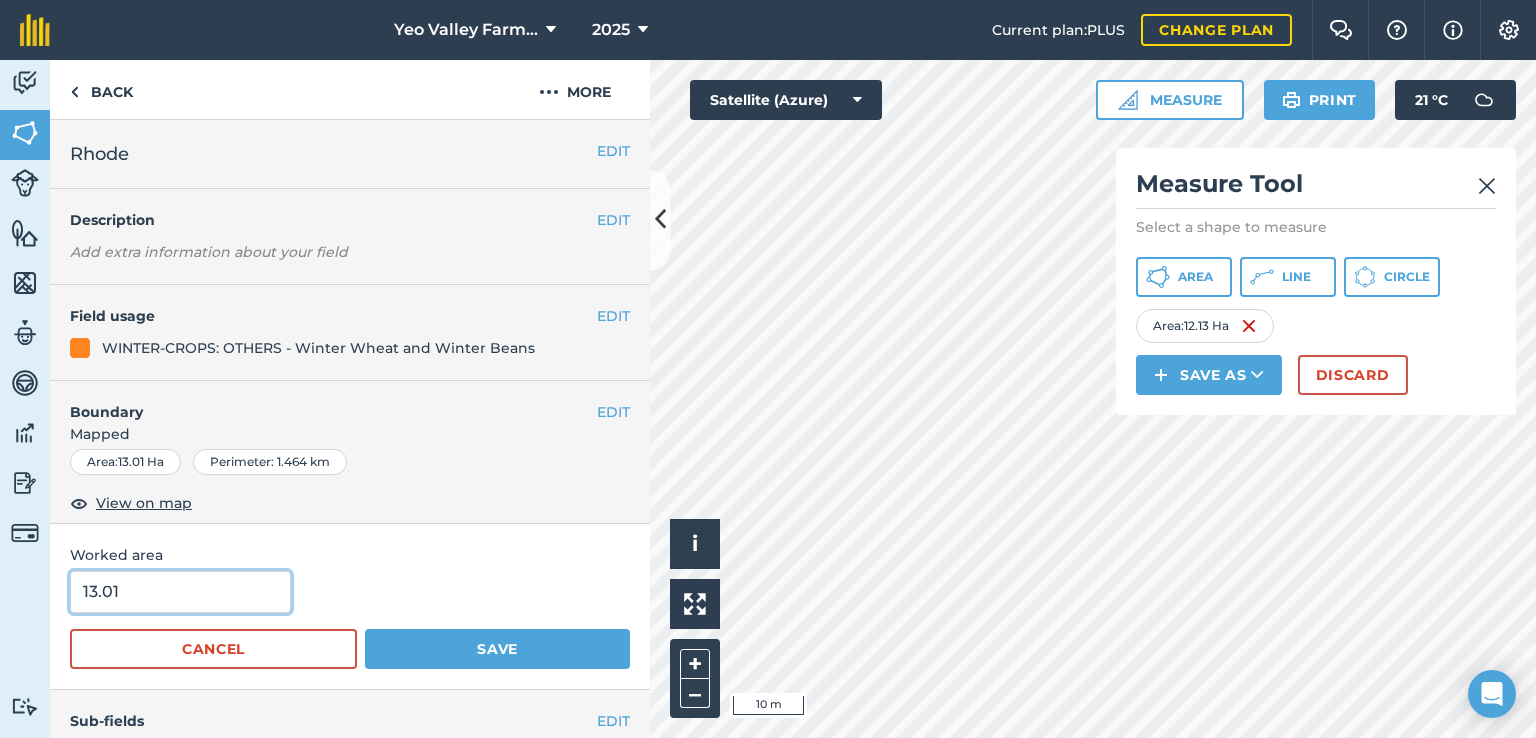 drag, startPoint x: 134, startPoint y: 591, endPoint x: 24, endPoint y: 571, distance: 111.8034 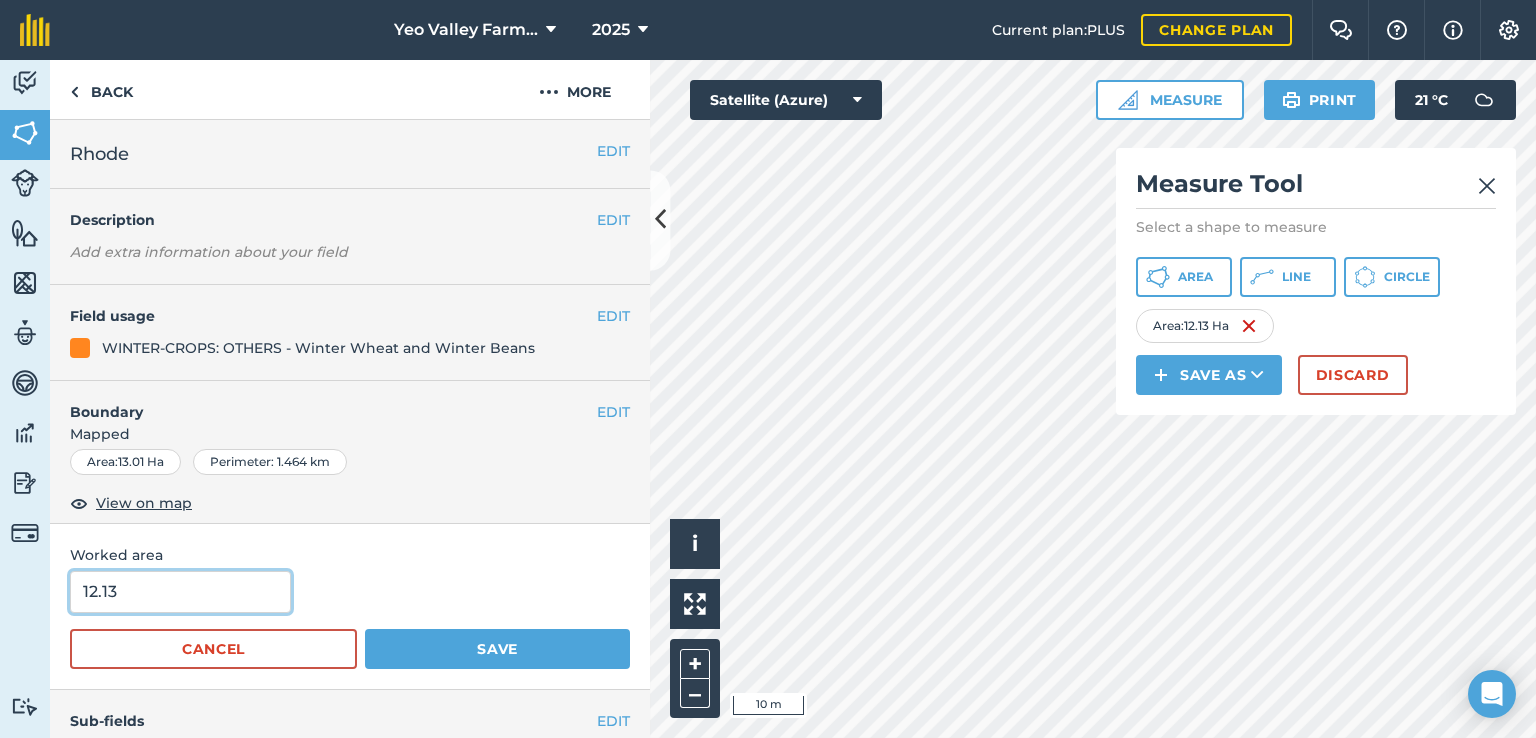 type on "12.13" 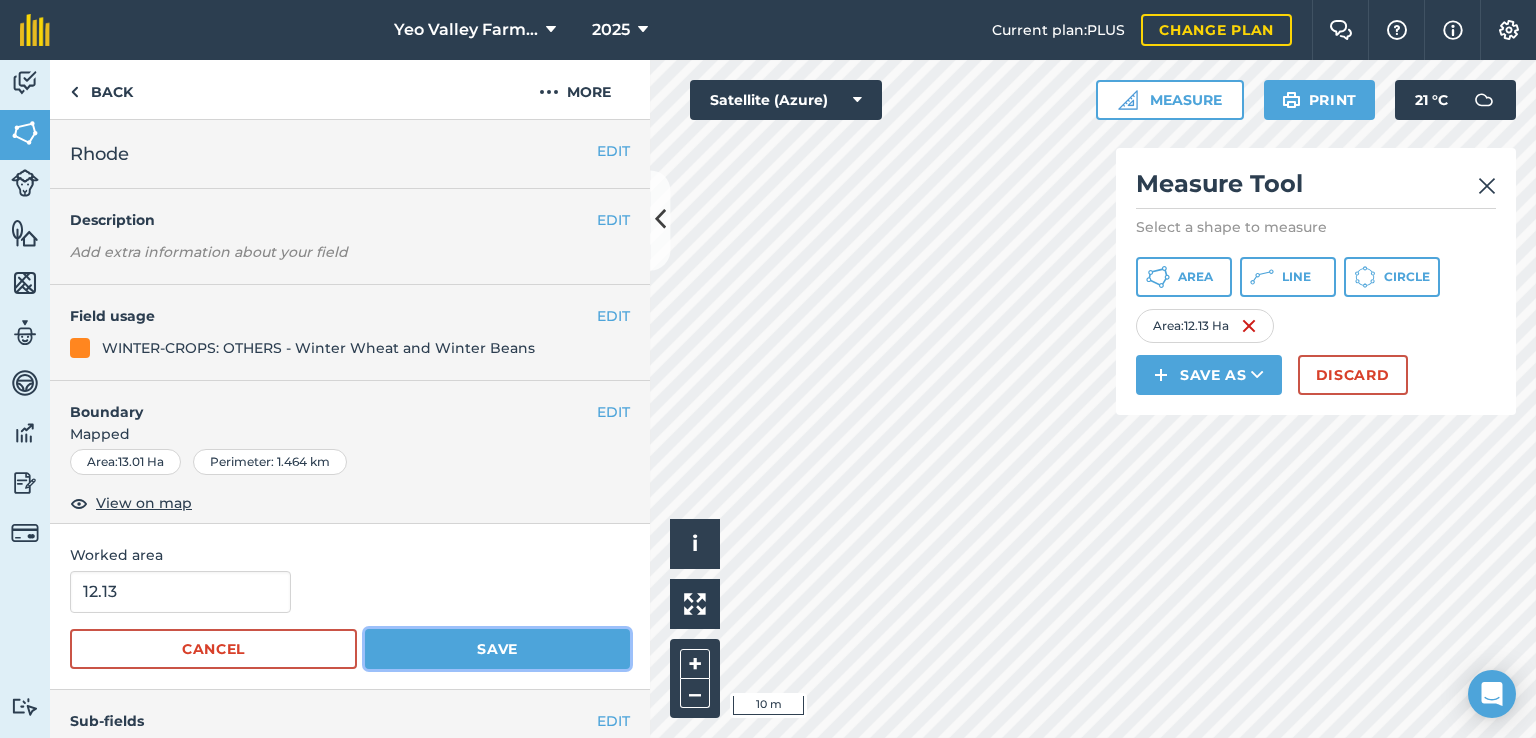 click on "Save" at bounding box center (497, 649) 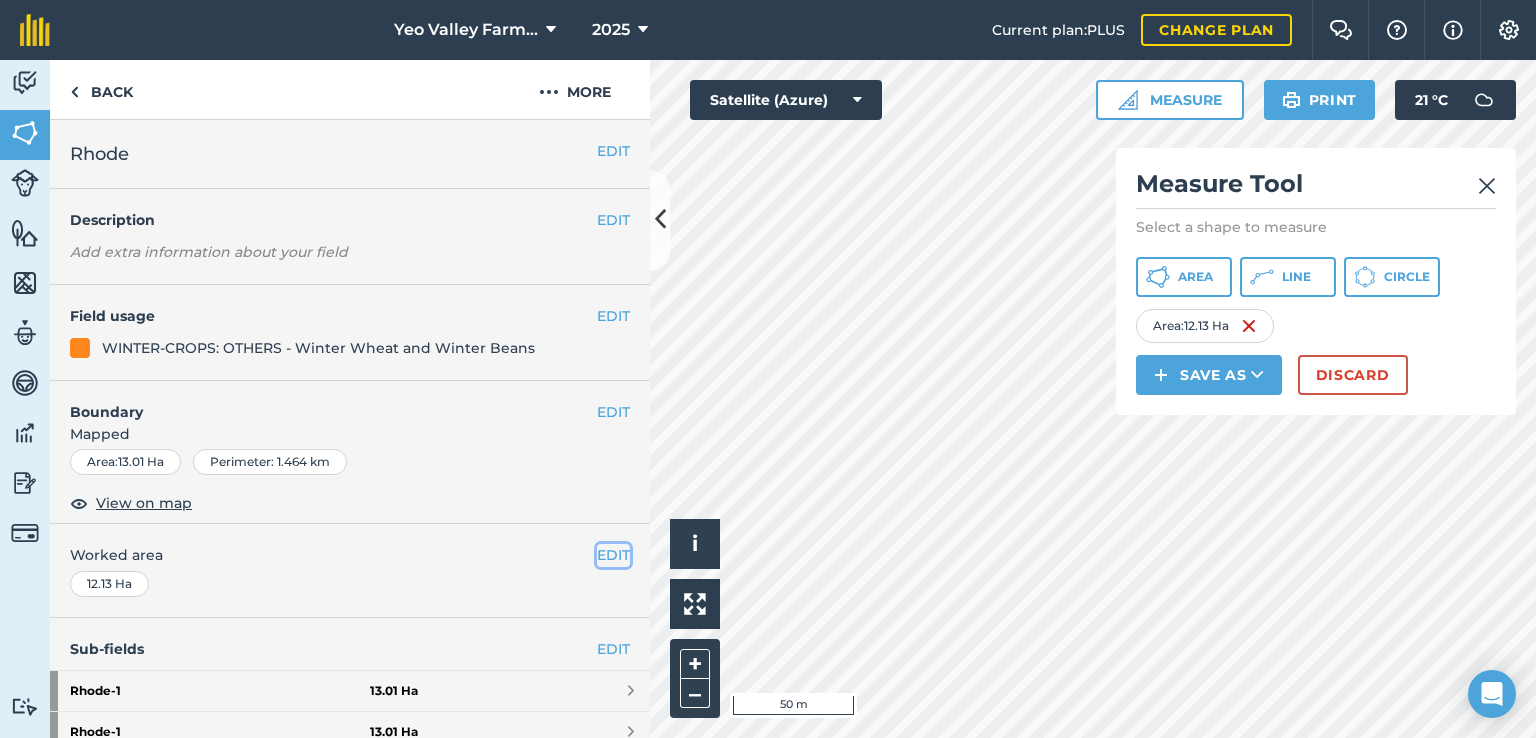 click on "EDIT" at bounding box center [613, 555] 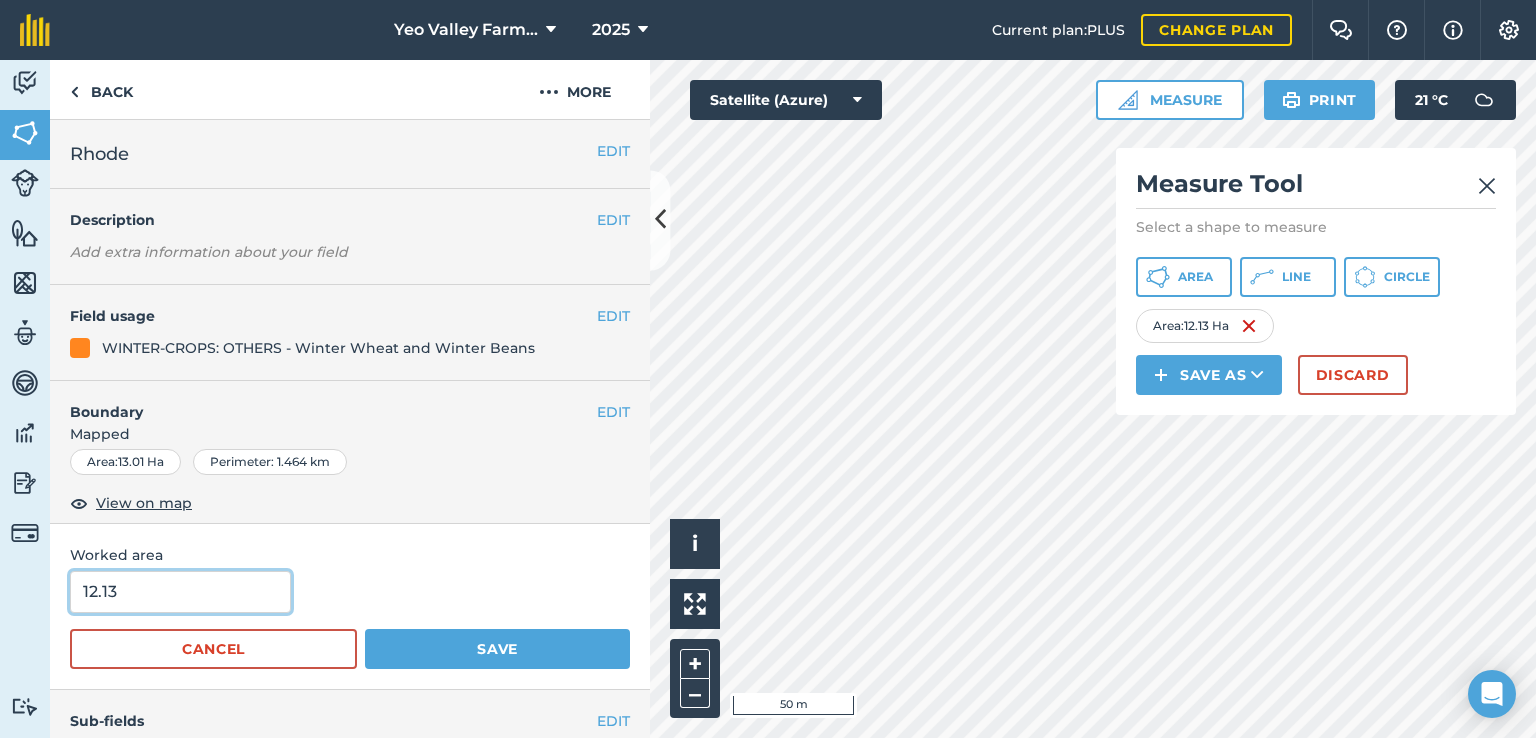 drag, startPoint x: 157, startPoint y: 591, endPoint x: 47, endPoint y: 593, distance: 110.01818 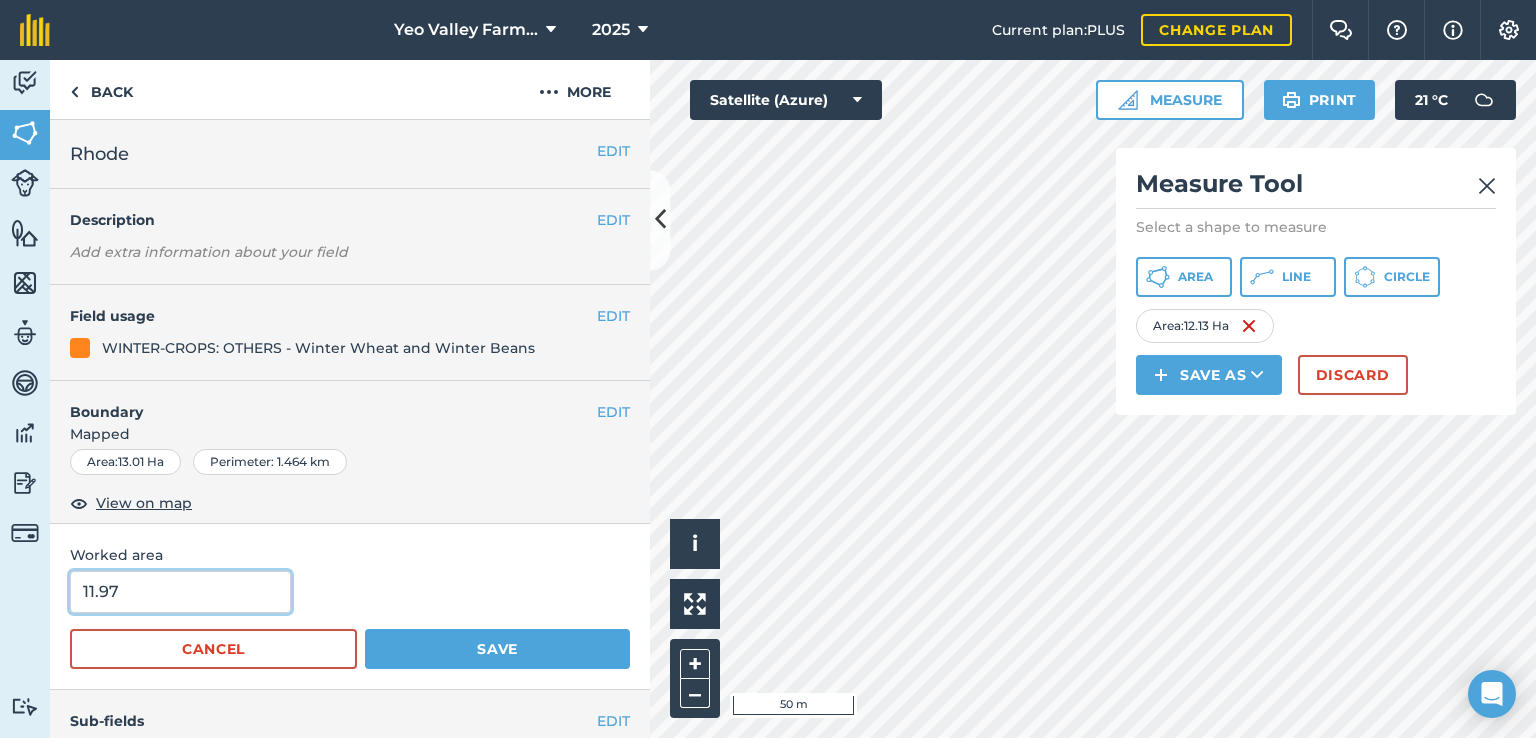 type on "11.97" 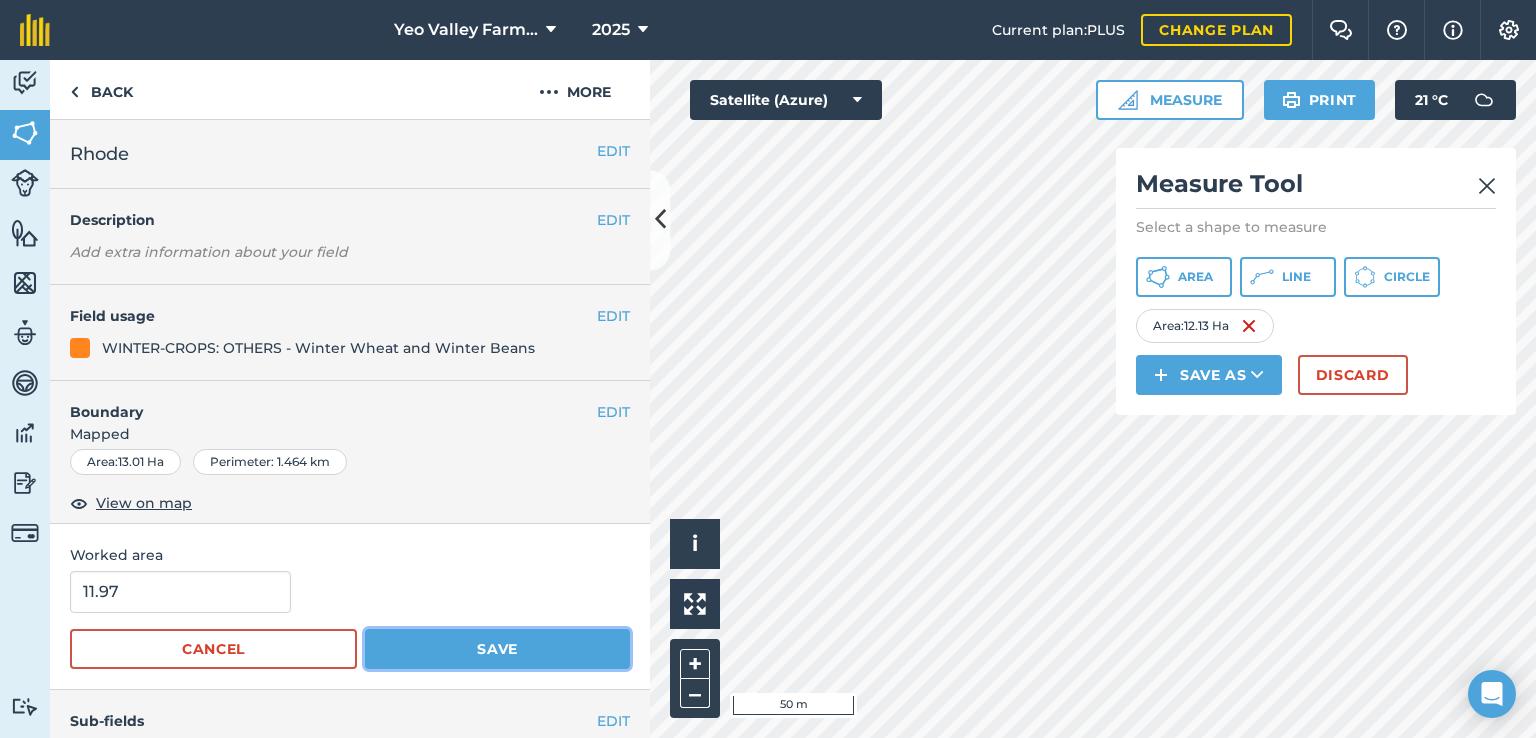 click on "Save" at bounding box center (497, 649) 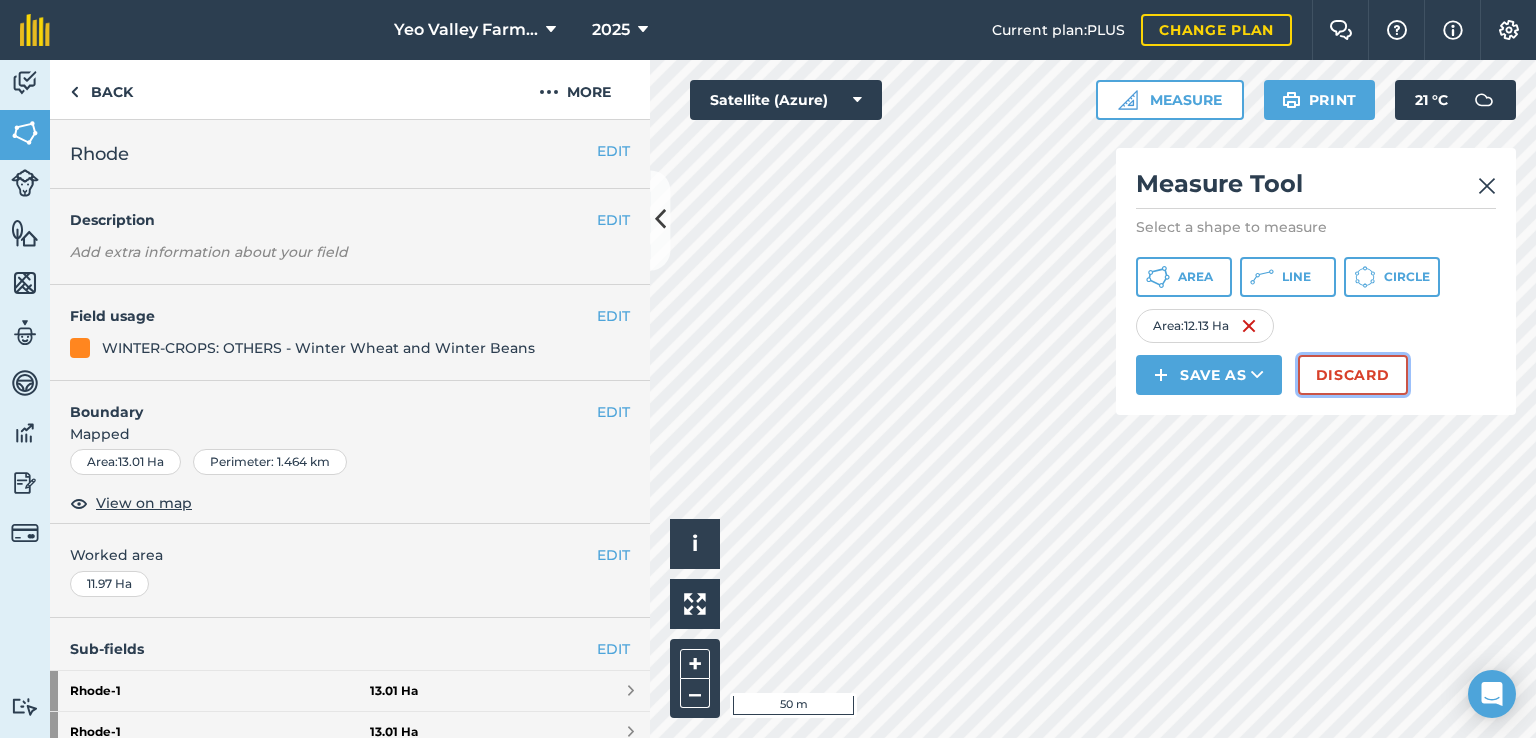 click on "Discard" at bounding box center [1353, 375] 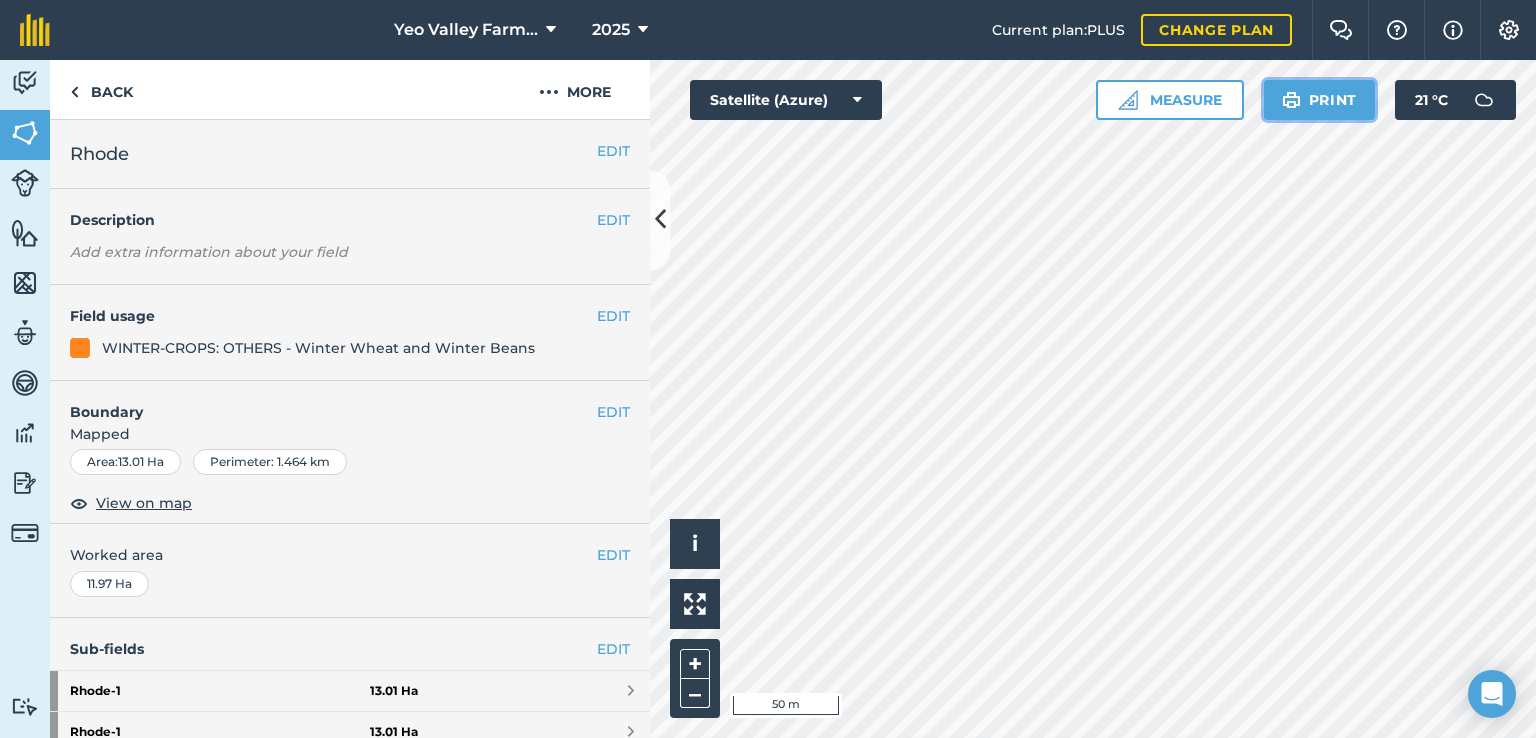 click at bounding box center [1291, 100] 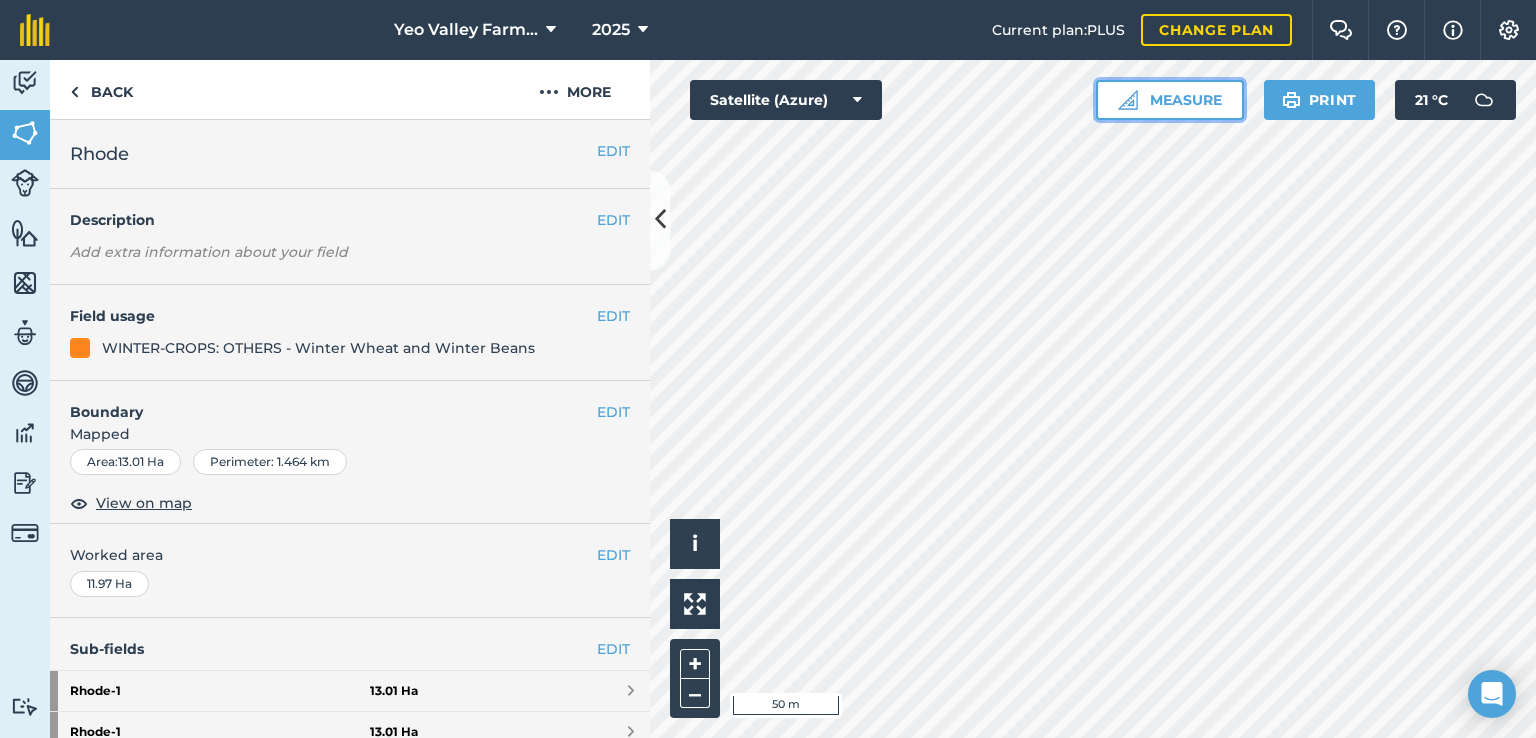 click on "Measure" at bounding box center [1170, 100] 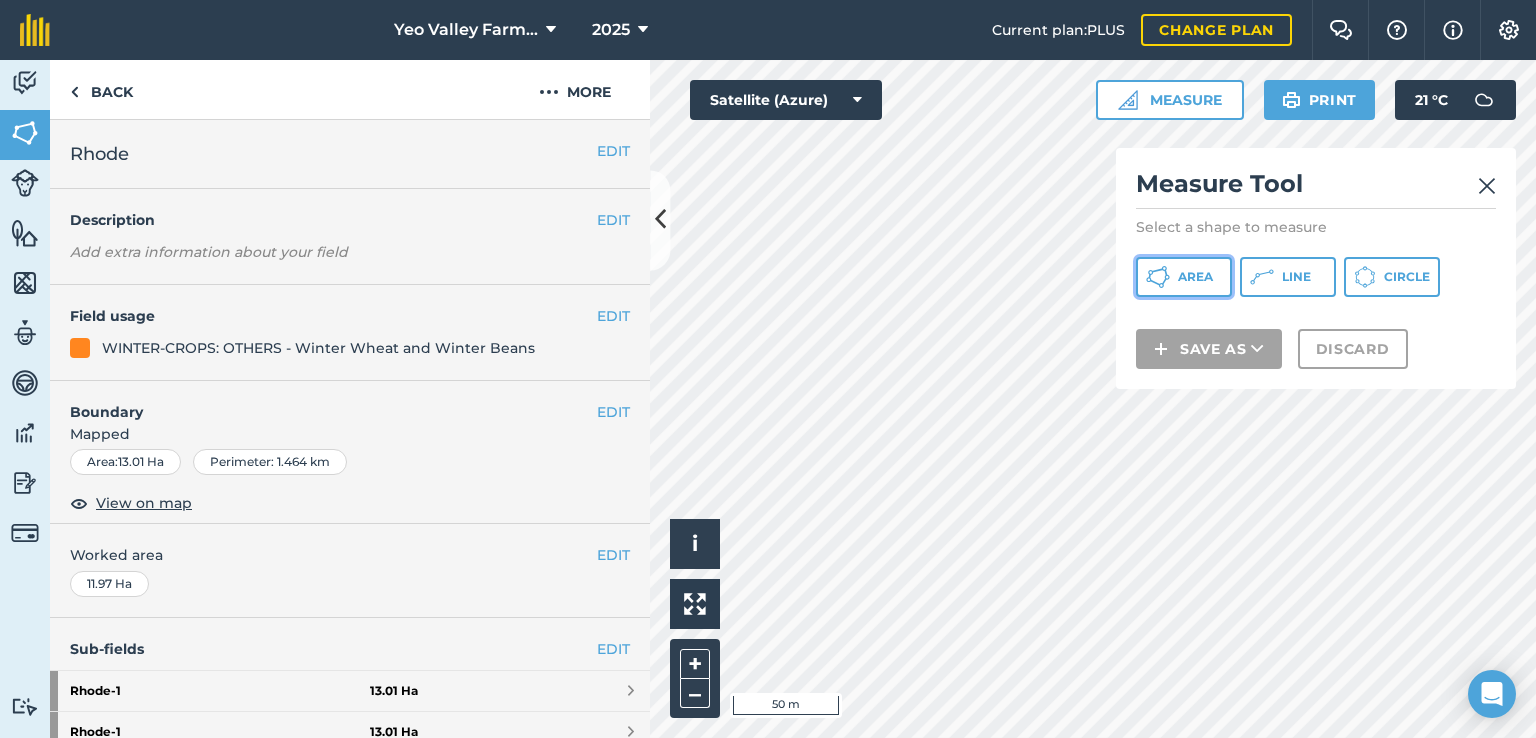 click on "Area" at bounding box center (1195, 277) 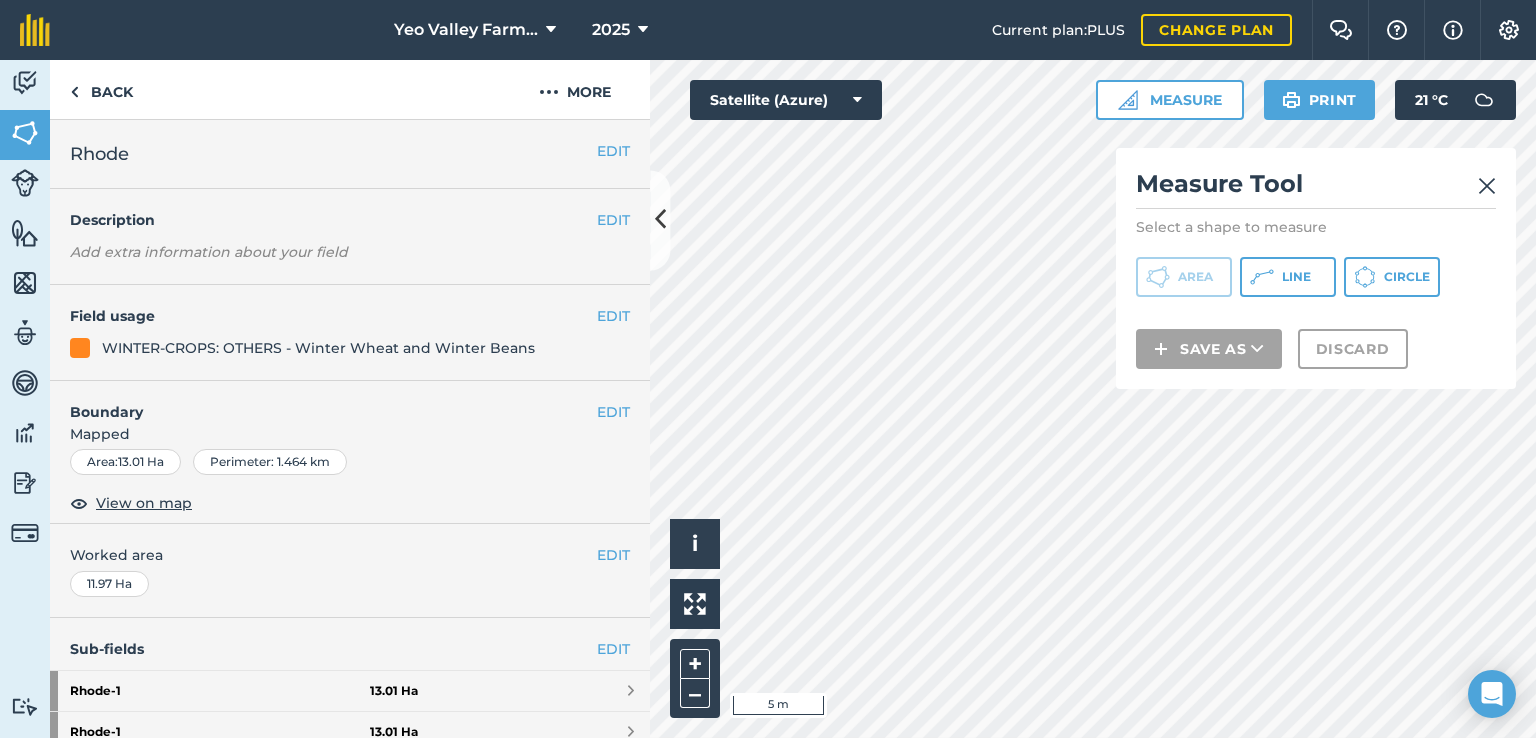 click on "Yeo Valley Farms Ltd 2025 Current plan :  PLUS   Change plan Farm Chat Help Info Settings Yeo Valley Farms Ltd  -  2025 Reproduced with the permission of  Microsoft Printed on  [DATE] Field usages No usage set access roadway CATCH-CROP - Autumn Sown Winter Cover Crop  GS13 GS14 GS6 GS7 GS8 GS9 HS2 Other PASTURE Pea and Oat Pea, Oat and Barley   PERMANAENT PASTURE  Rotational Pasture- Herbal Ley  Rotational Pasture- Silage  Rye & Vetch  STORAGE: PLACE - Axbridge Triticale and Blue Lupins  WD9 WINTER-CROPS: OTHERS - Winter Wheat and Winter Beans  woodland  Woodland Pasture WT2 WT5 Feature types Track Trees Water Activity Fields Livestock Features Maps Team Vehicles Data Reporting Billing Tutorials Tutorials   Back   More EDIT Rhode EDIT Description Add extra information about your field EDIT Field usage WINTER-CROPS: OTHERS - Winter Wheat and Winter Beans  EDIT Boundary   Mapped Area :  13.01   Ha Perimeter :   1.464   km   View on map EDIT Worked area 11.97   Ha Sub-fields   EDIT [GEOGRAPHIC_DATA]  -" at bounding box center [768, 369] 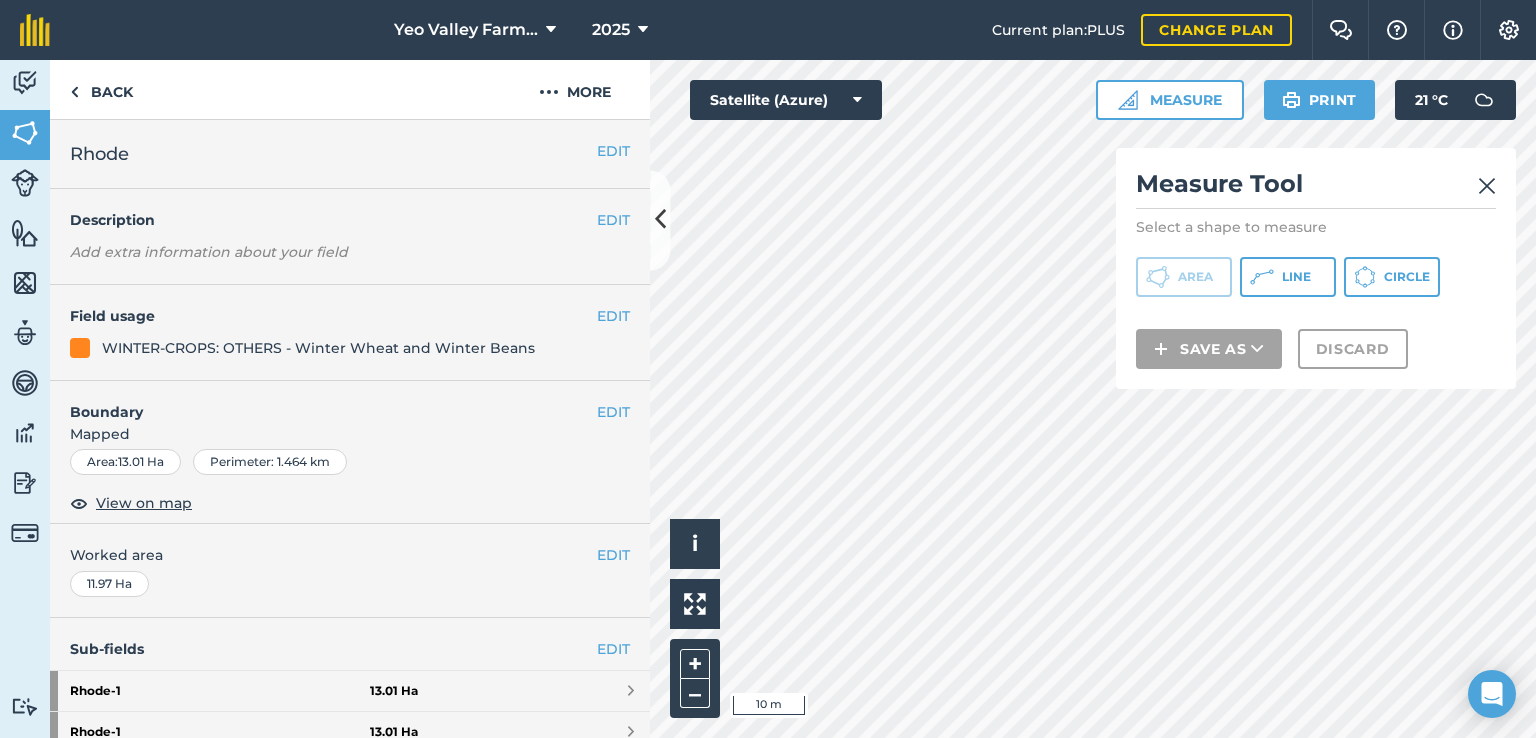 click on "Click to start drawing i © 2025 TomTom, Microsoft 10 m + – Satellite (Azure) Measure Measure Tool Select a shape to measure Area Line Circle   Save as   Discard Print 21   ° C" at bounding box center (1093, 399) 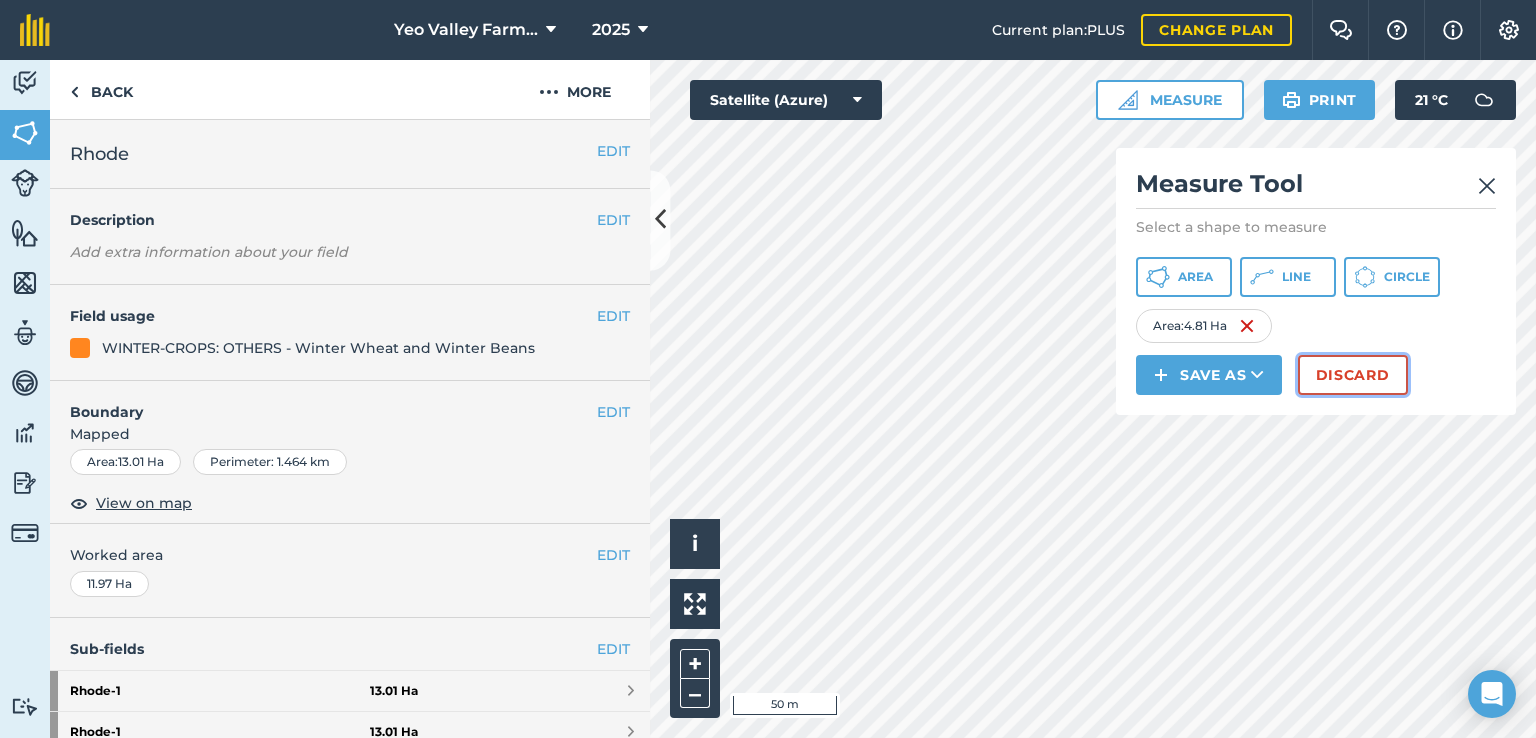 click on "Discard" at bounding box center [1353, 375] 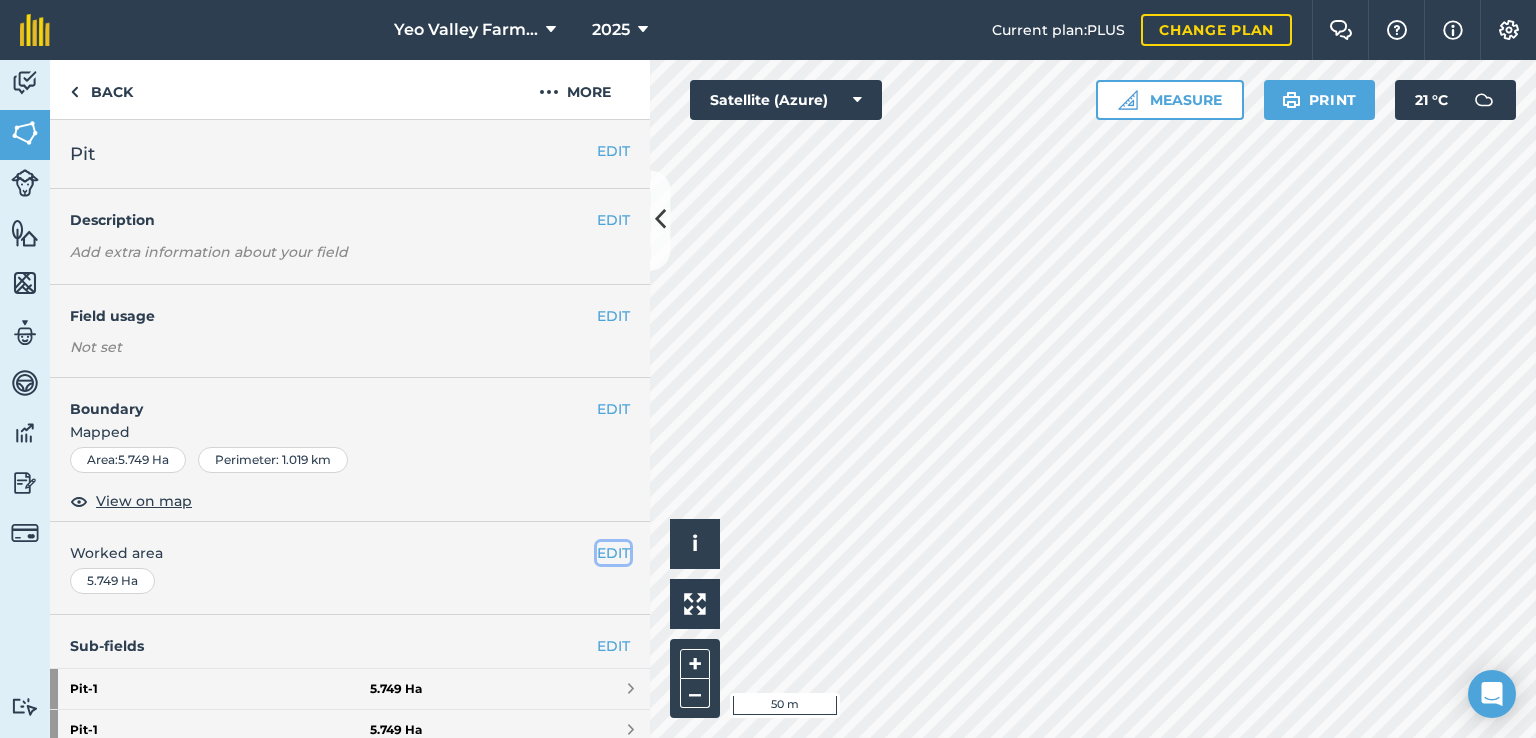 click on "EDIT" at bounding box center [613, 553] 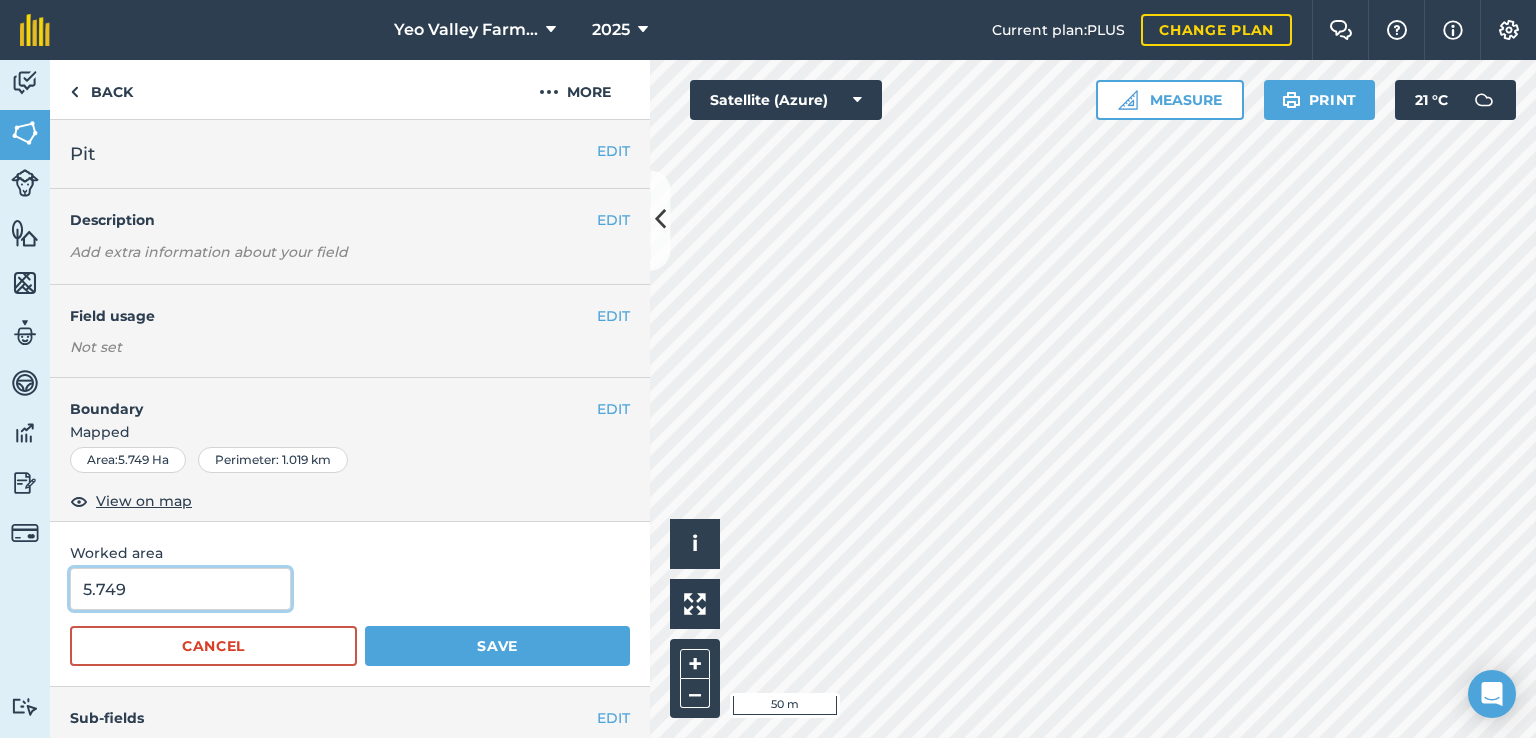 drag, startPoint x: 193, startPoint y: 593, endPoint x: 34, endPoint y: 589, distance: 159.05031 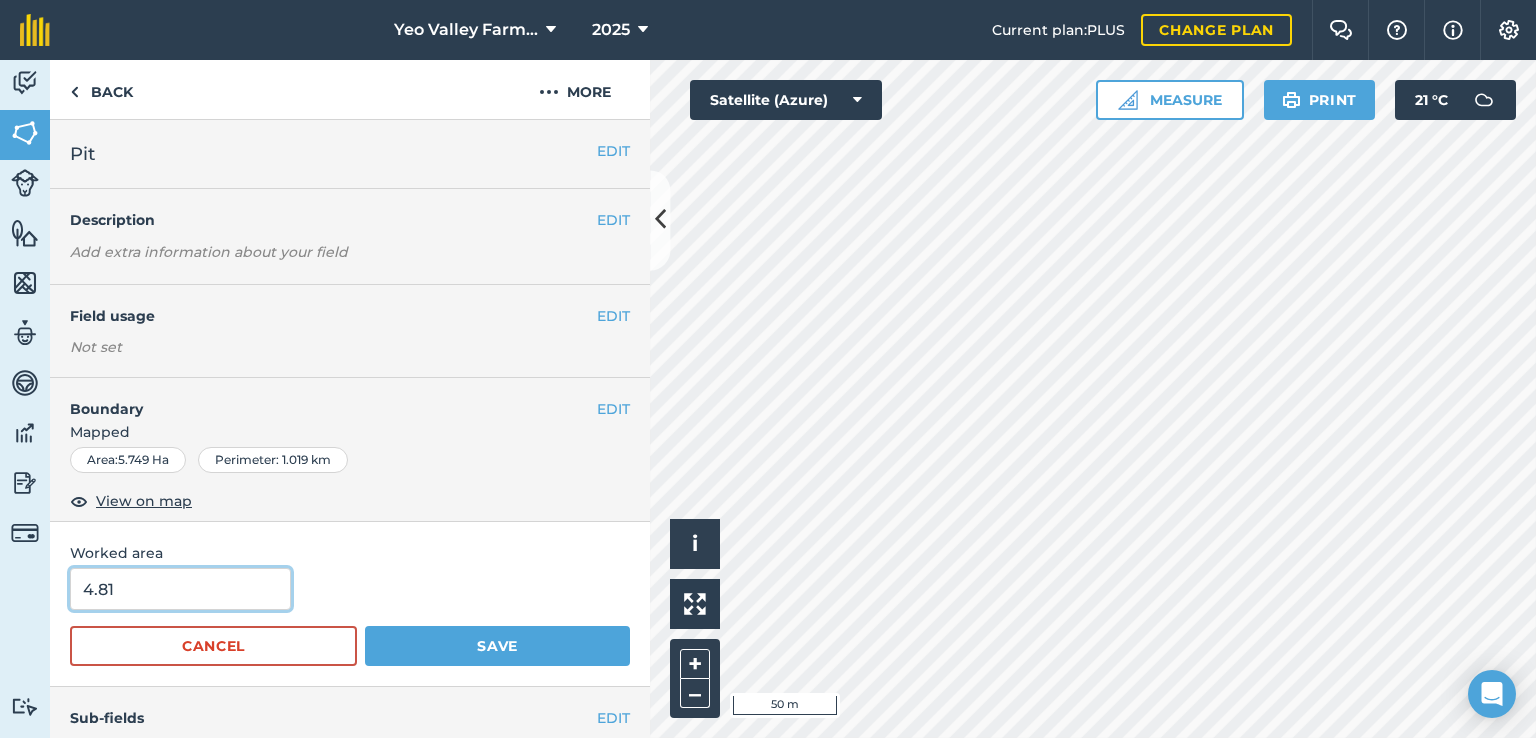 type on "4.81" 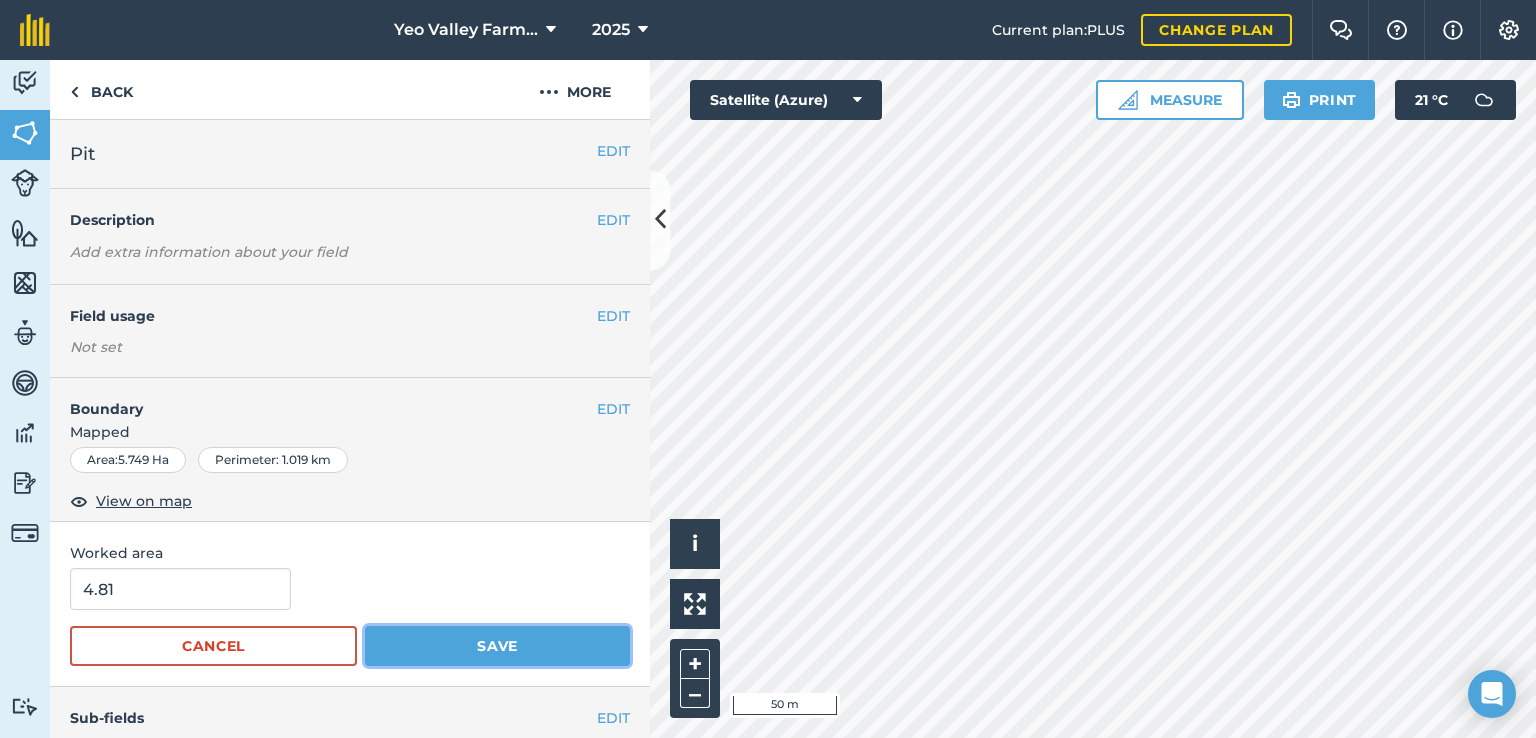 click on "Save" at bounding box center (497, 646) 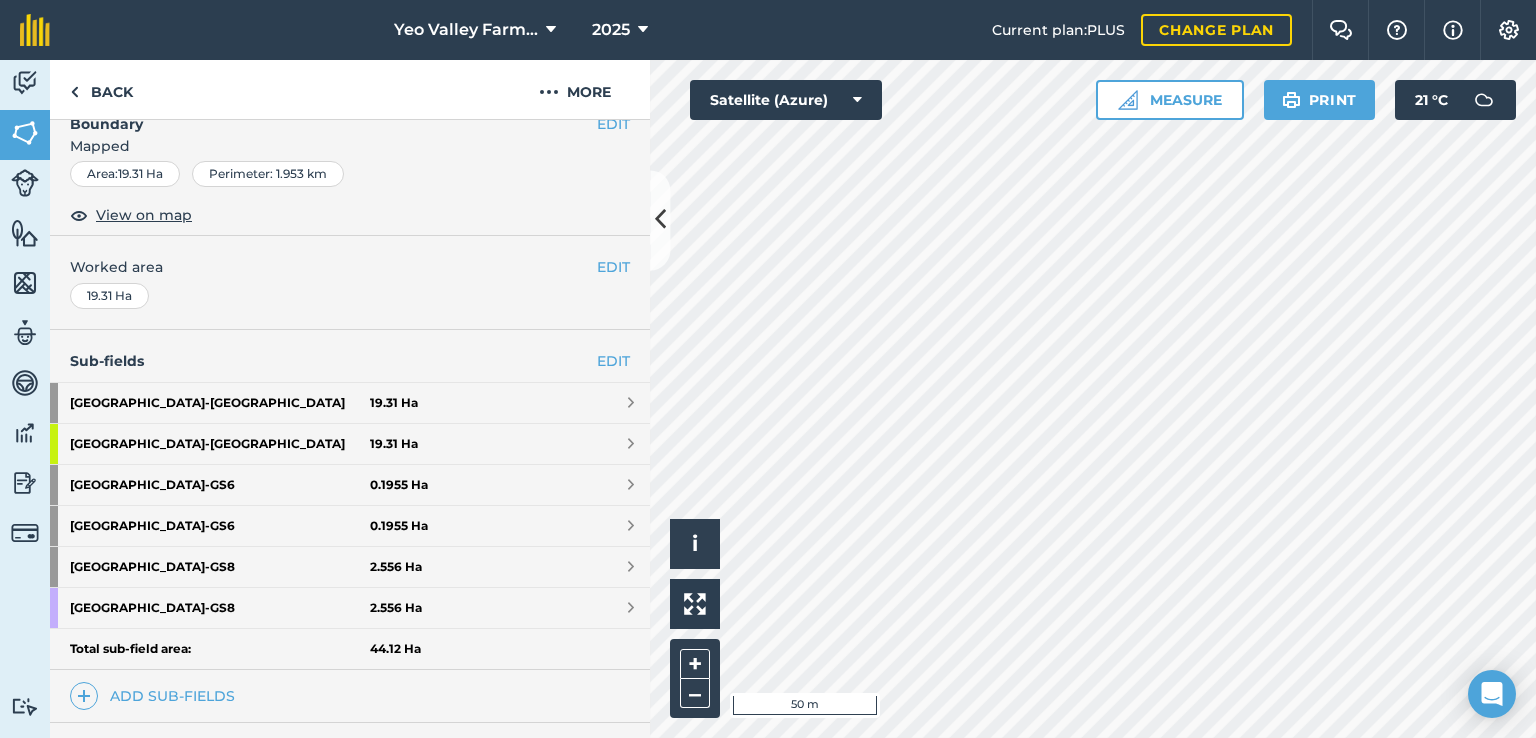scroll, scrollTop: 300, scrollLeft: 0, axis: vertical 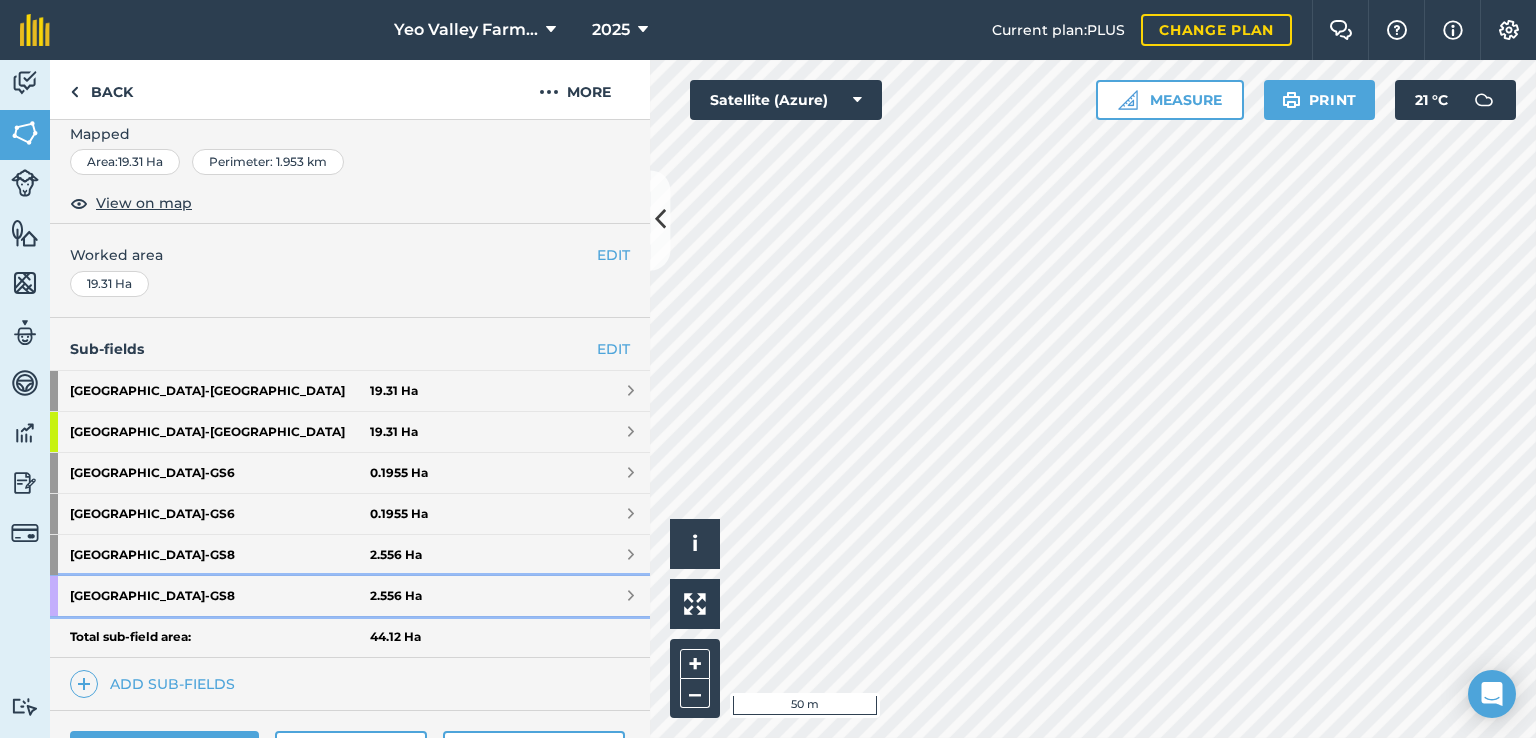 click on "[GEOGRAPHIC_DATA]  -  GS8" at bounding box center (220, 596) 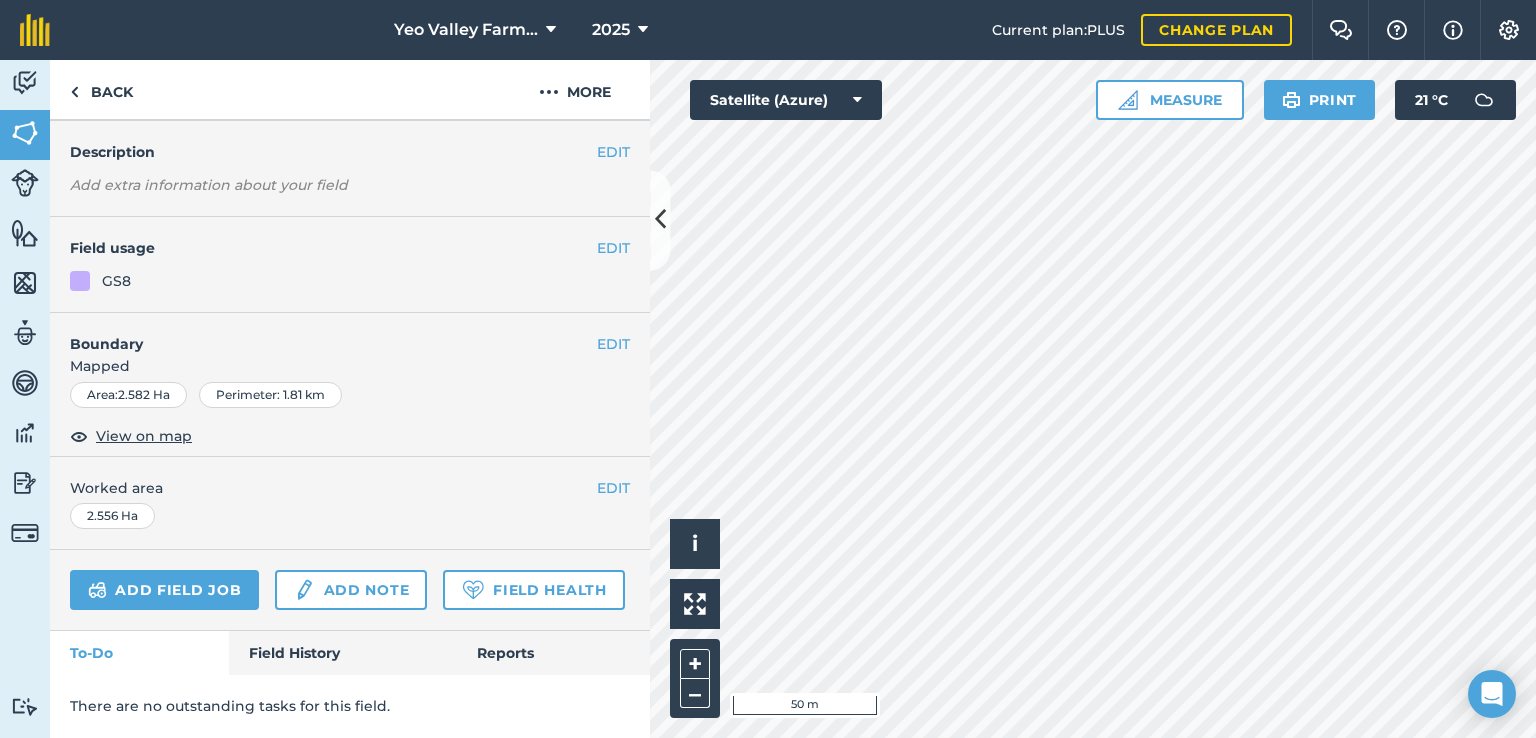 scroll, scrollTop: 163, scrollLeft: 0, axis: vertical 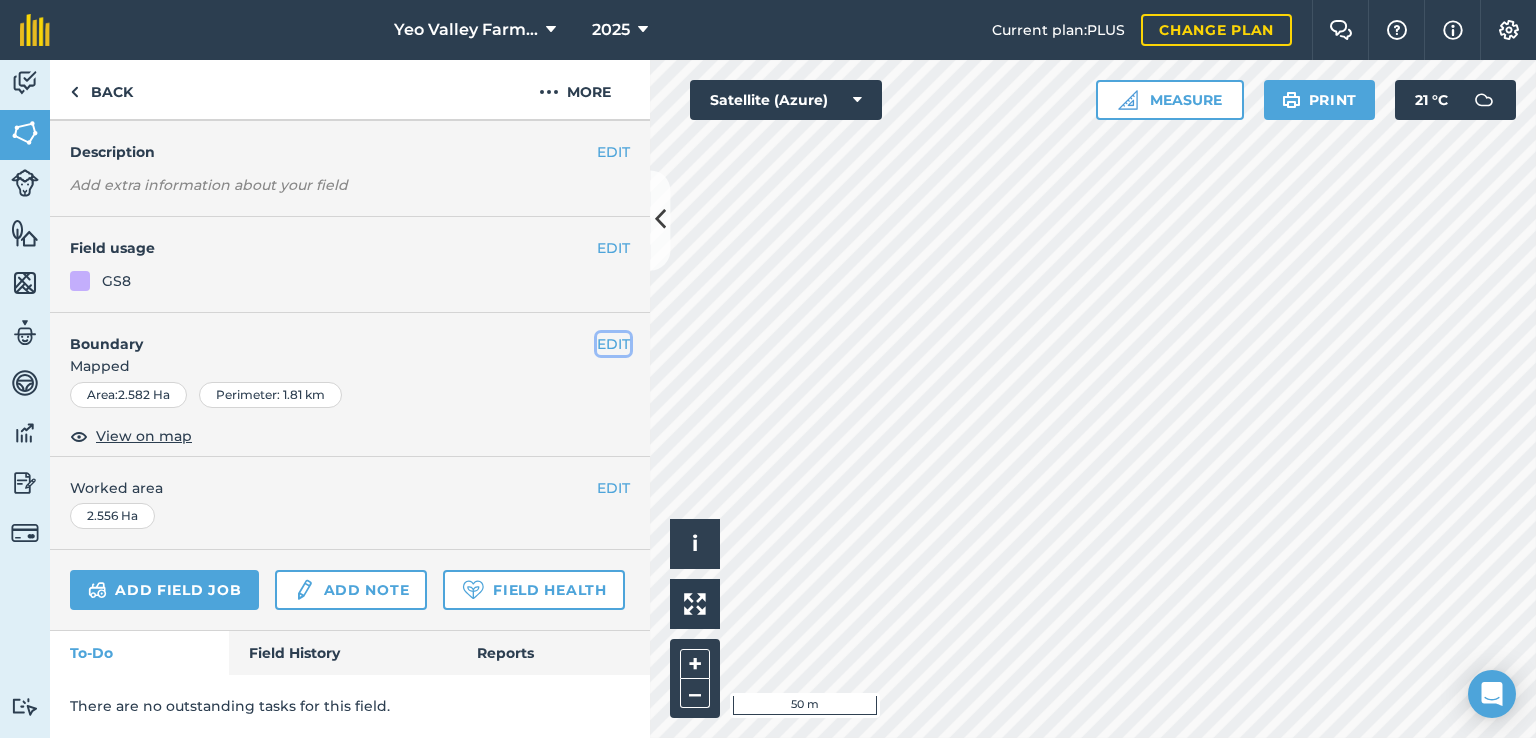 click on "EDIT" at bounding box center (613, 344) 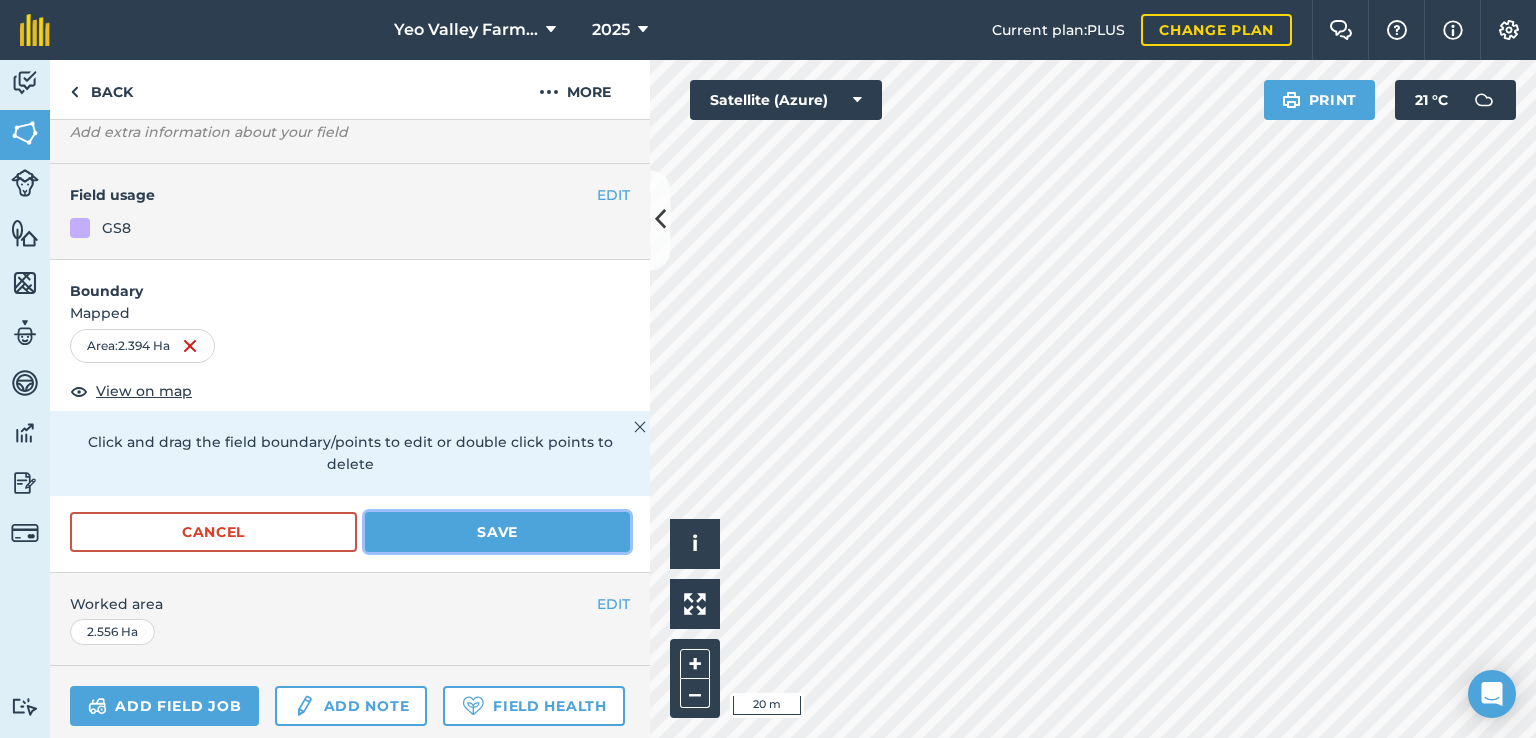click on "Save" at bounding box center (497, 532) 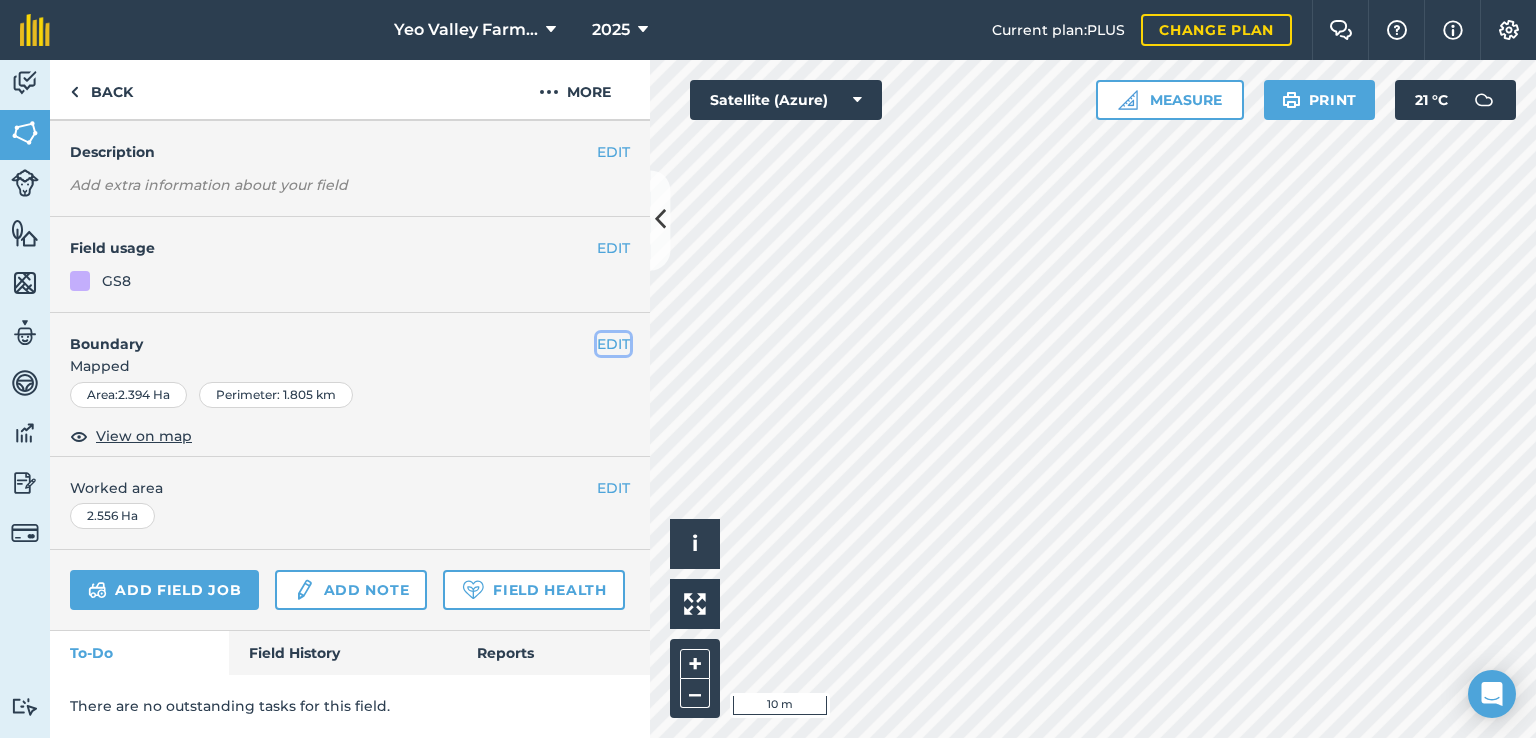 click on "EDIT" at bounding box center [613, 344] 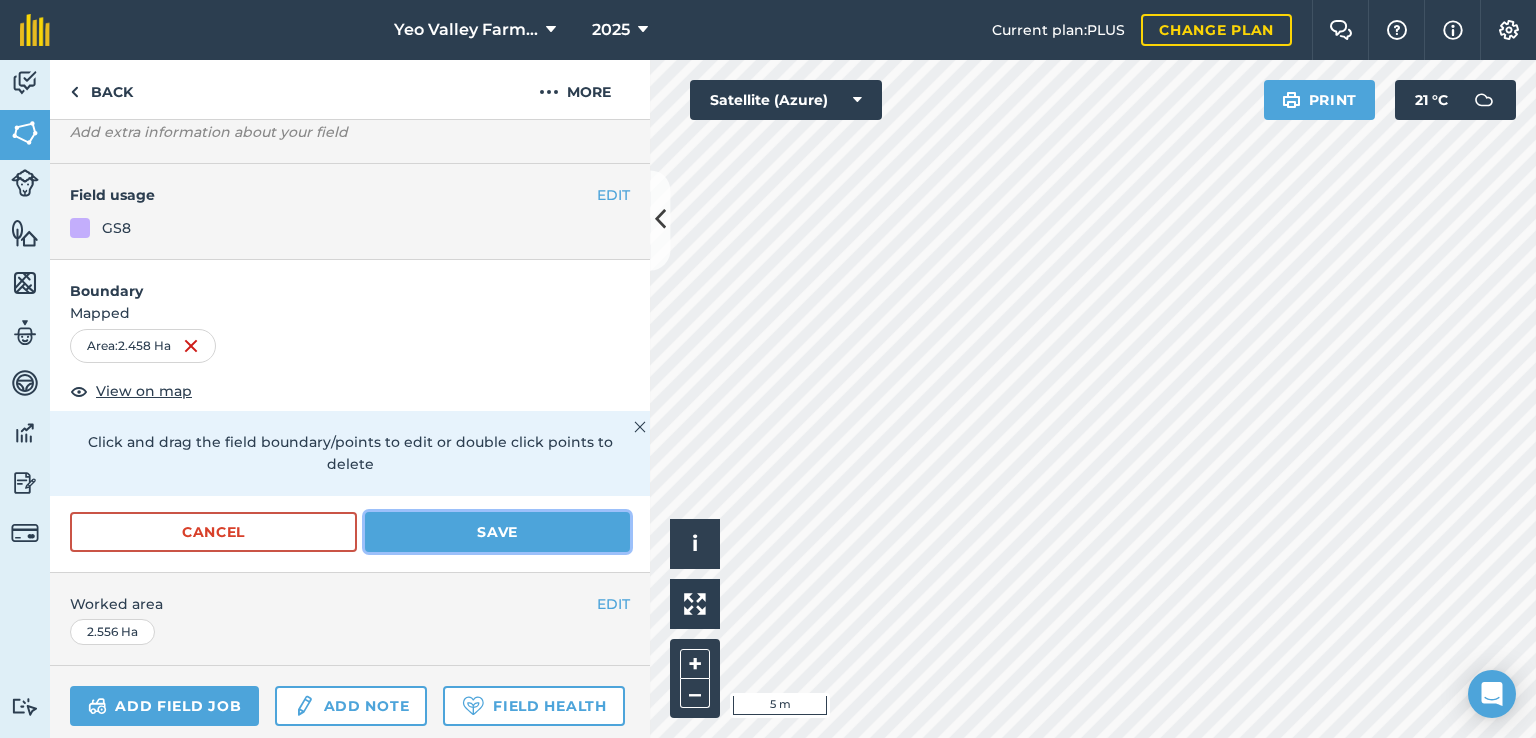 click on "Save" at bounding box center (497, 532) 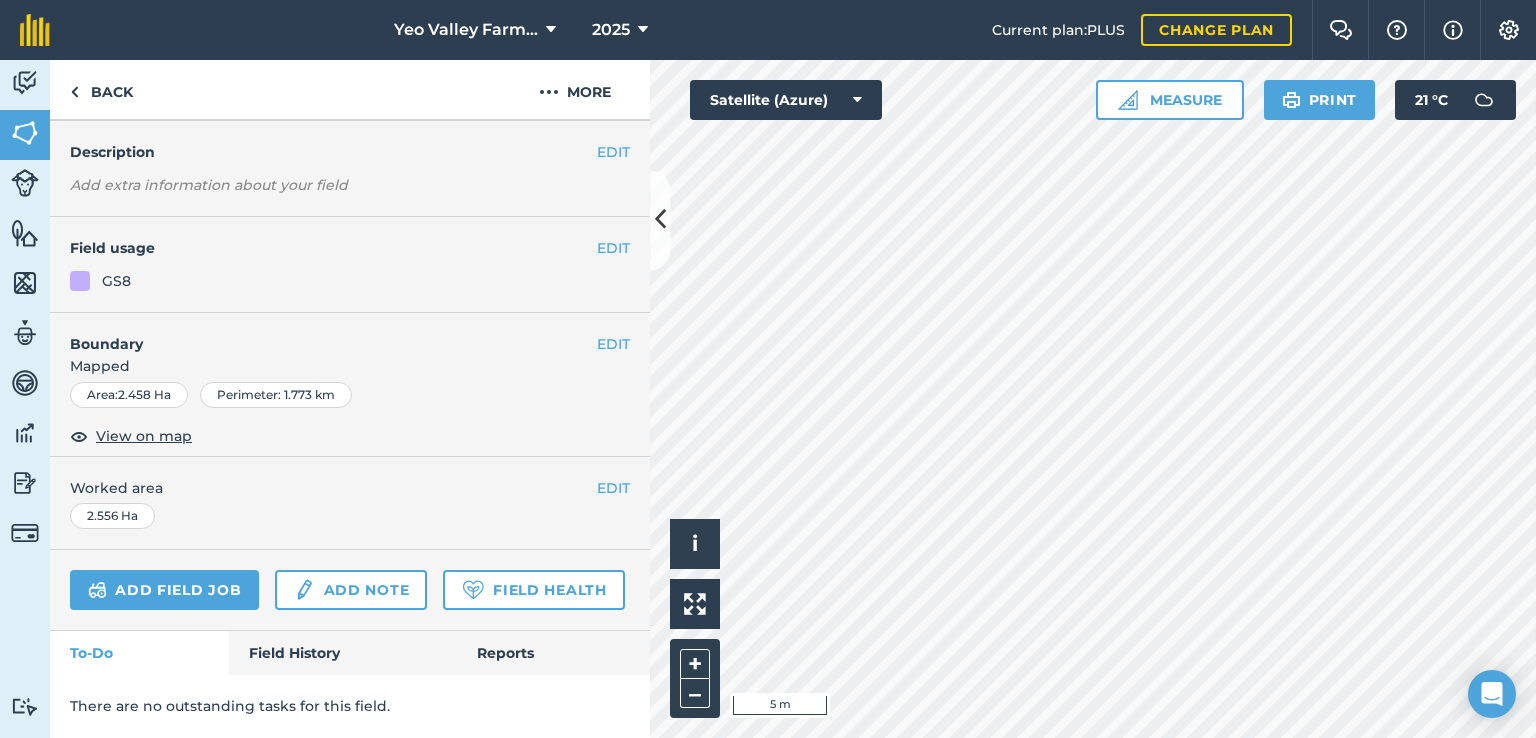 click on "2.556   Ha" at bounding box center (112, 516) 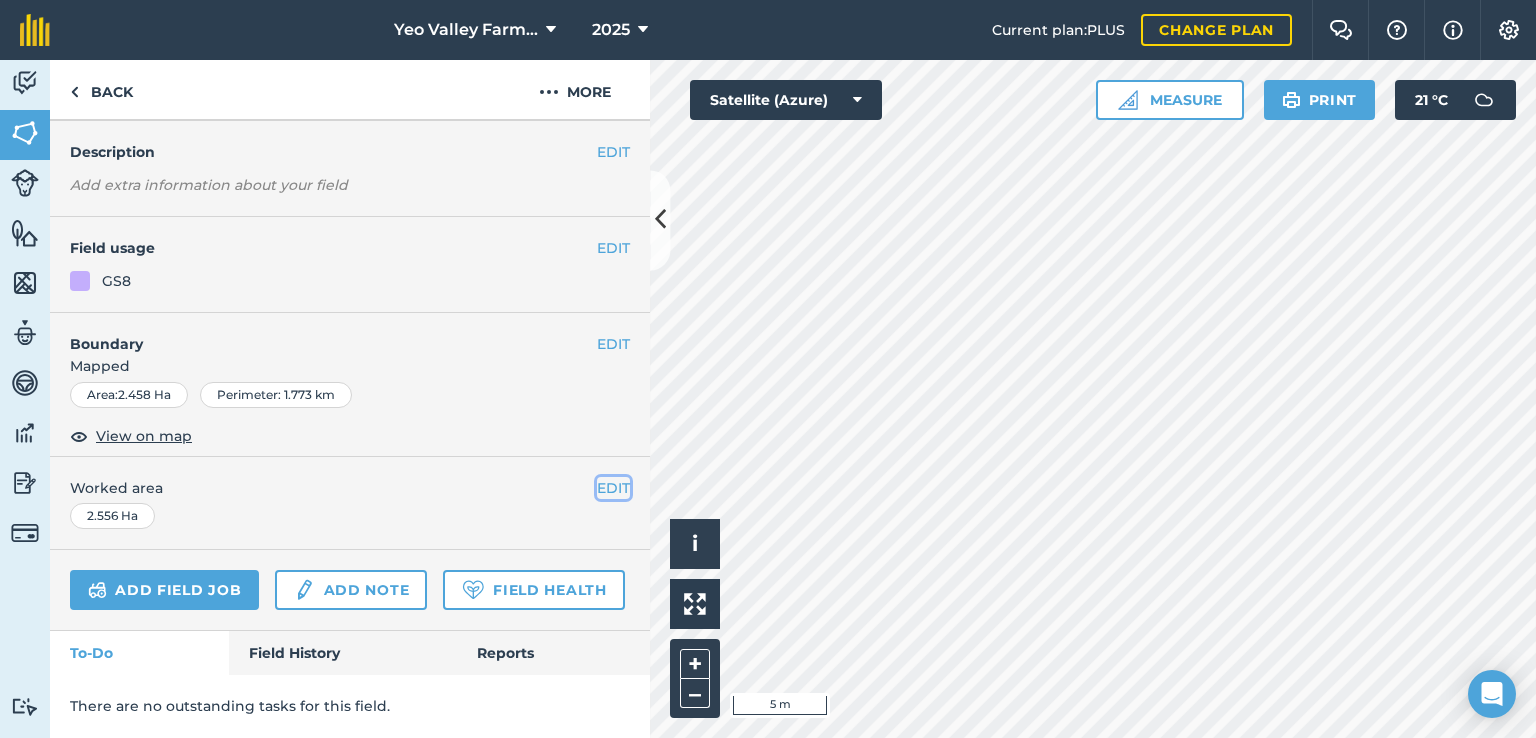 click on "EDIT" at bounding box center [613, 488] 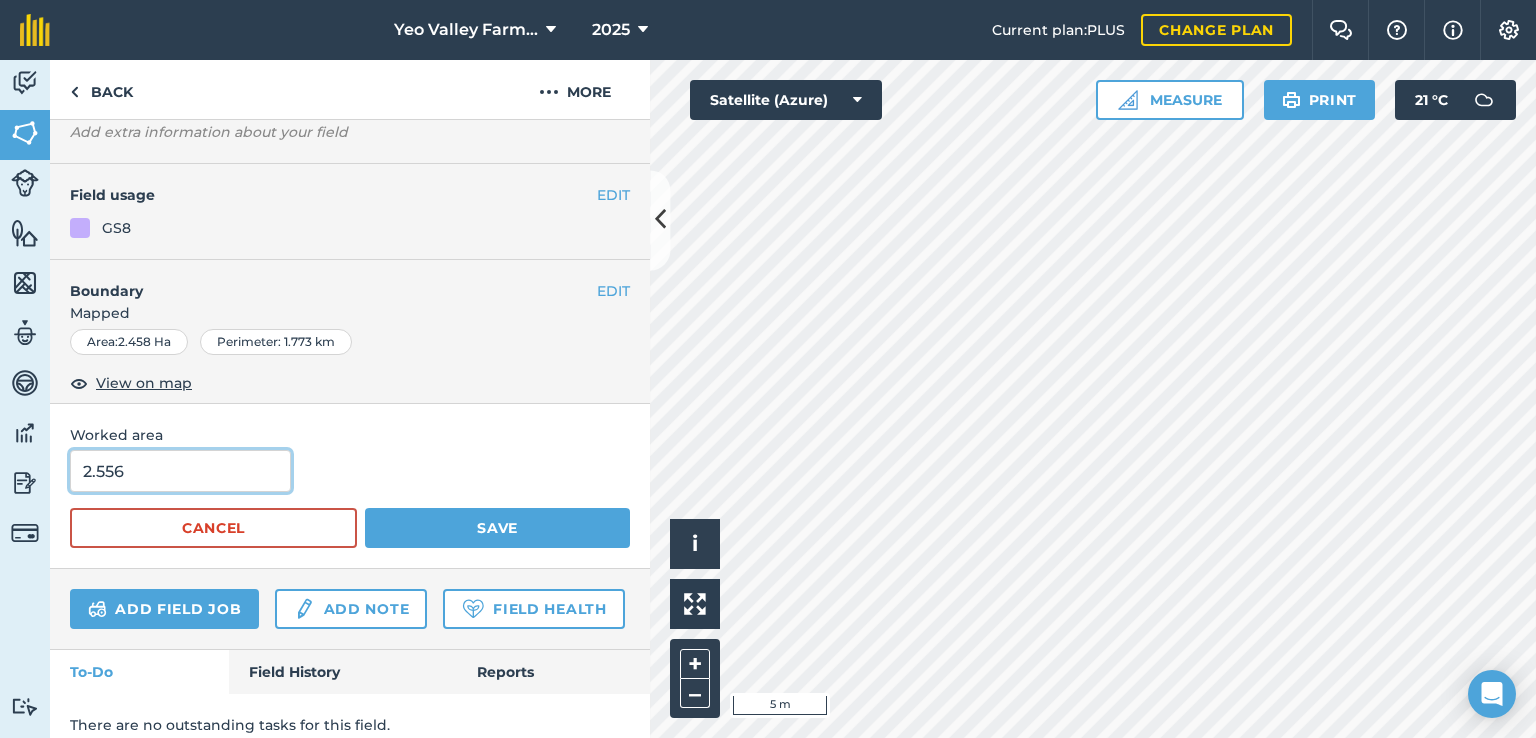 click on "2.556" at bounding box center [180, 471] 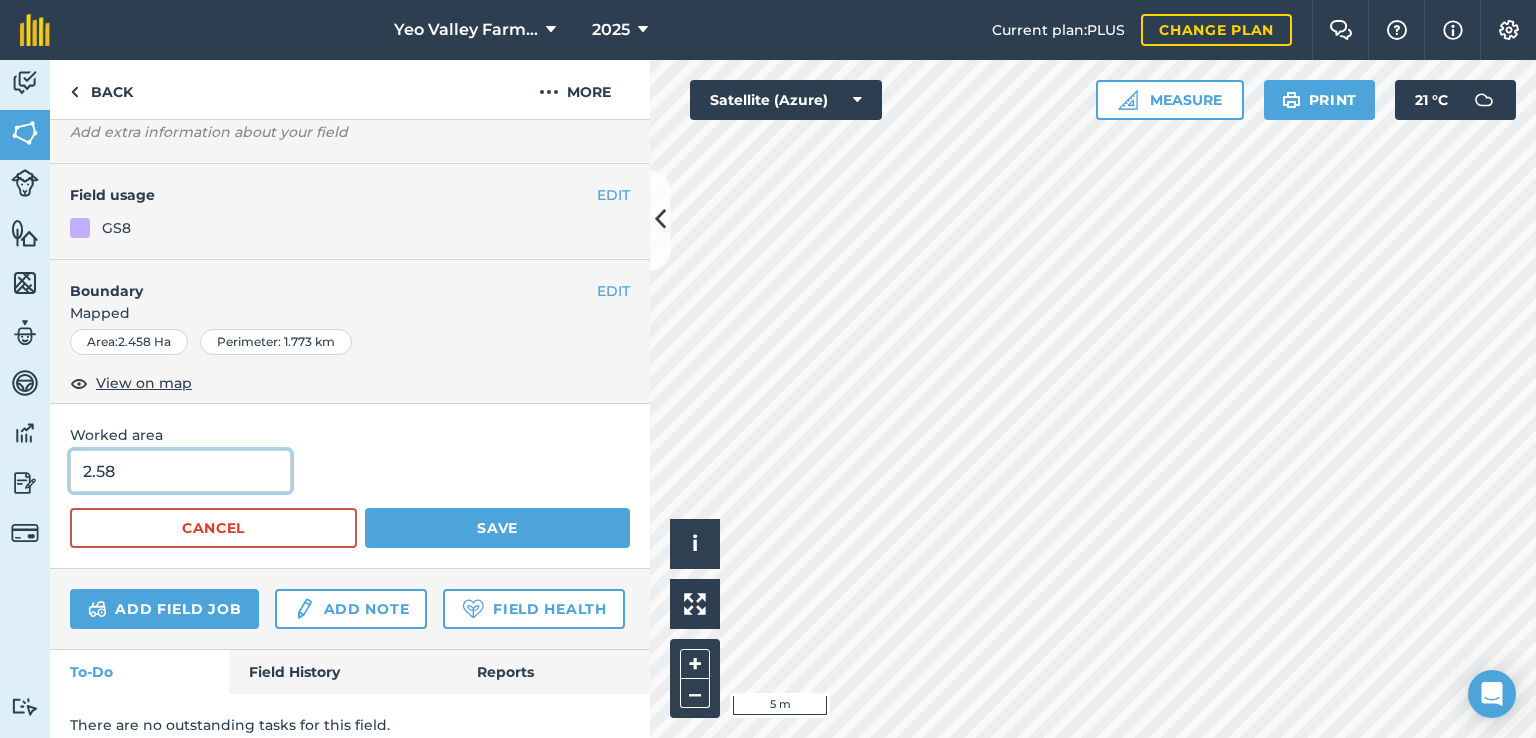 type on "2.58" 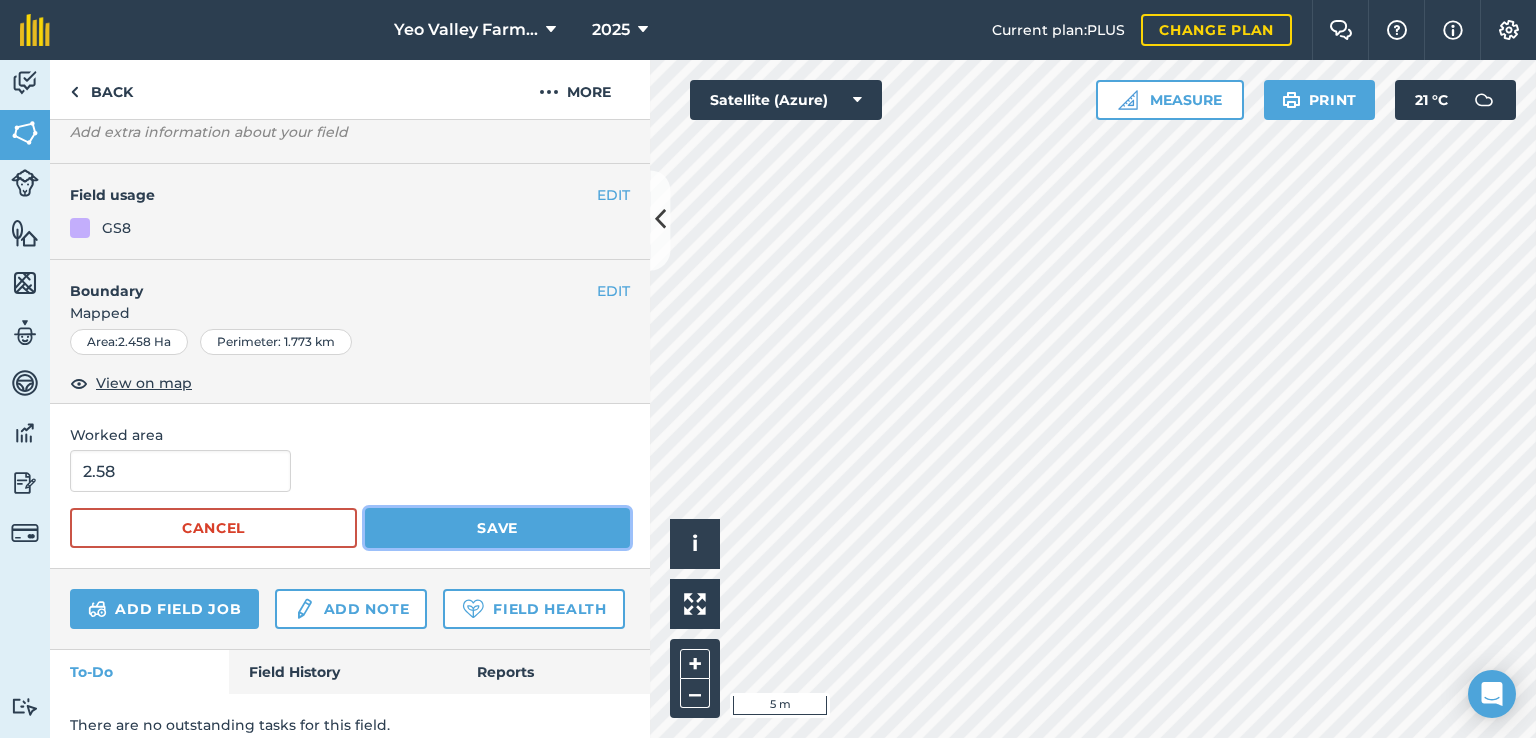 click on "Save" at bounding box center [497, 528] 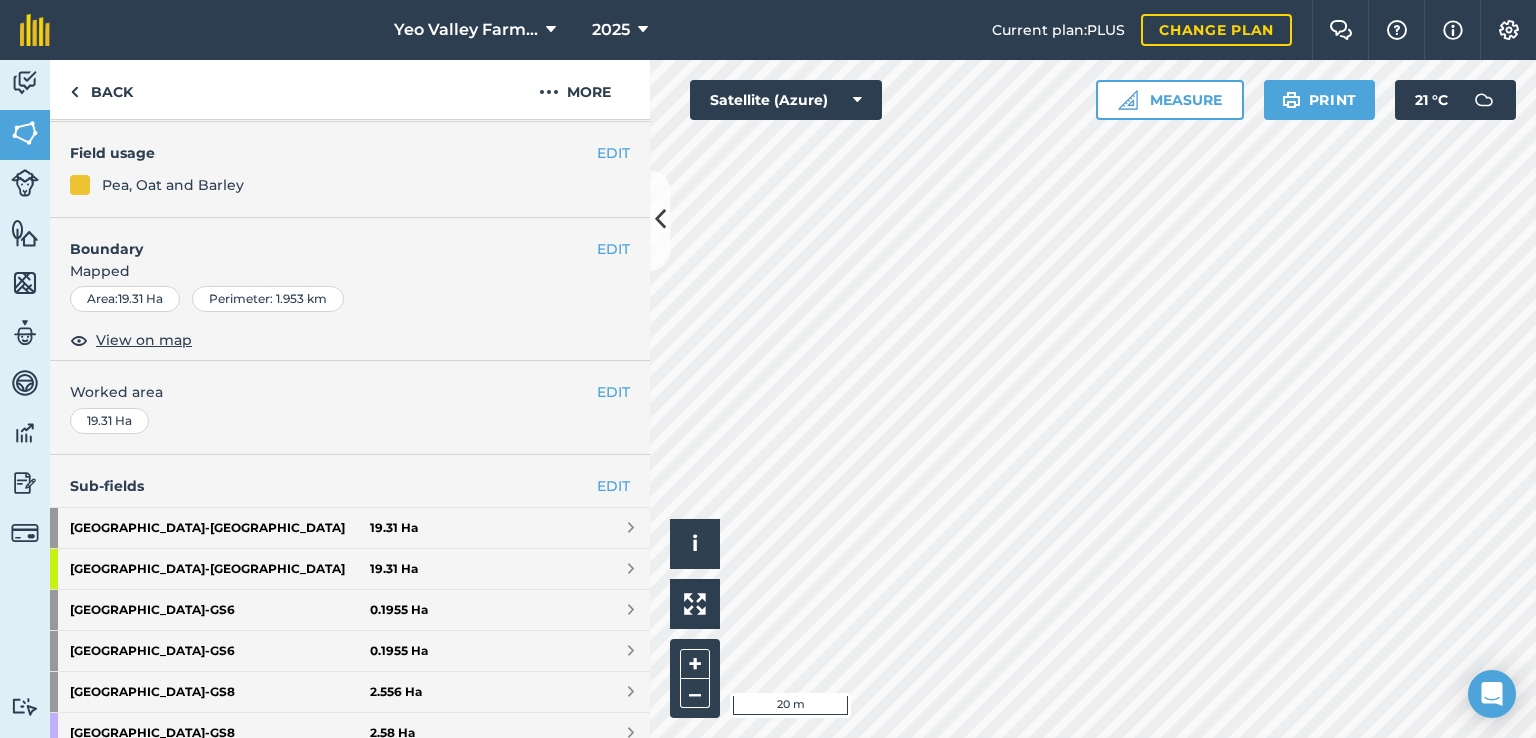 scroll, scrollTop: 121, scrollLeft: 0, axis: vertical 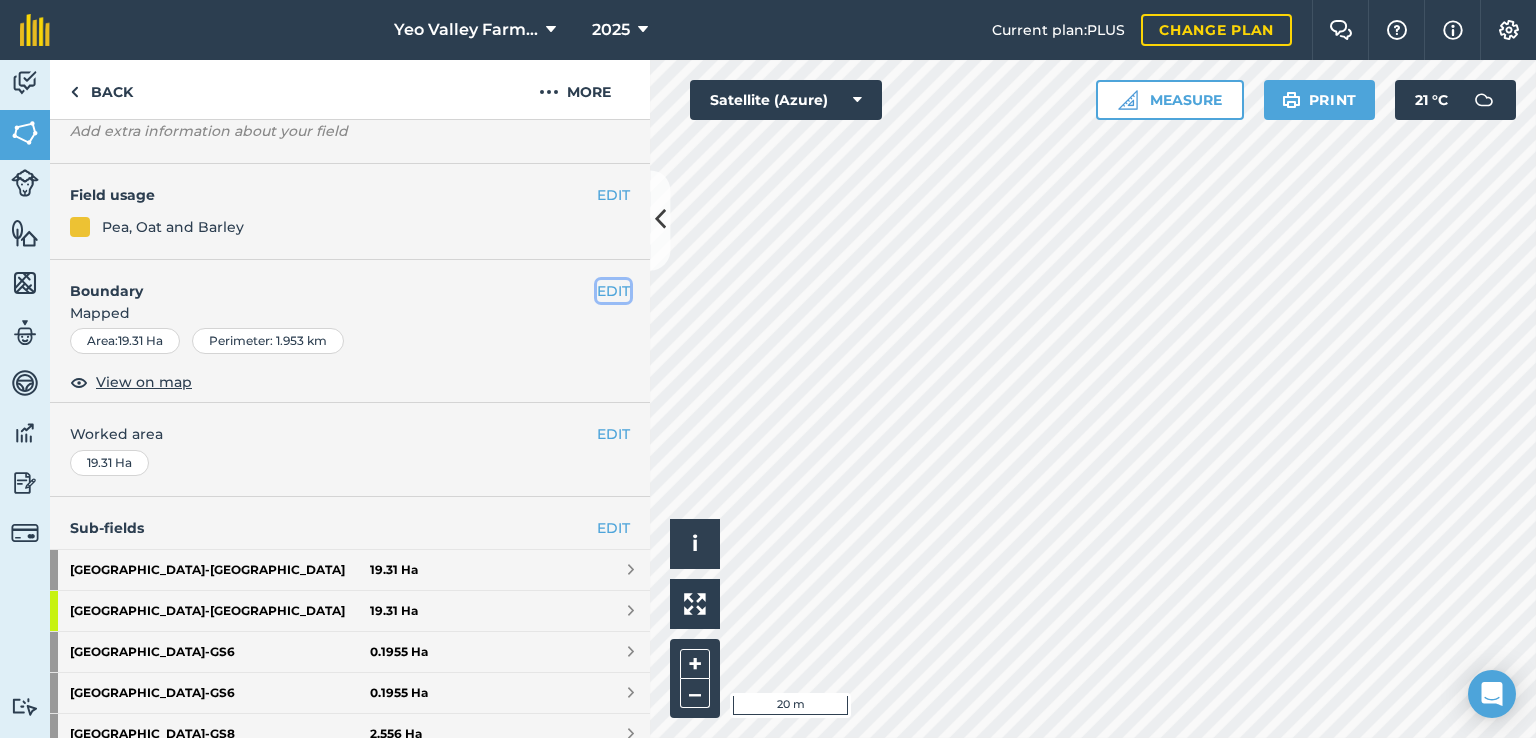 click on "EDIT" at bounding box center (613, 291) 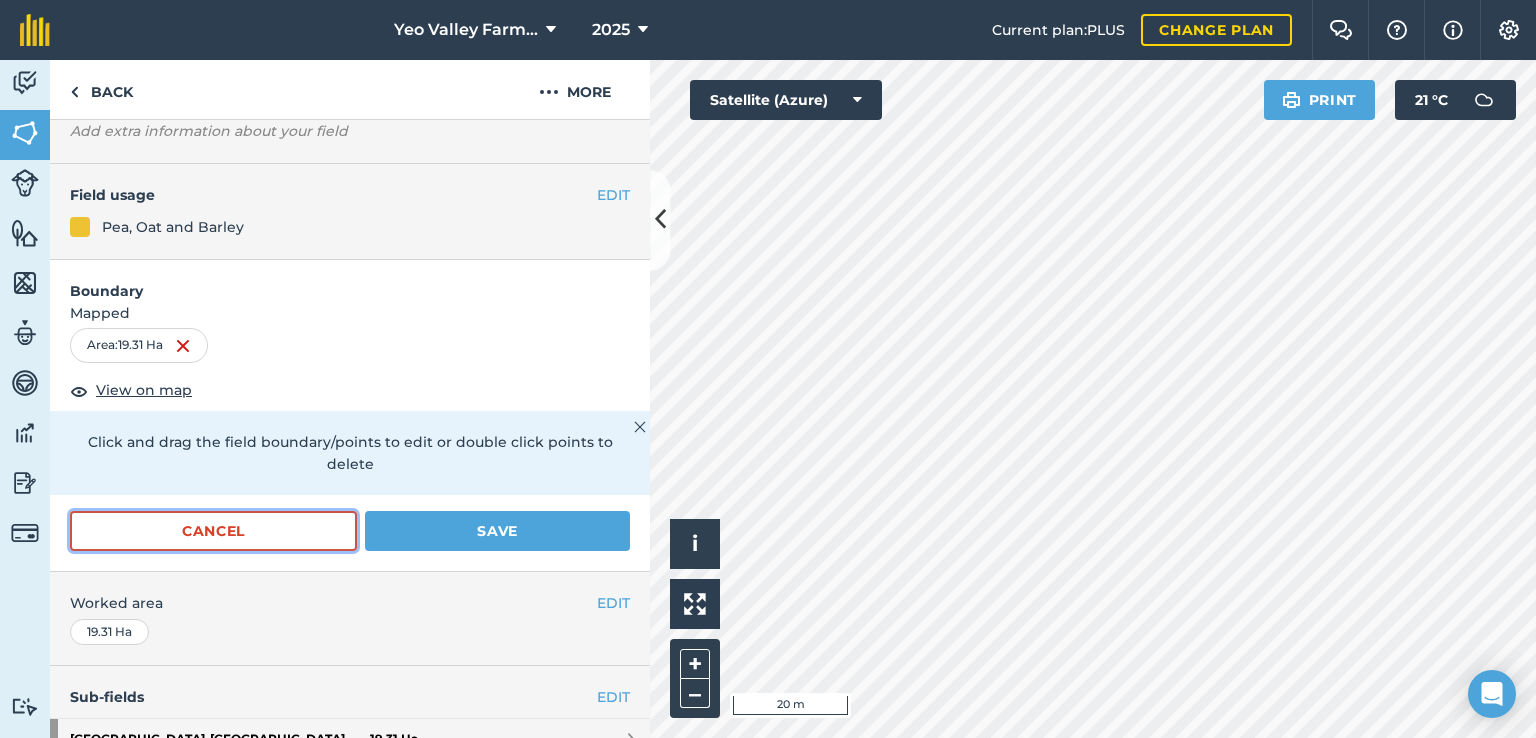 click on "Cancel" at bounding box center (213, 531) 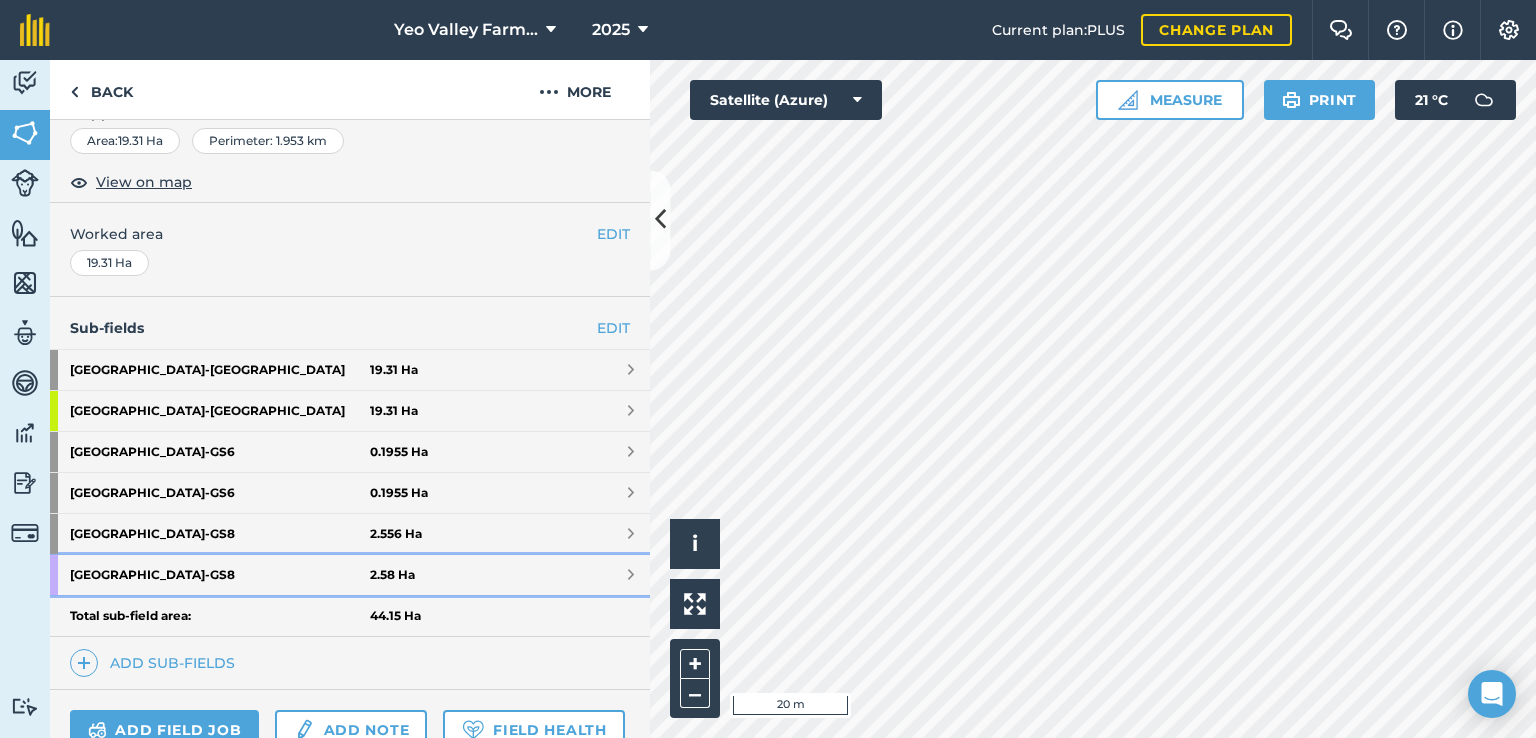 click on "[GEOGRAPHIC_DATA]  -  GS8" at bounding box center (220, 575) 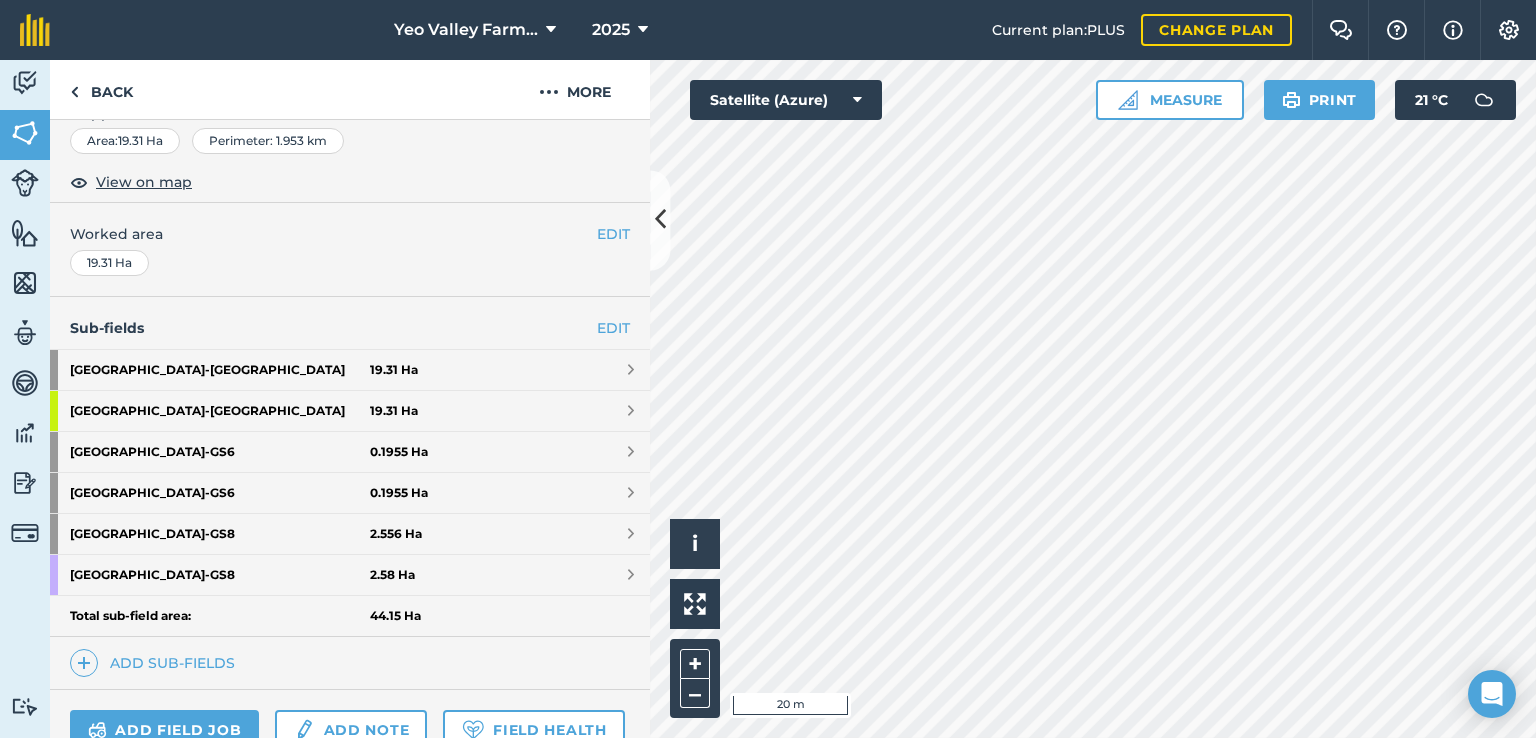 scroll, scrollTop: 163, scrollLeft: 0, axis: vertical 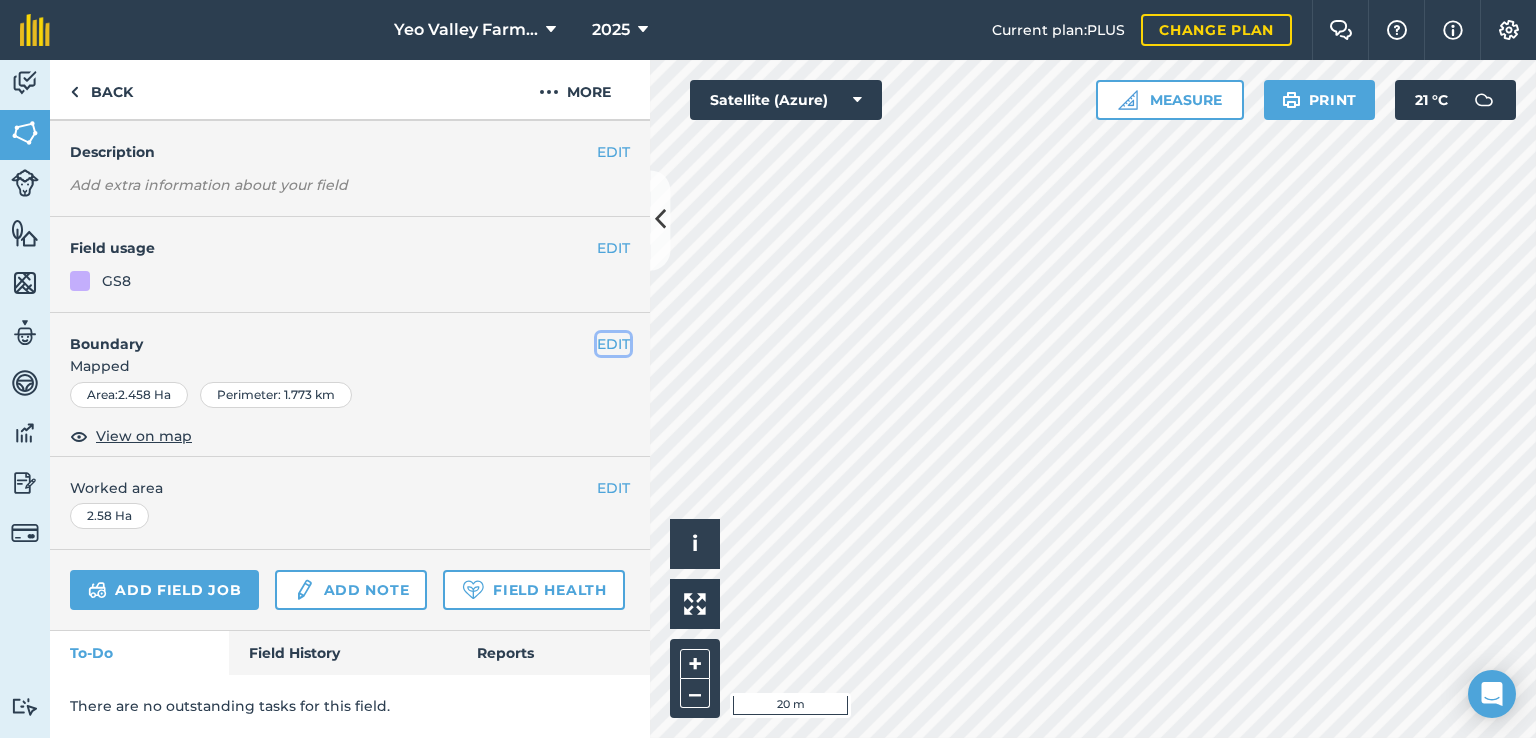 click on "EDIT" at bounding box center [613, 344] 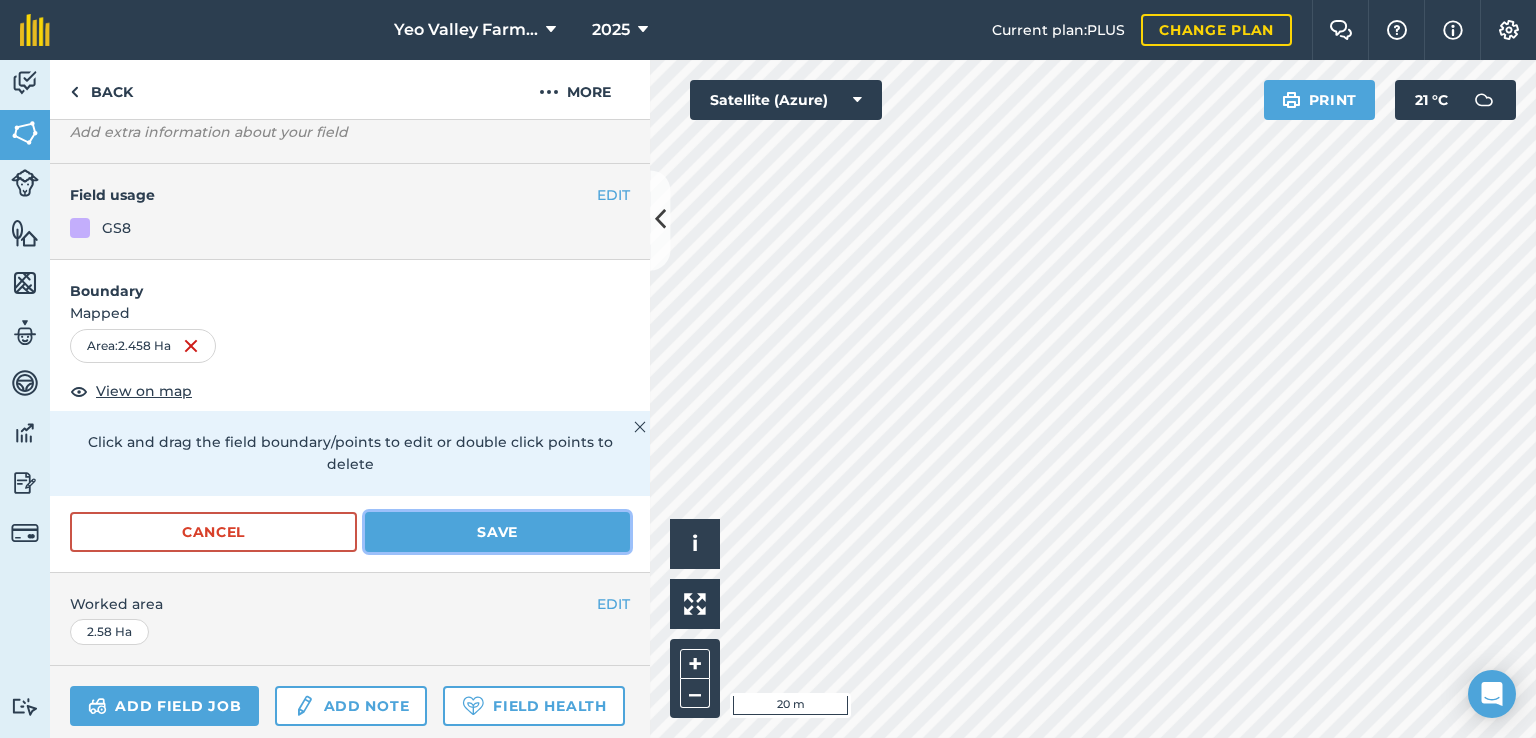 click on "Save" at bounding box center (497, 532) 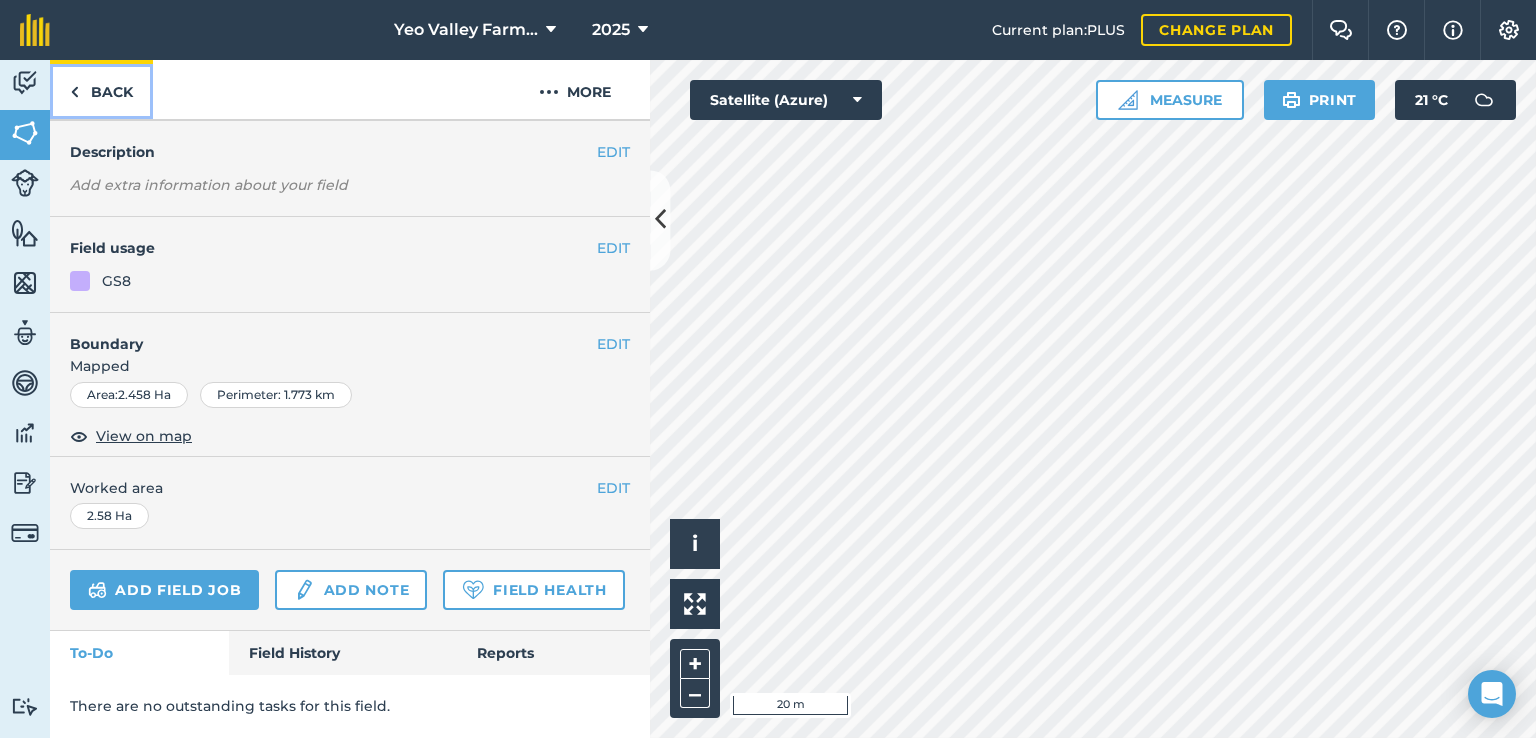 click on "Back" at bounding box center [101, 89] 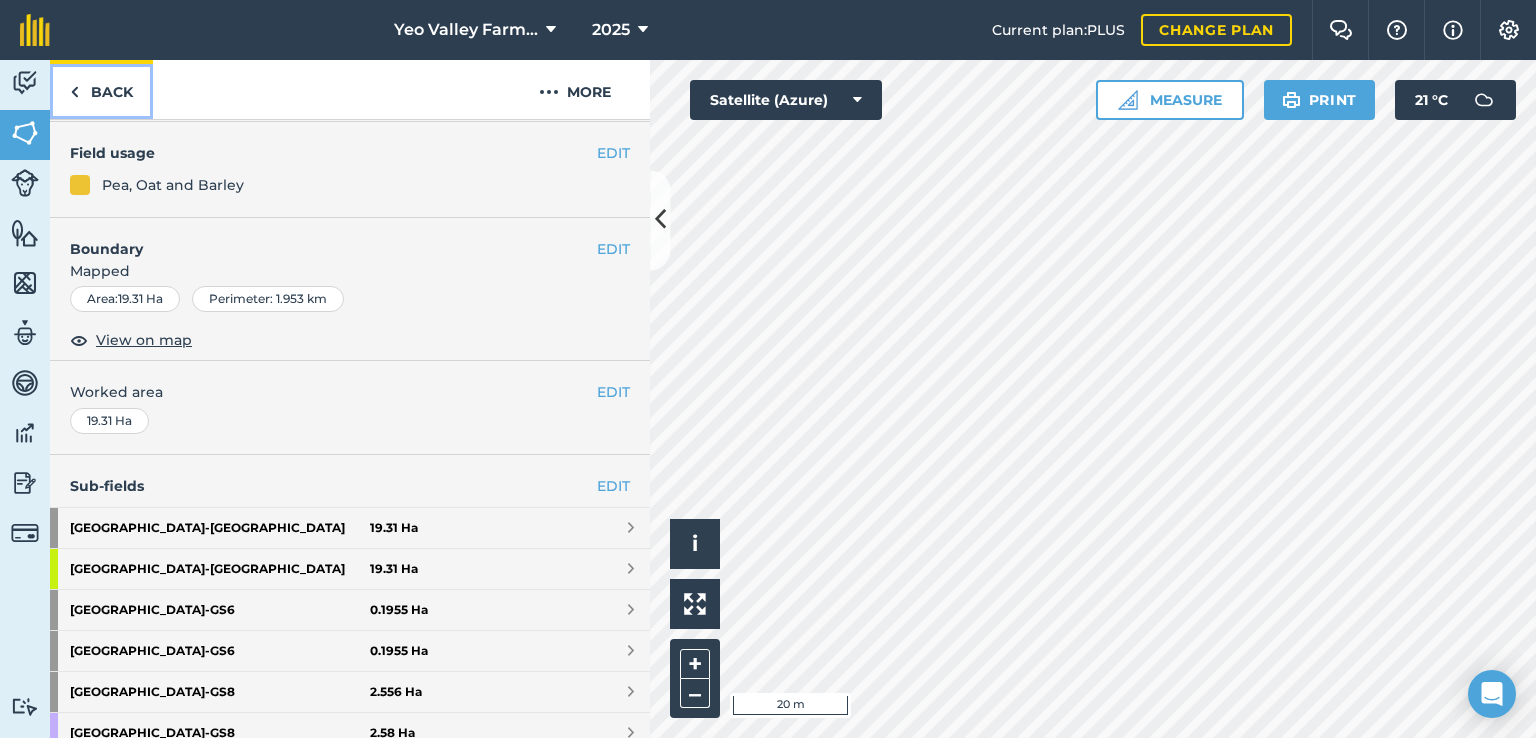scroll, scrollTop: 121, scrollLeft: 0, axis: vertical 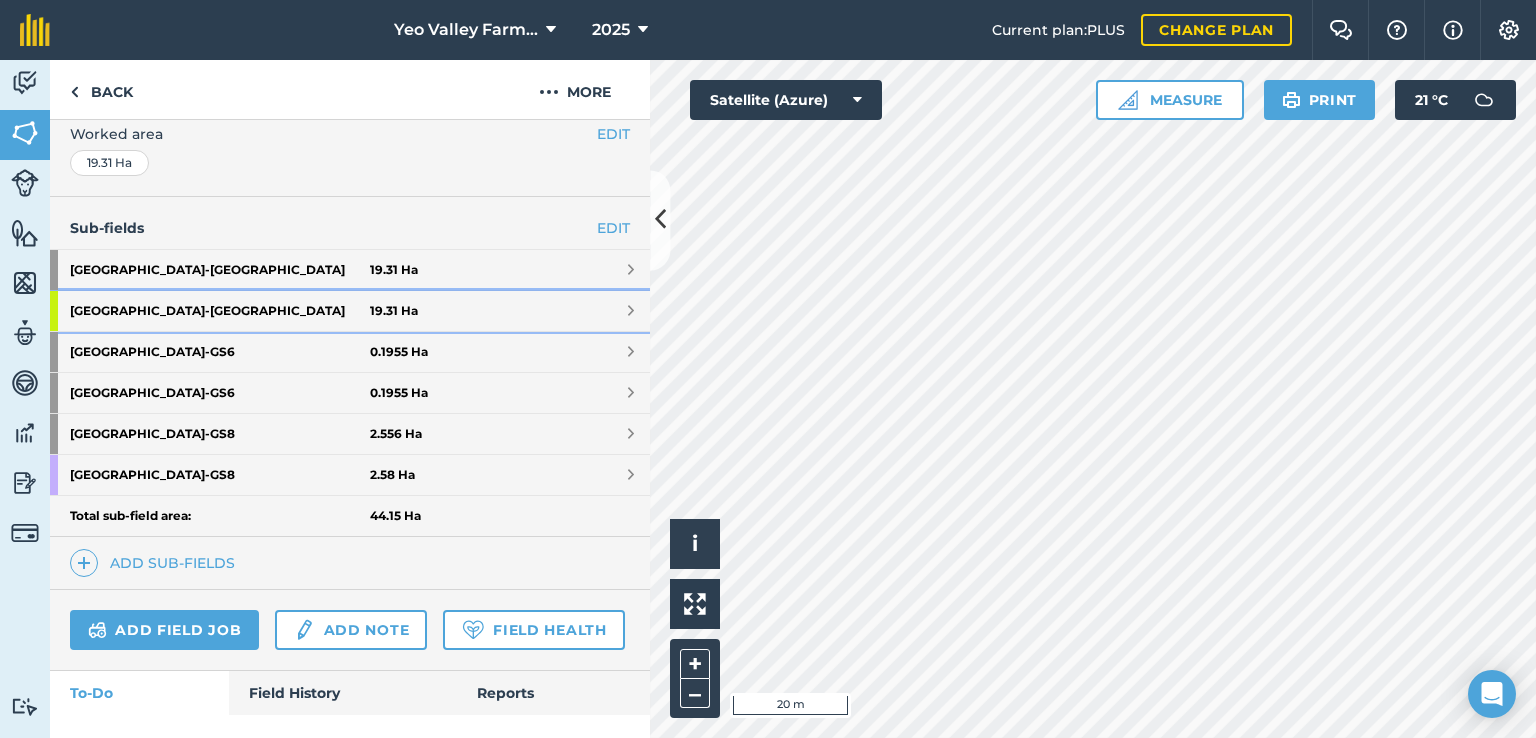 click on "[GEOGRAPHIC_DATA]  -  [GEOGRAPHIC_DATA]" at bounding box center [220, 311] 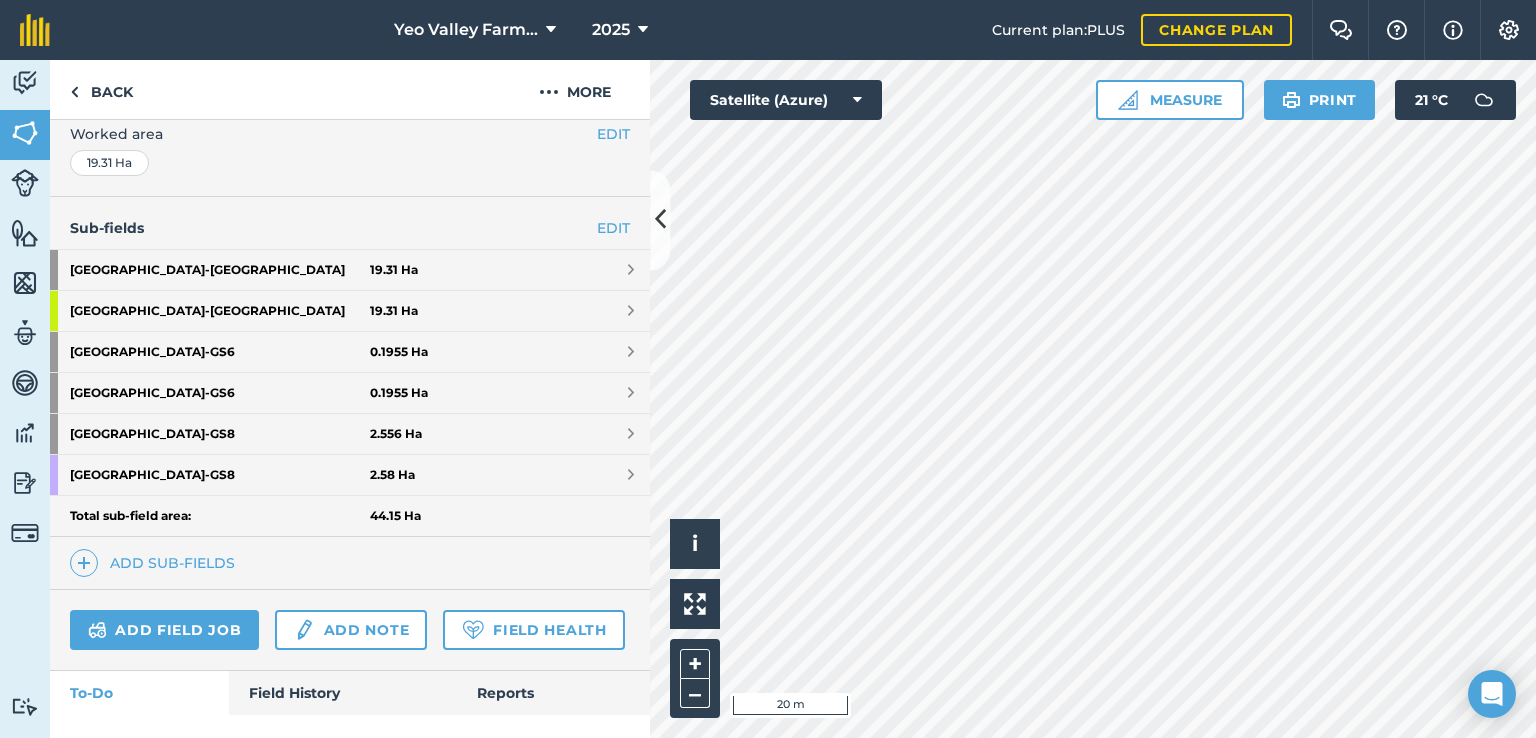 scroll, scrollTop: 163, scrollLeft: 0, axis: vertical 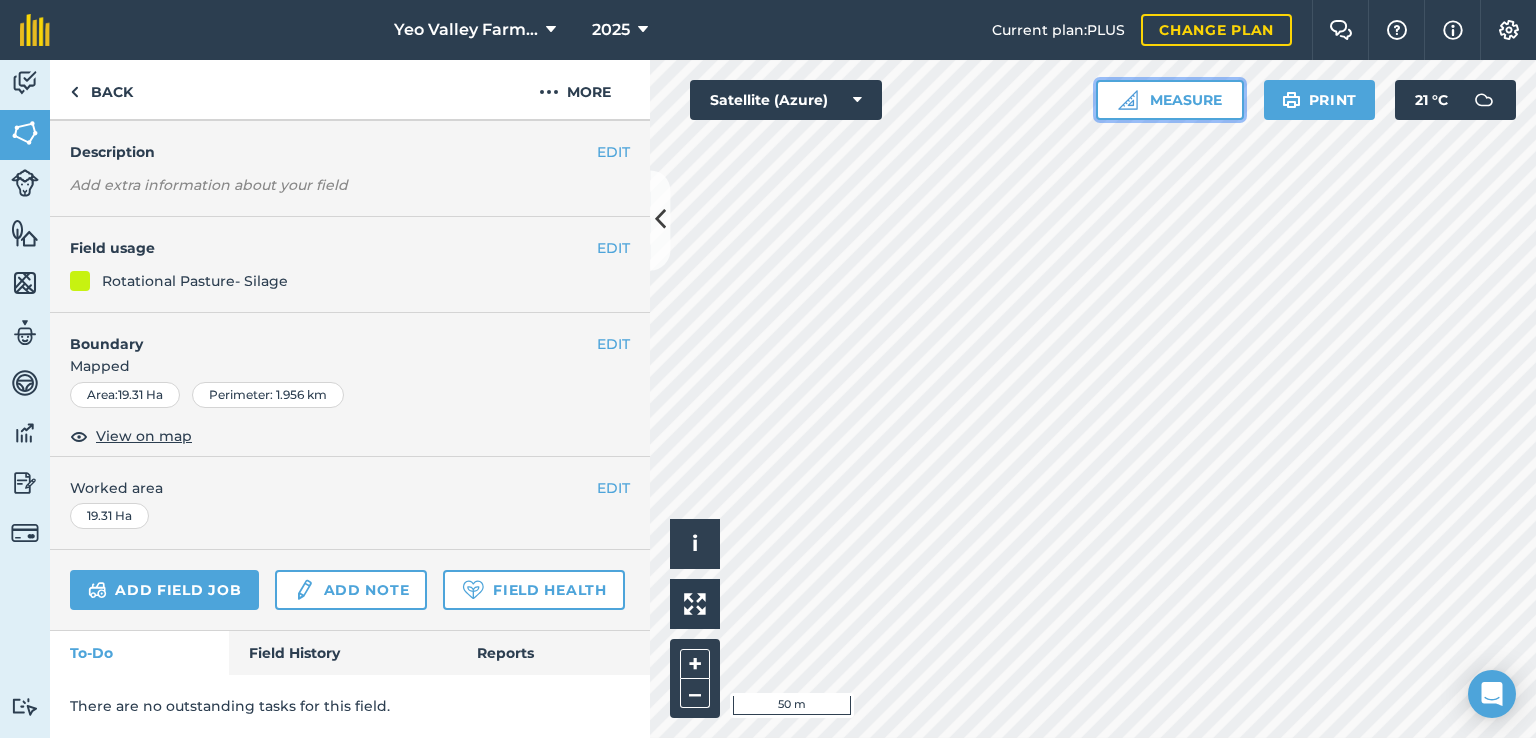click at bounding box center [1128, 100] 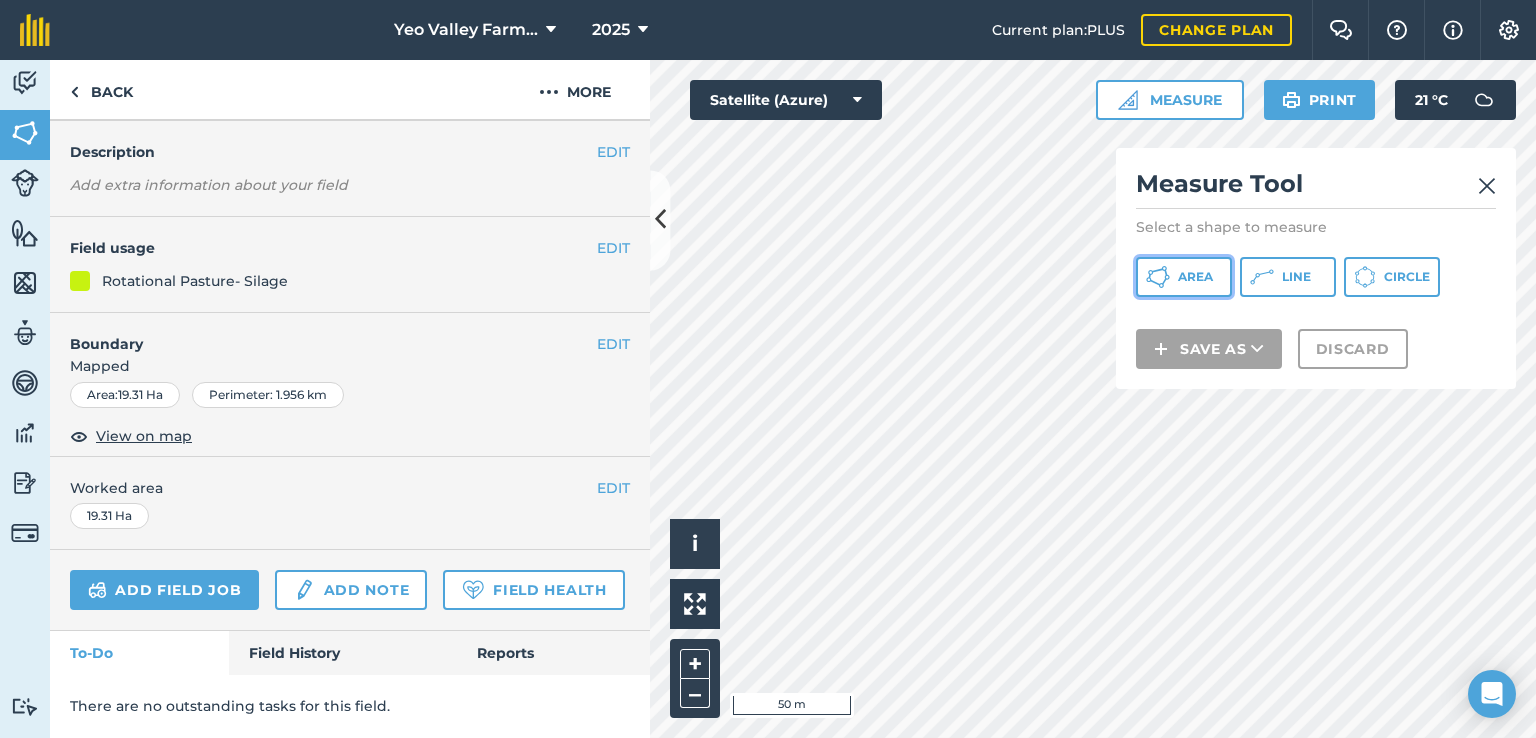 click on "Area" at bounding box center (1184, 277) 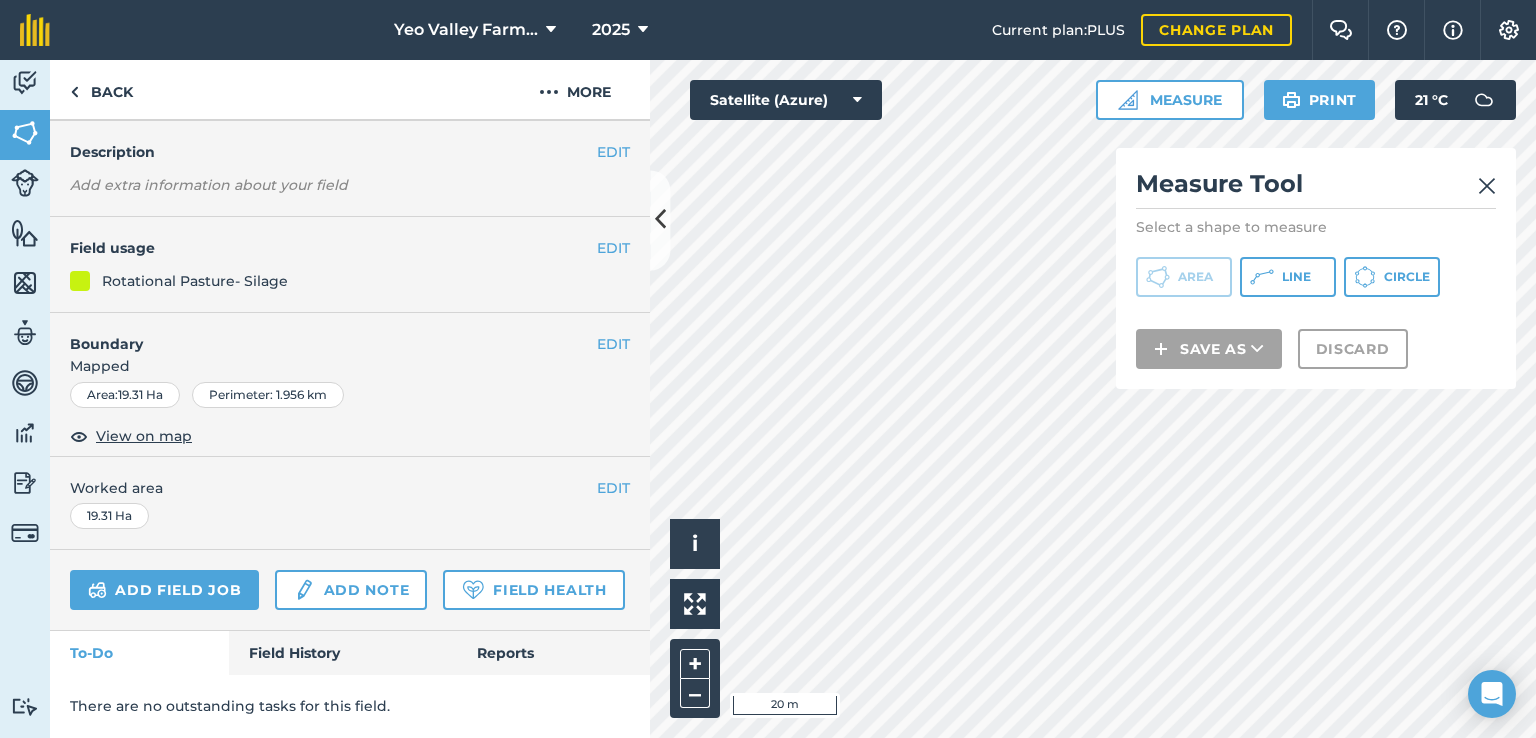 click on "Yeo Valley Farms Ltd 2025 Current plan :  PLUS   Change plan Farm Chat Help Info Settings Yeo Valley Farms Ltd  -  2025 Reproduced with the permission of  Microsoft Printed on  [DATE] Field usages No usage set access roadway CATCH-CROP - Autumn Sown Winter Cover Crop  GS13 GS14 GS6 GS7 GS8 GS9 HS2 Other PASTURE Pea and Oat Pea, Oat and Barley   PERMANAENT PASTURE  Rotational Pasture- Herbal Ley  Rotational Pasture- Silage  Rye & Vetch  STORAGE: PLACE - Axbridge Triticale and Blue Lupins  WD9 WINTER-CROPS: OTHERS - Winter Wheat and Winter Beans  woodland  Woodland Pasture WT2 WT5 Feature types Track Trees Water Activity Fields Livestock Features Maps Team Vehicles Data Reporting Billing Tutorials Tutorials   Back   More EDIT Cheddar Road   >  [GEOGRAPHIC_DATA] - [GEOGRAPHIC_DATA] - Cheddar Road Go to parent field EDIT Description Add extra information about your field EDIT Field usage Rotational Pasture- Silage  EDIT Boundary   Mapped Area :  19.31   Ha Perimeter :   1.956   km   EDIT" at bounding box center [768, 369] 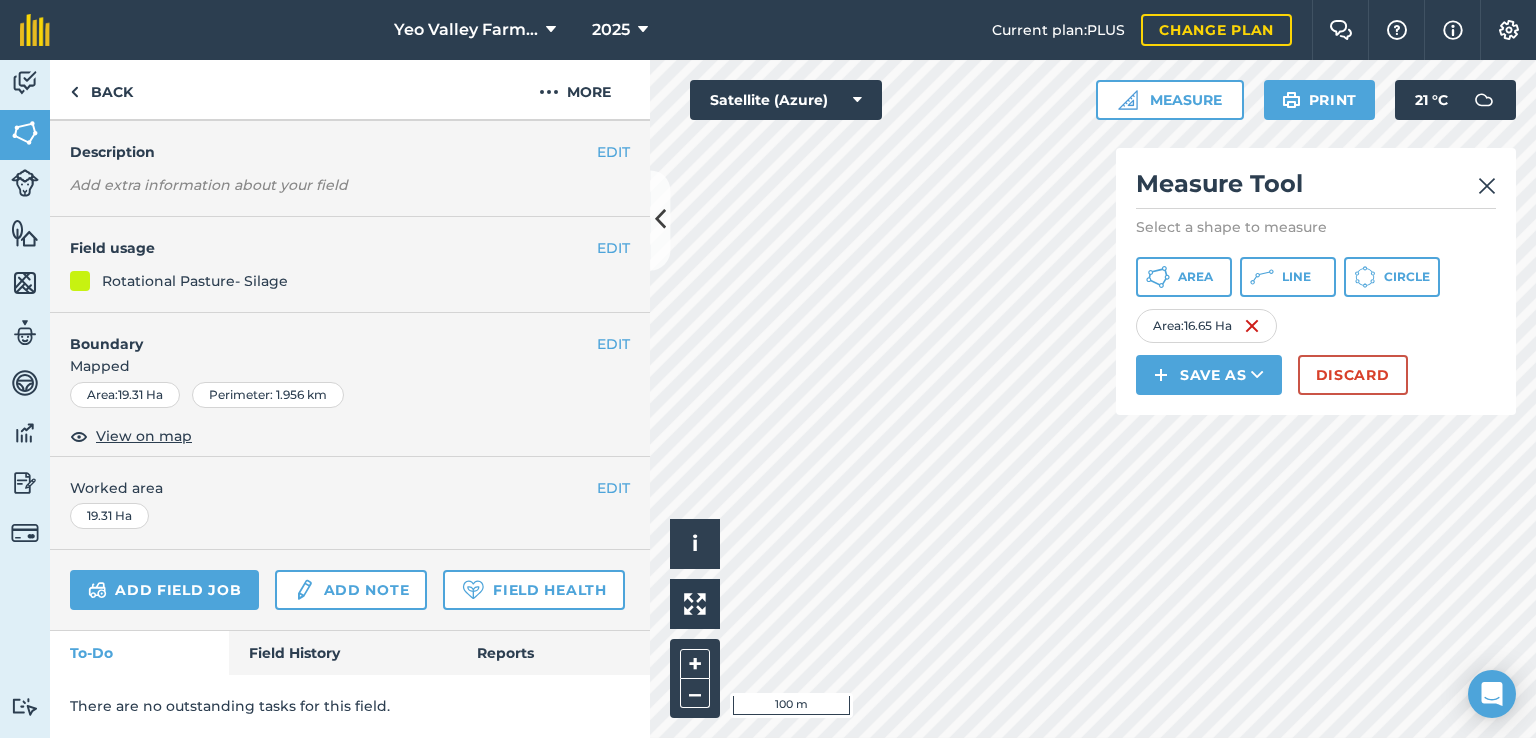 click on "19.31   Ha" at bounding box center [109, 516] 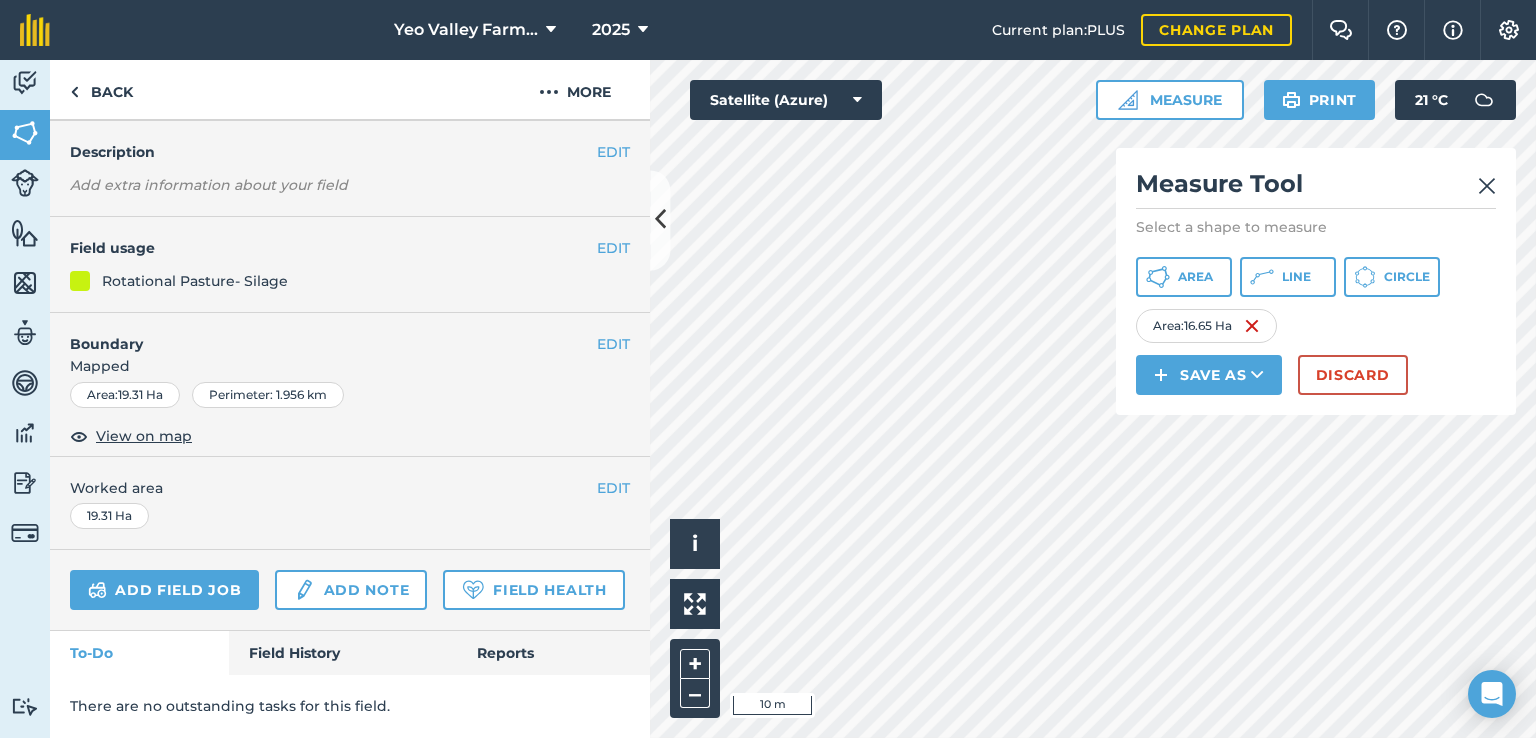 click on "19.31   Ha" at bounding box center (109, 516) 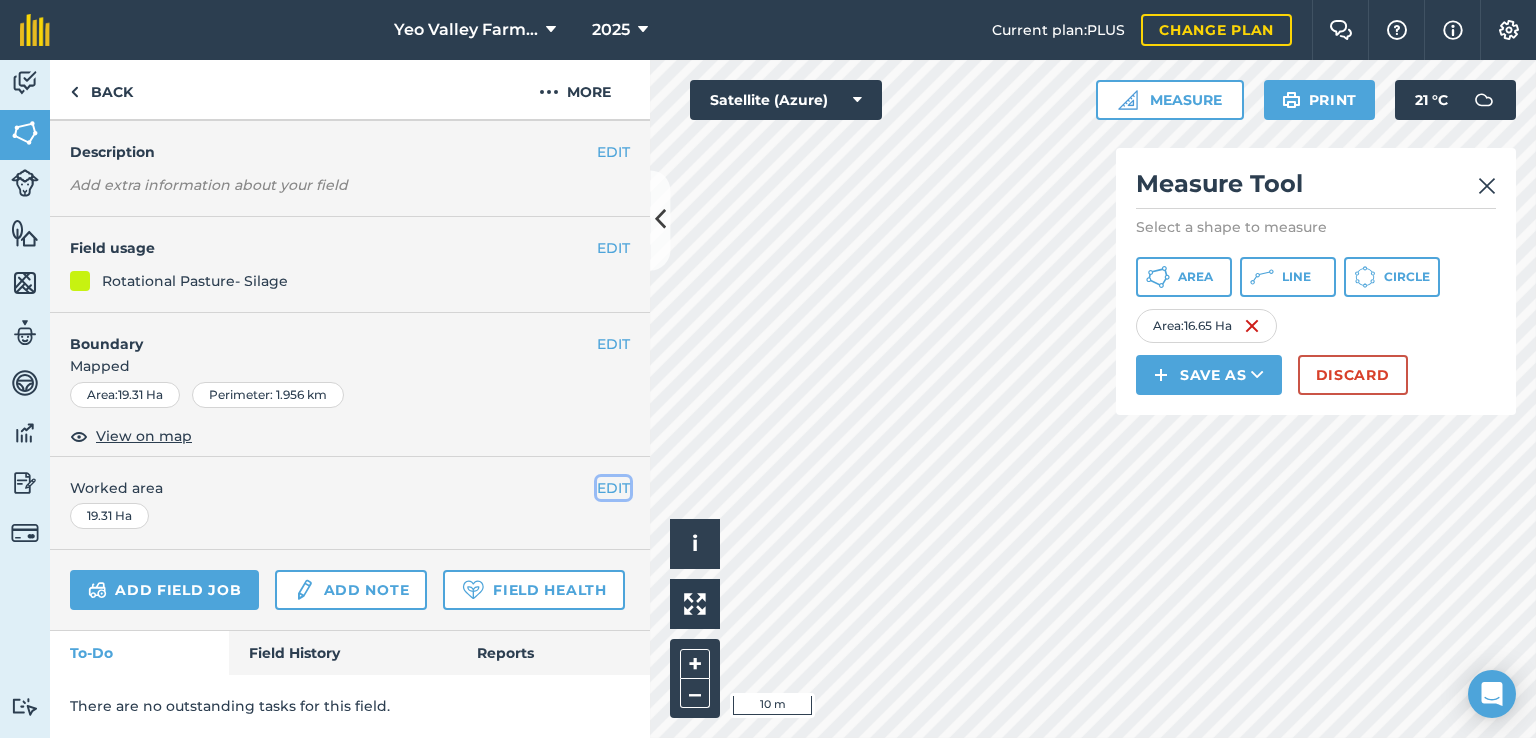 click on "EDIT" at bounding box center (613, 488) 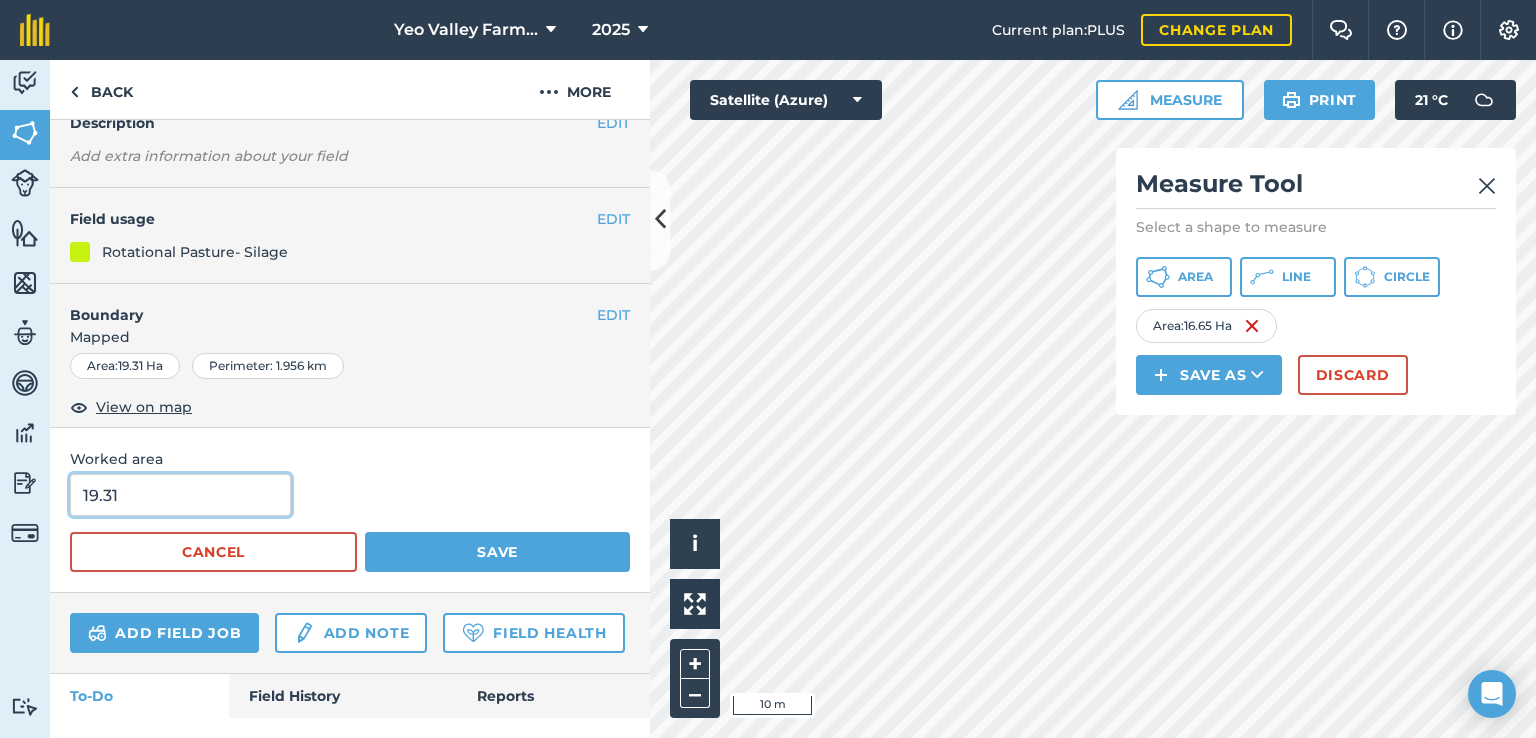 click on "19.31" at bounding box center [180, 495] 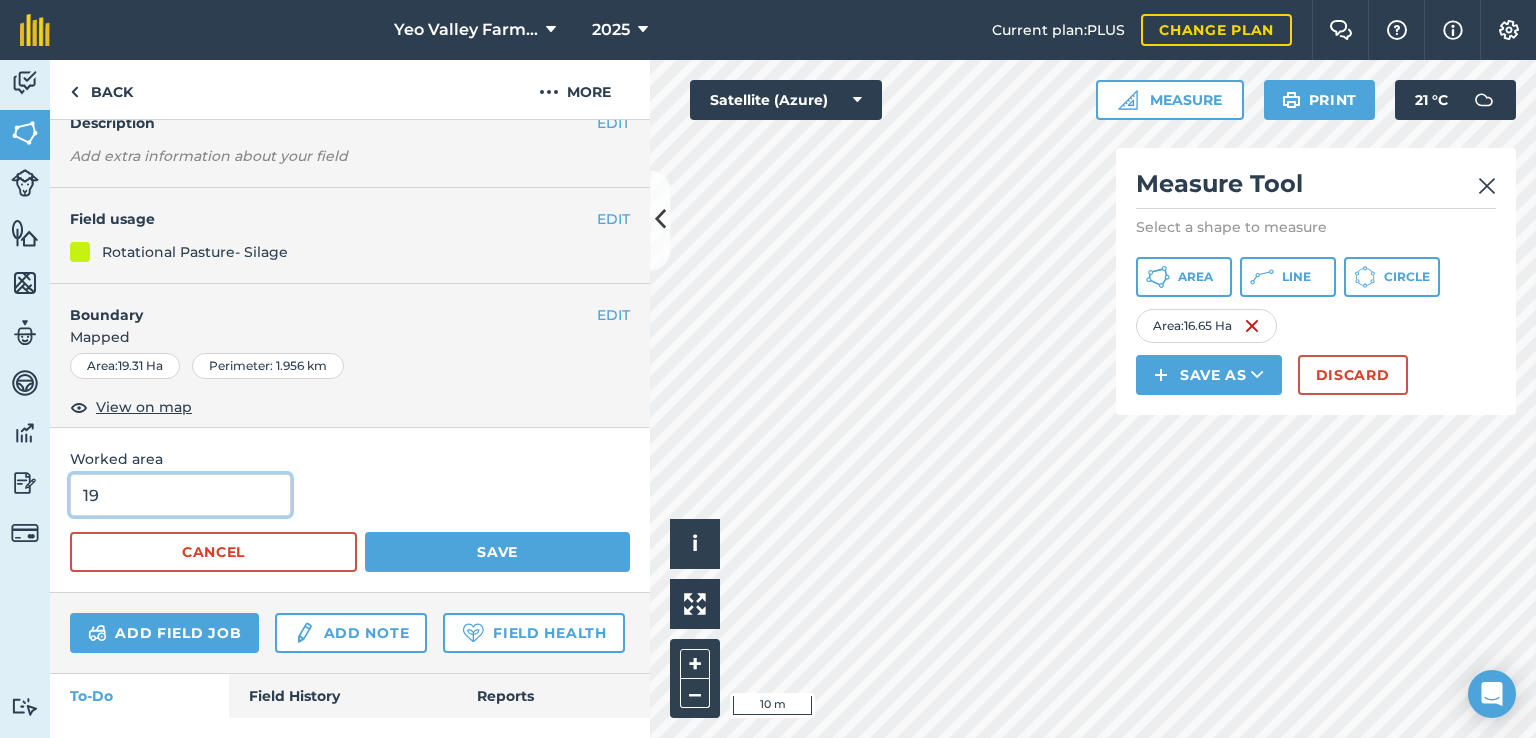 type on "1" 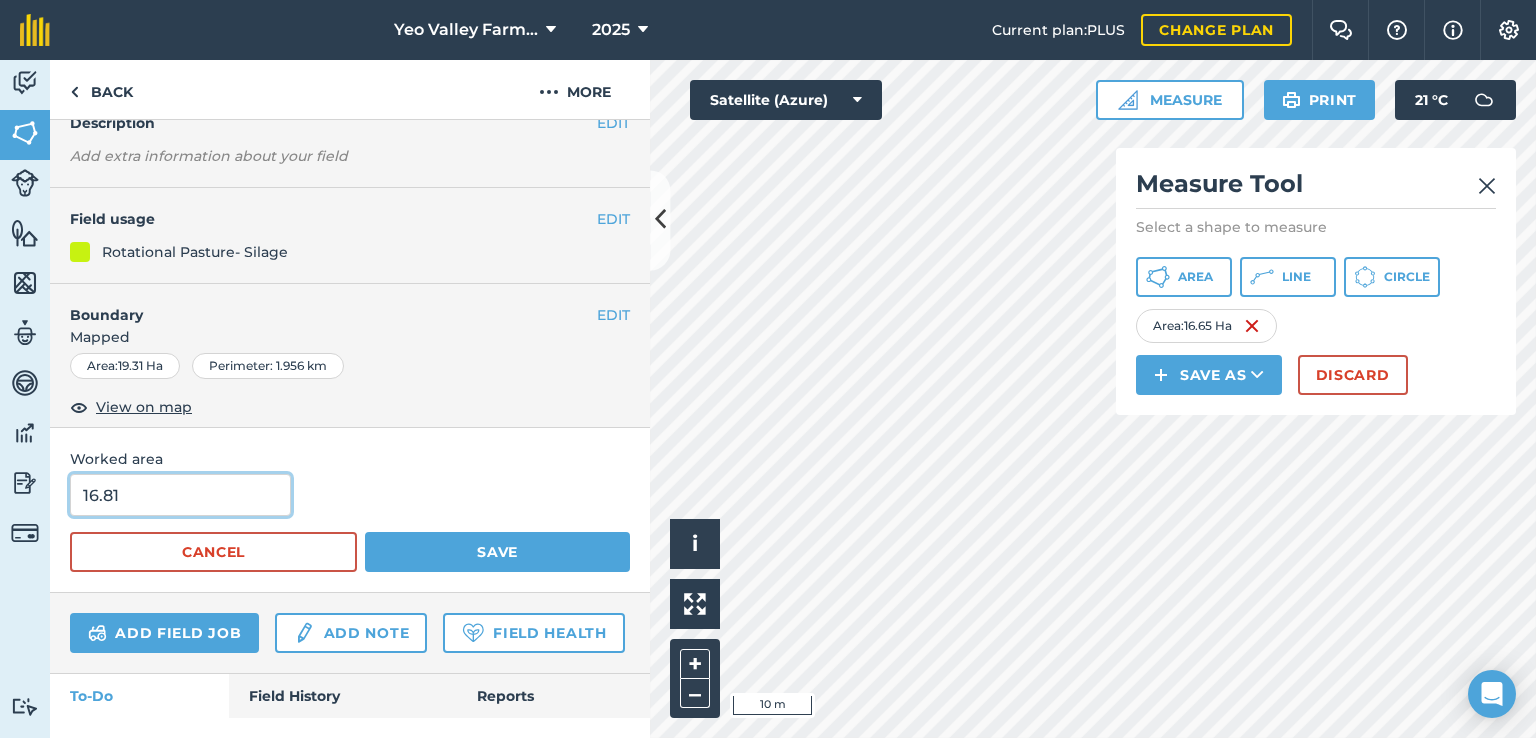 type on "16.81" 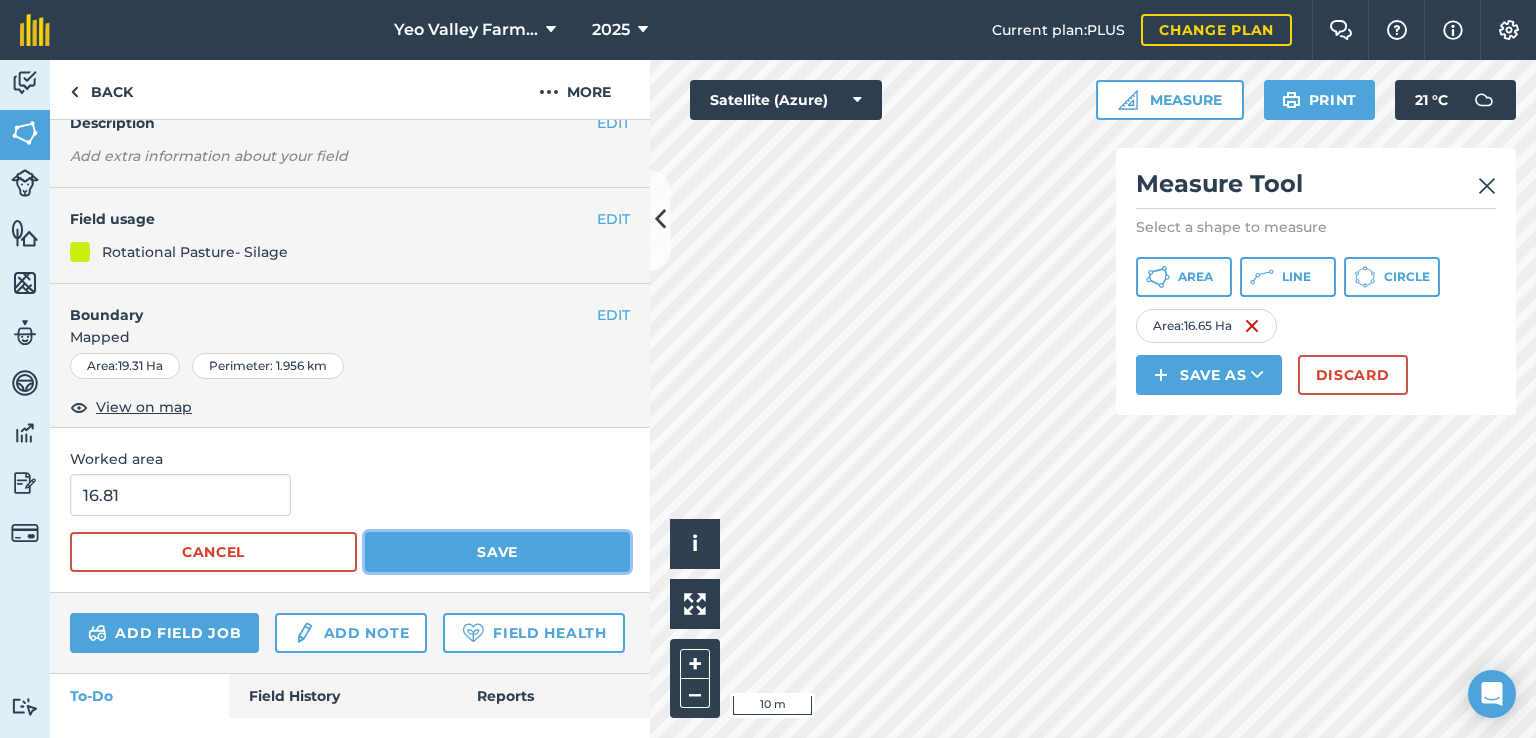 click on "Save" at bounding box center (497, 552) 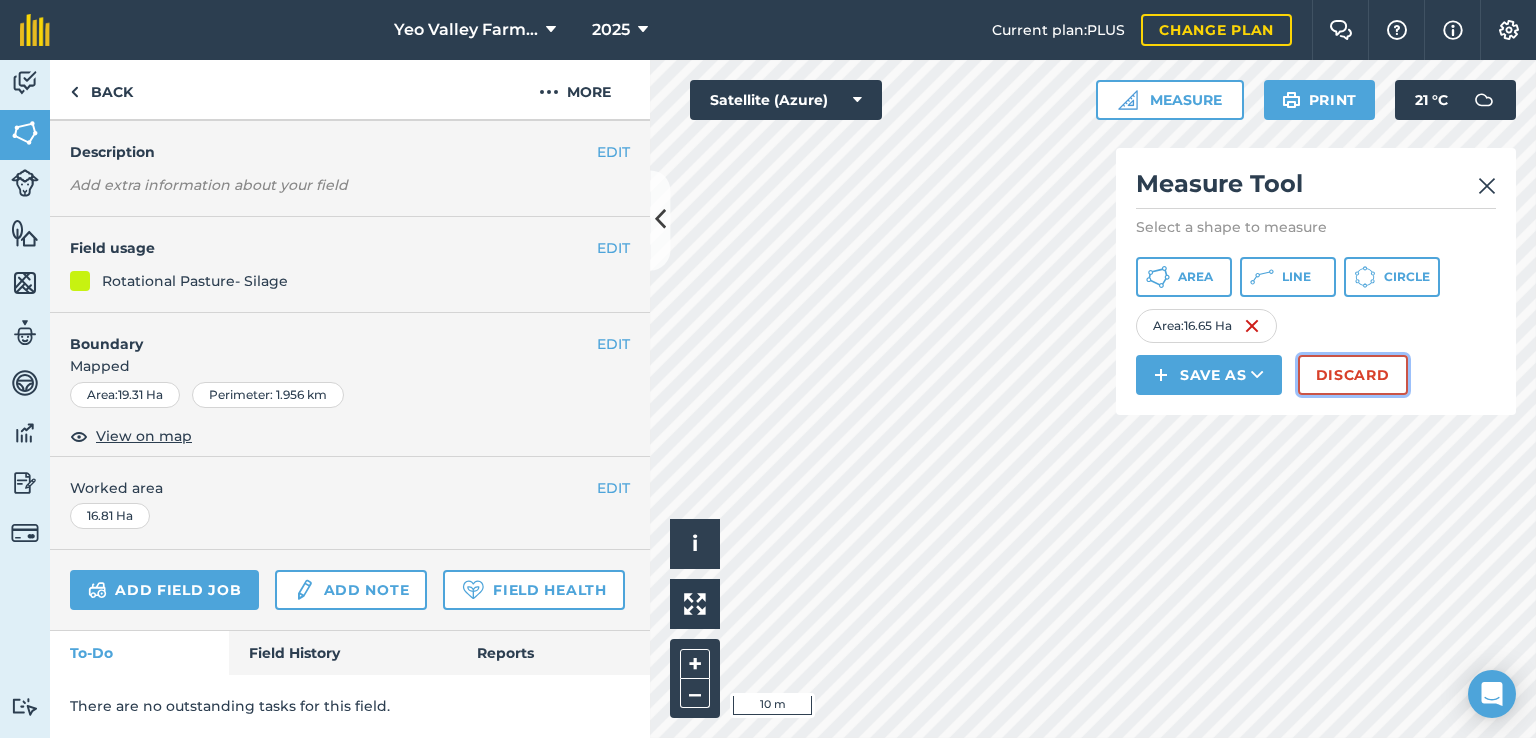 click on "Discard" at bounding box center (1353, 375) 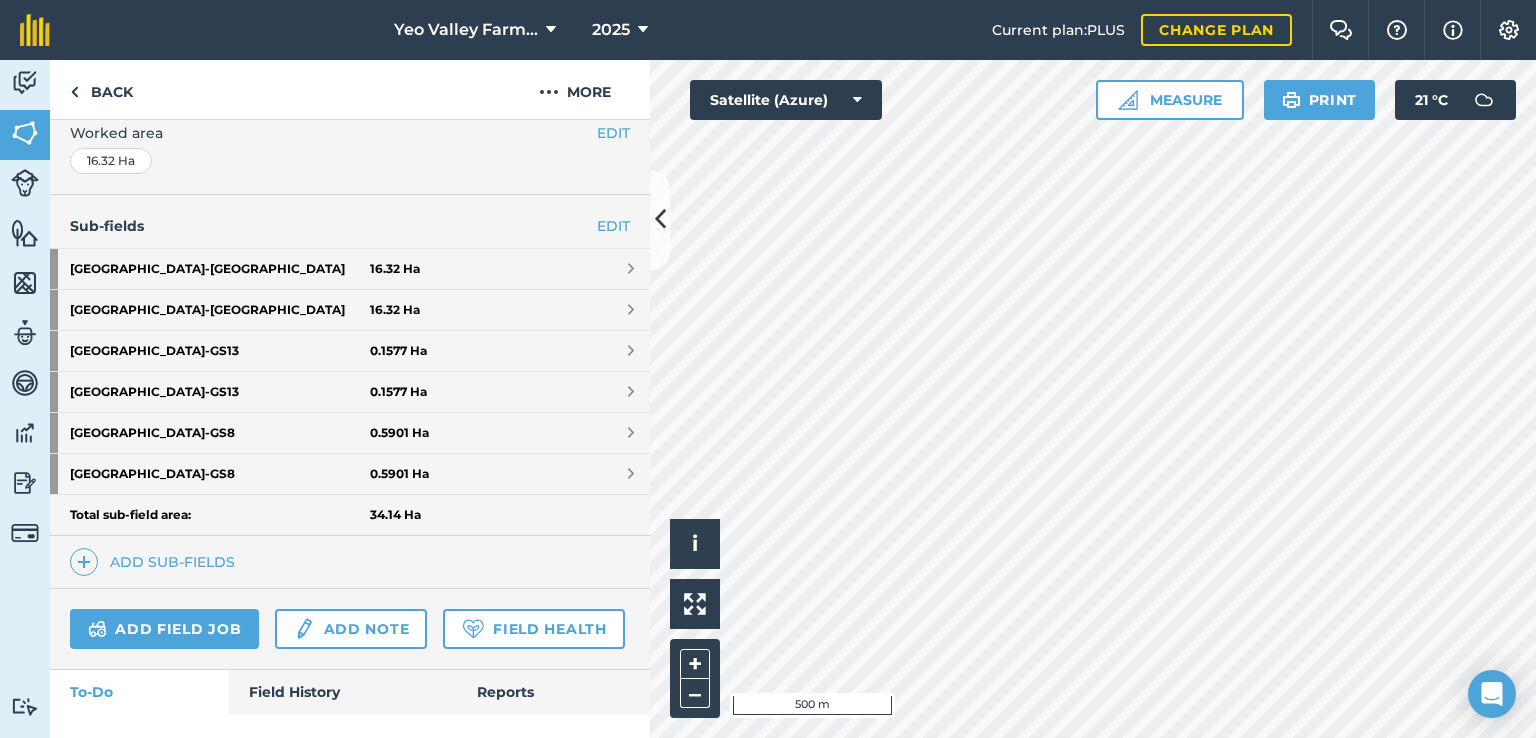 scroll, scrollTop: 421, scrollLeft: 0, axis: vertical 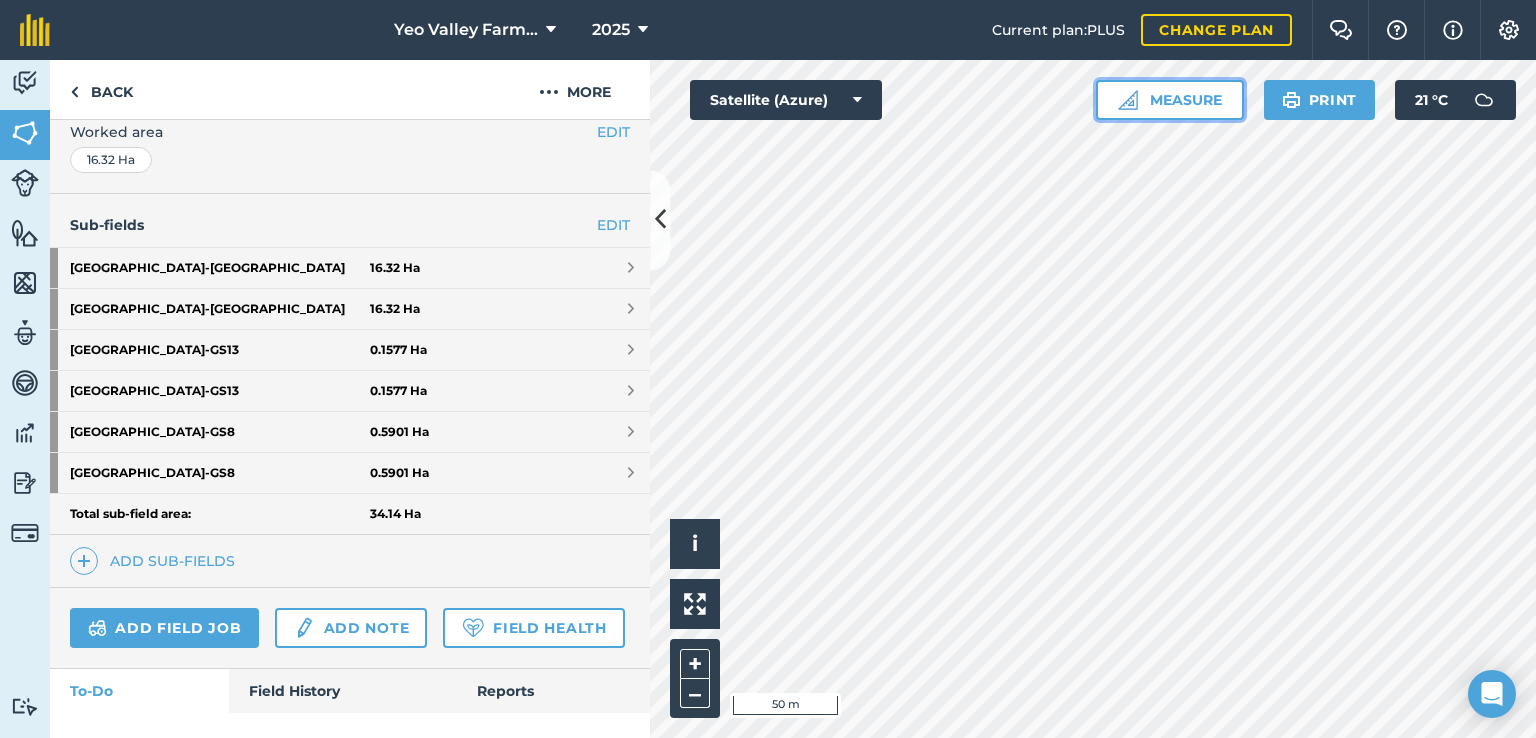 click on "Measure" at bounding box center (1170, 100) 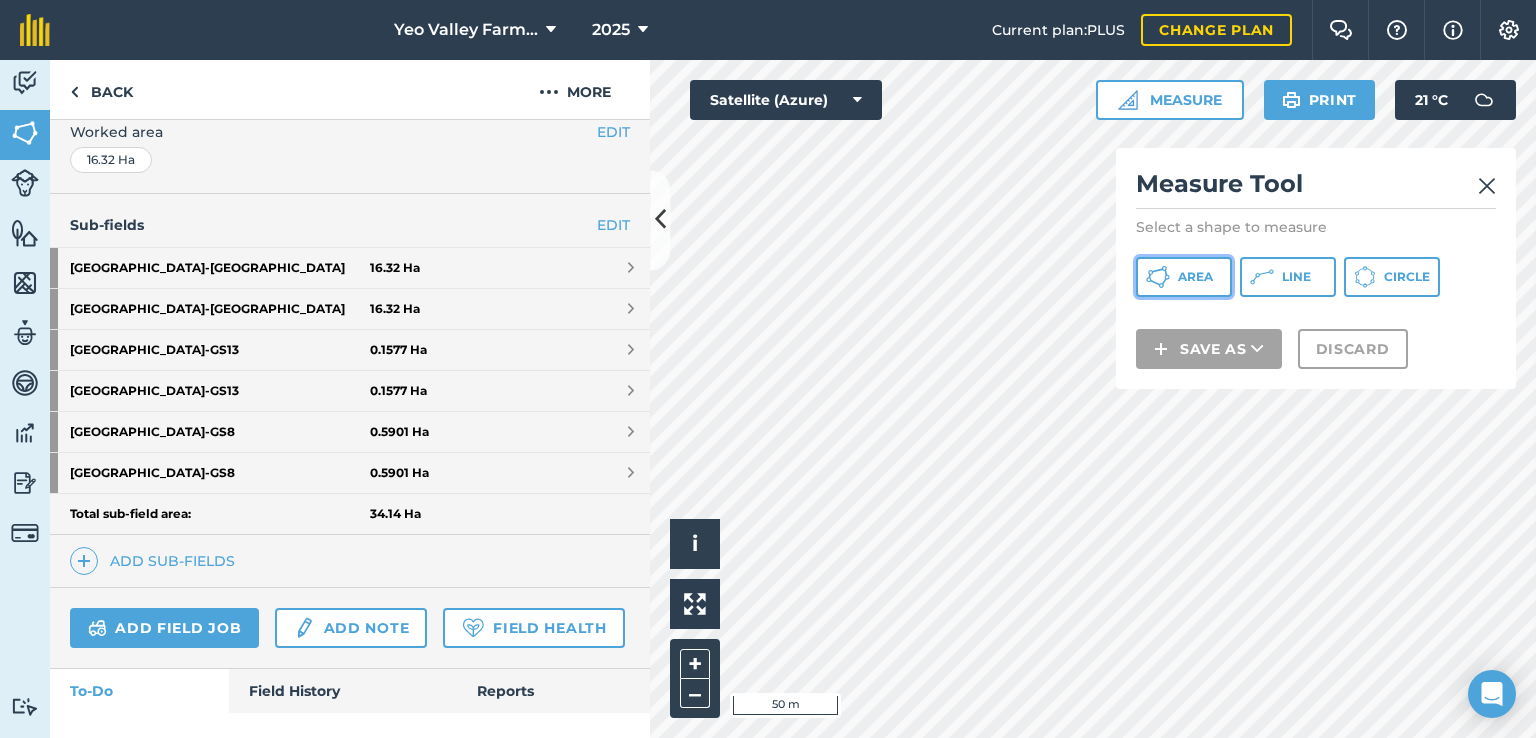click 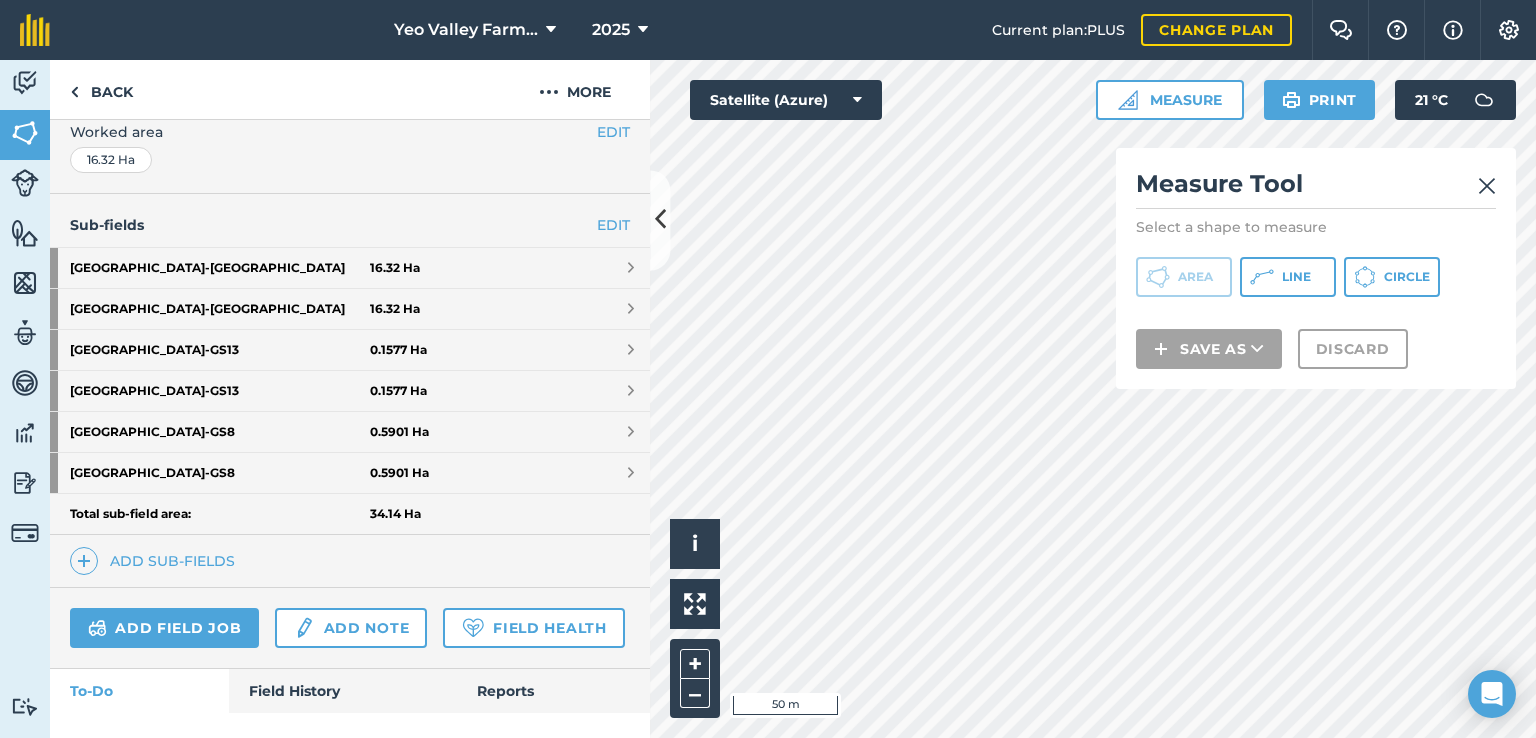 click on "Activity Fields Livestock Features Maps Team Vehicles Data Reporting Billing Tutorials Tutorials   Back   More EDIT Farm Field EDIT Description Add extra information about your field EDIT Field usage Not set EDIT Boundary   Mapped Area :  16.32   Ha Perimeter :   2.014   km   View on map EDIT Worked area 16.32   Ha Sub-fields   EDIT Farm Field  -  Farm Field 16.32   [GEOGRAPHIC_DATA]  -  [GEOGRAPHIC_DATA] 16.32   [GEOGRAPHIC_DATA]  -  GS13 0.1577   [GEOGRAPHIC_DATA]  -  GS13 0.1577   Ha Farm Field  -  GS8 0.5901   [GEOGRAPHIC_DATA]  -  GS8 0.5901   Ha Total sub-field area: 34.14   Ha   Add sub-fields Add field job Add note   Field Health To-Do Field History Reports There are no outstanding tasks for this field. Click to start drawing i © 2025 TomTom, Microsoft 50 m + – Satellite (Azure) Measure Measure Tool Select a shape to measure Area Line Circle   Save as   Discard Print 21   ° C" at bounding box center (768, 399) 